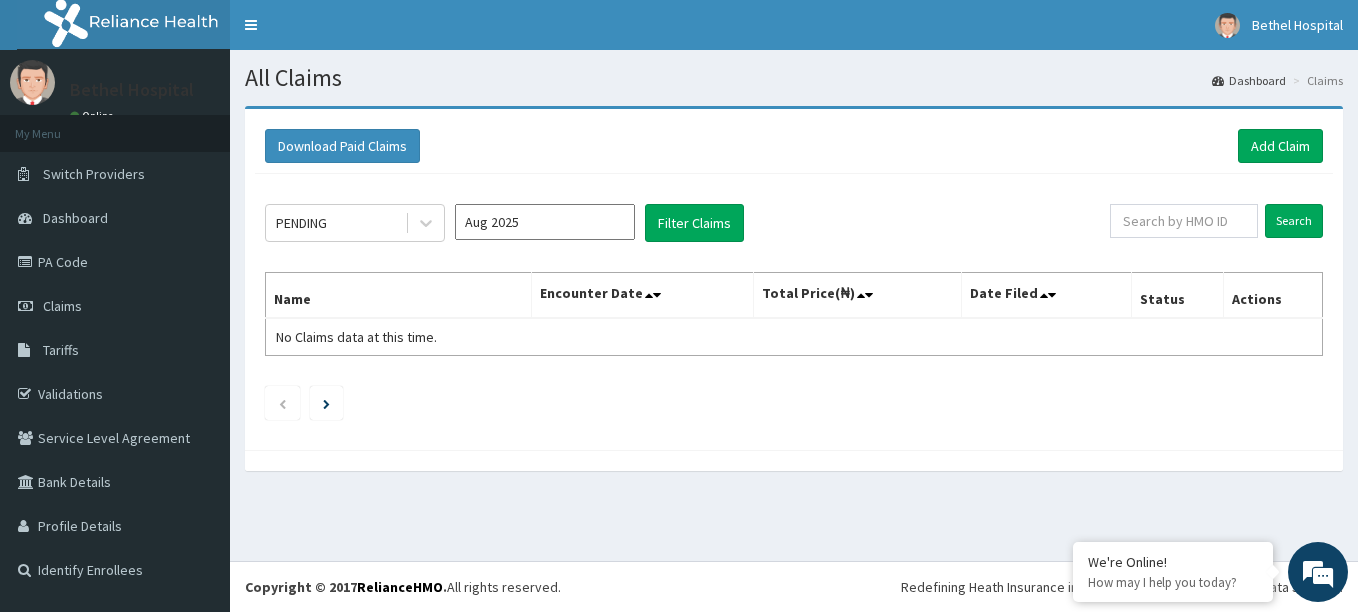 scroll, scrollTop: 0, scrollLeft: 0, axis: both 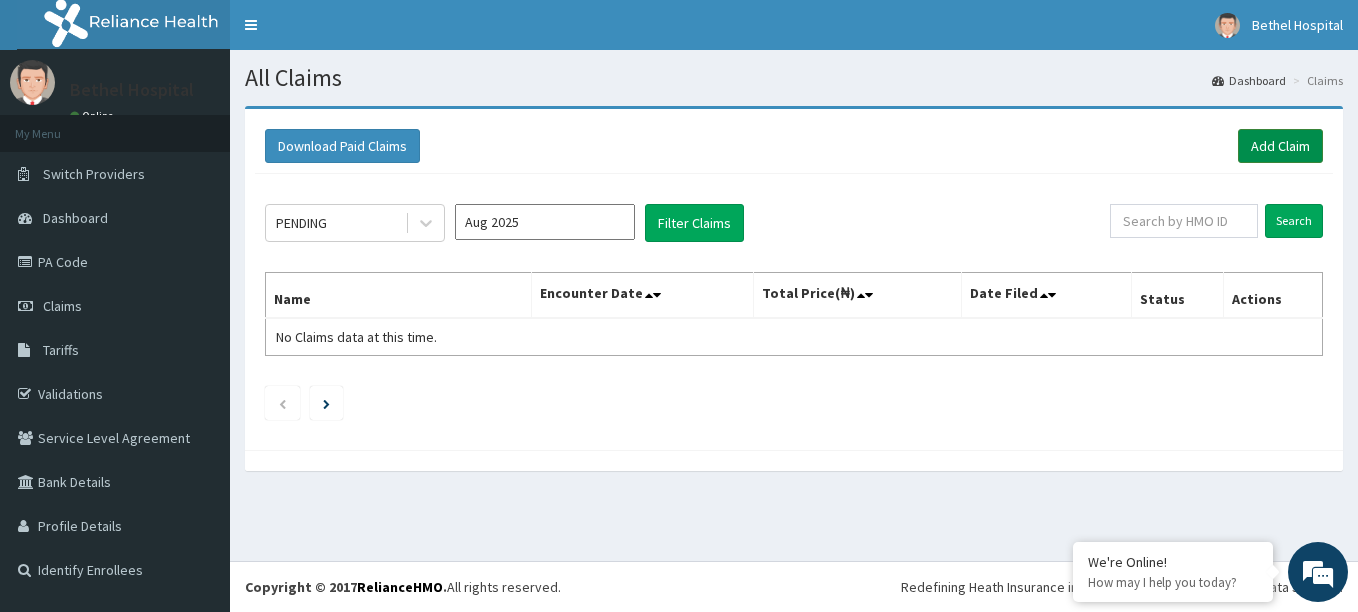 click on "Add Claim" at bounding box center [1280, 146] 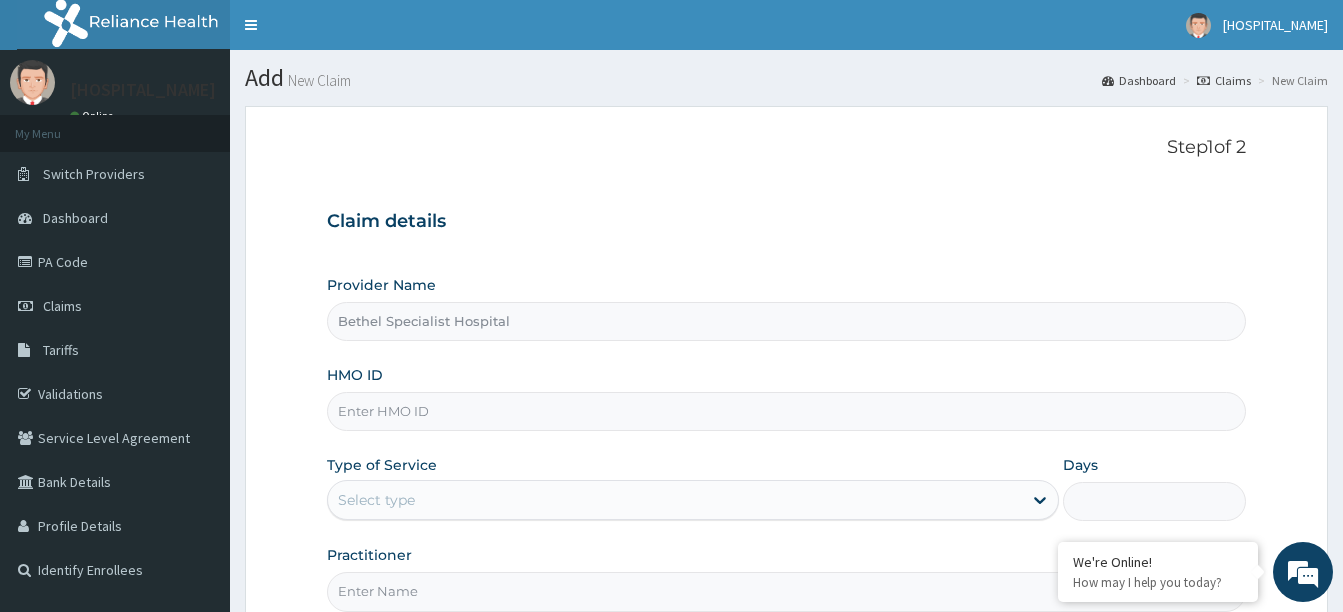 scroll, scrollTop: 100, scrollLeft: 0, axis: vertical 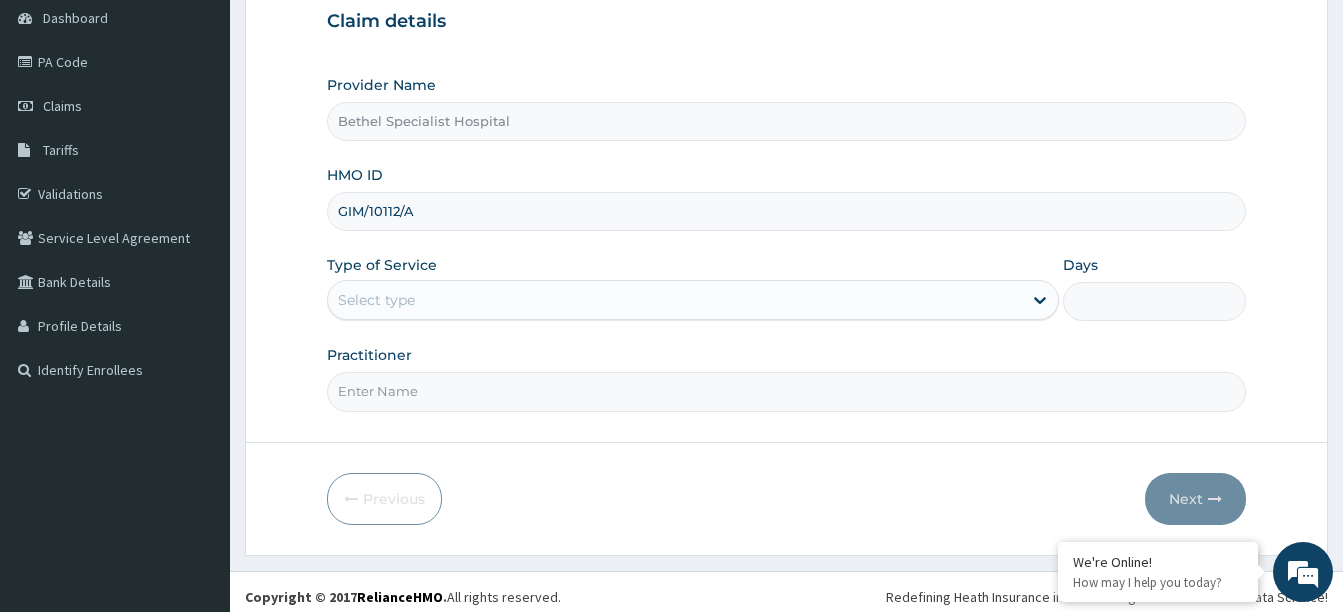 type on "GIM/10112/A" 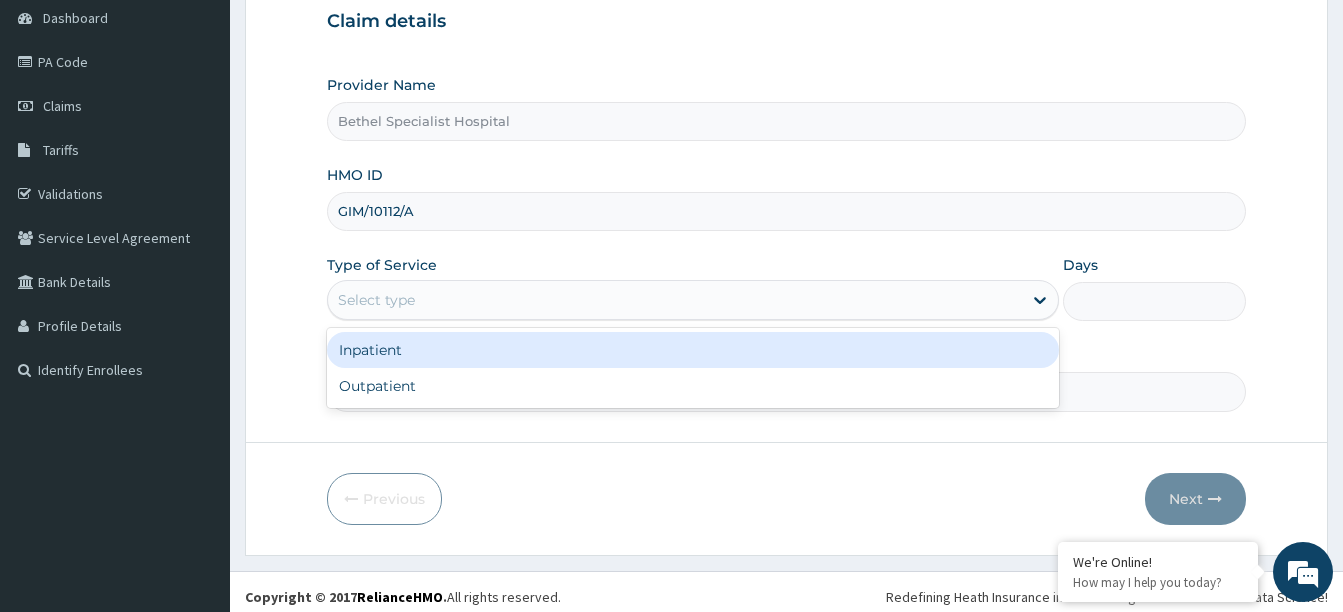 click on "Select type" at bounding box center [675, 300] 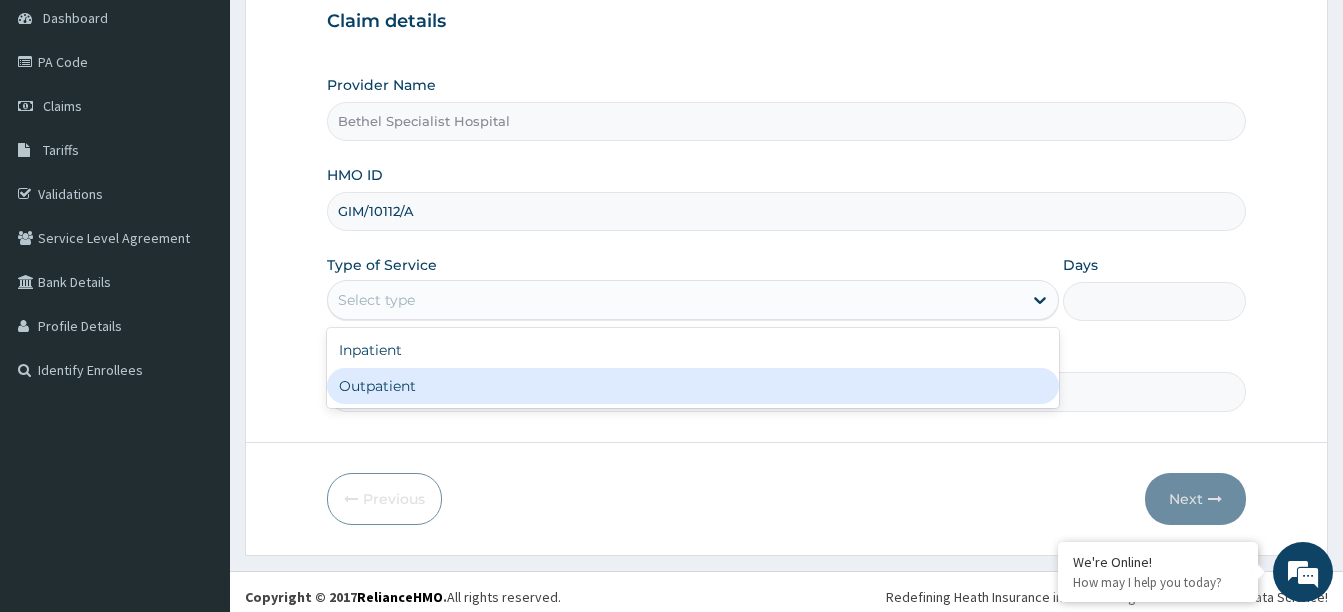 click on "Outpatient" at bounding box center (693, 386) 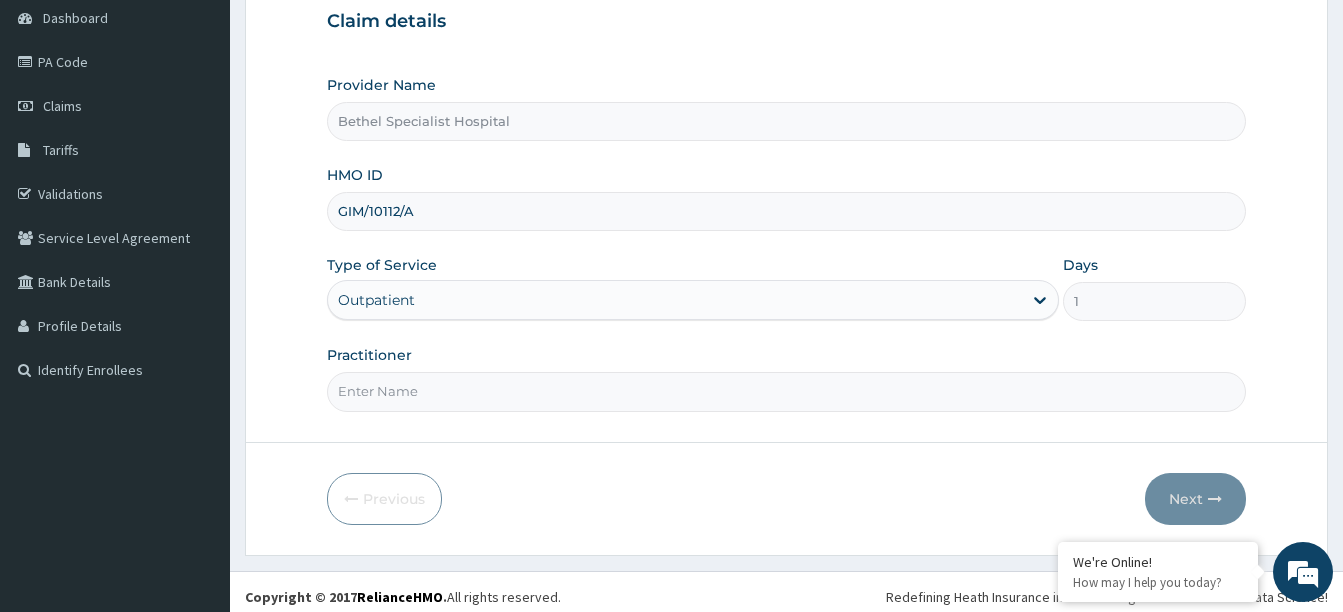 click on "Practitioner" at bounding box center [786, 391] 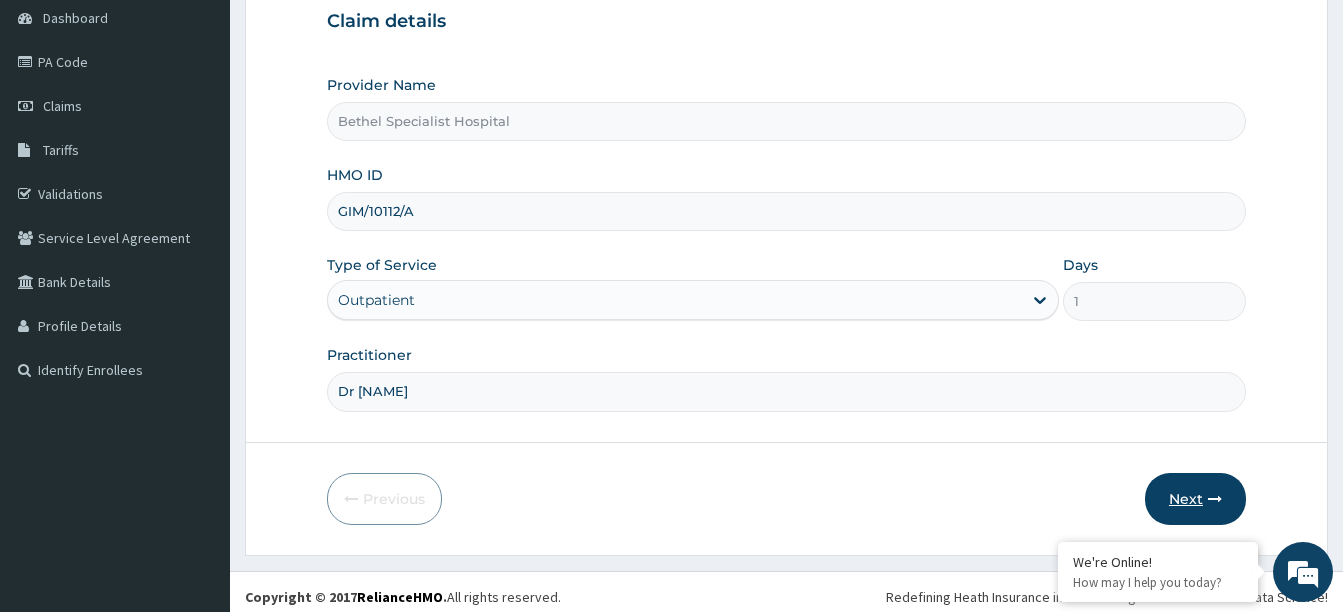 type on "Dr Hamzat" 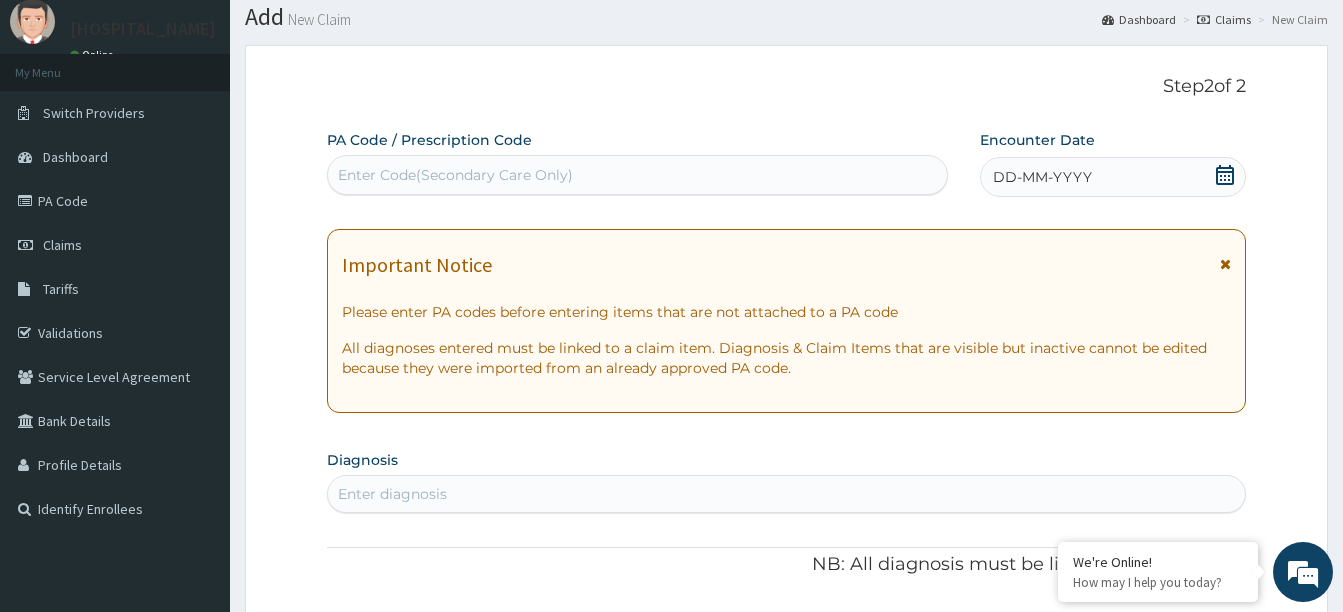scroll, scrollTop: 0, scrollLeft: 0, axis: both 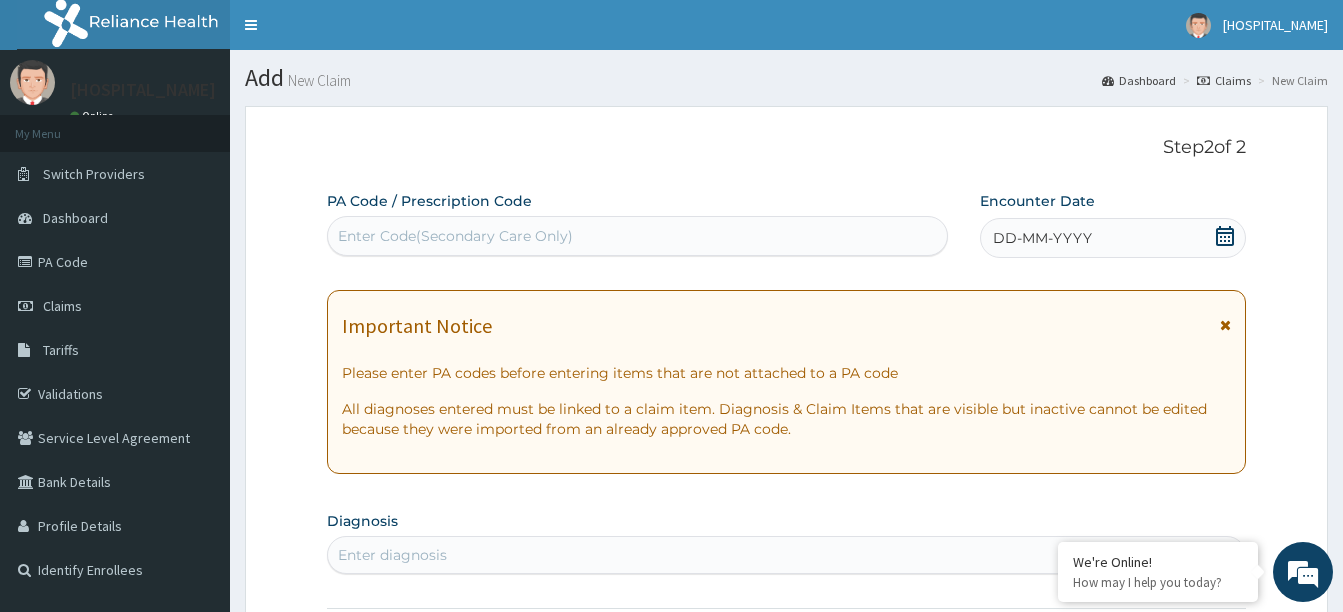 click 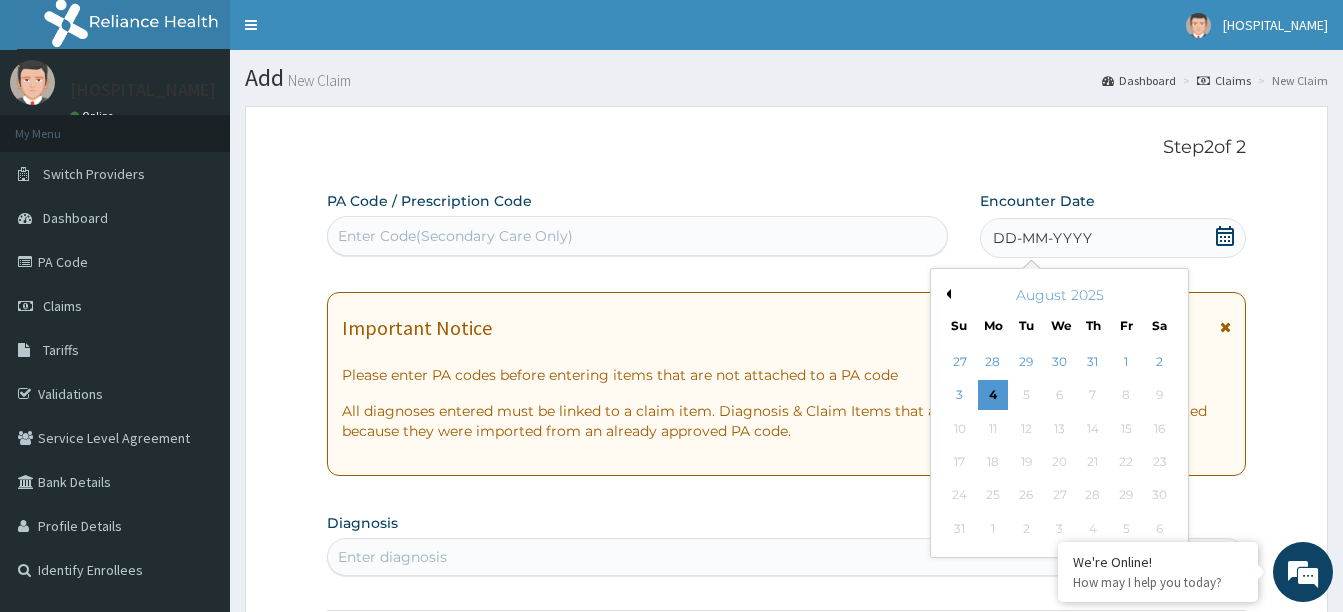 click on "Previous Month" at bounding box center (946, 294) 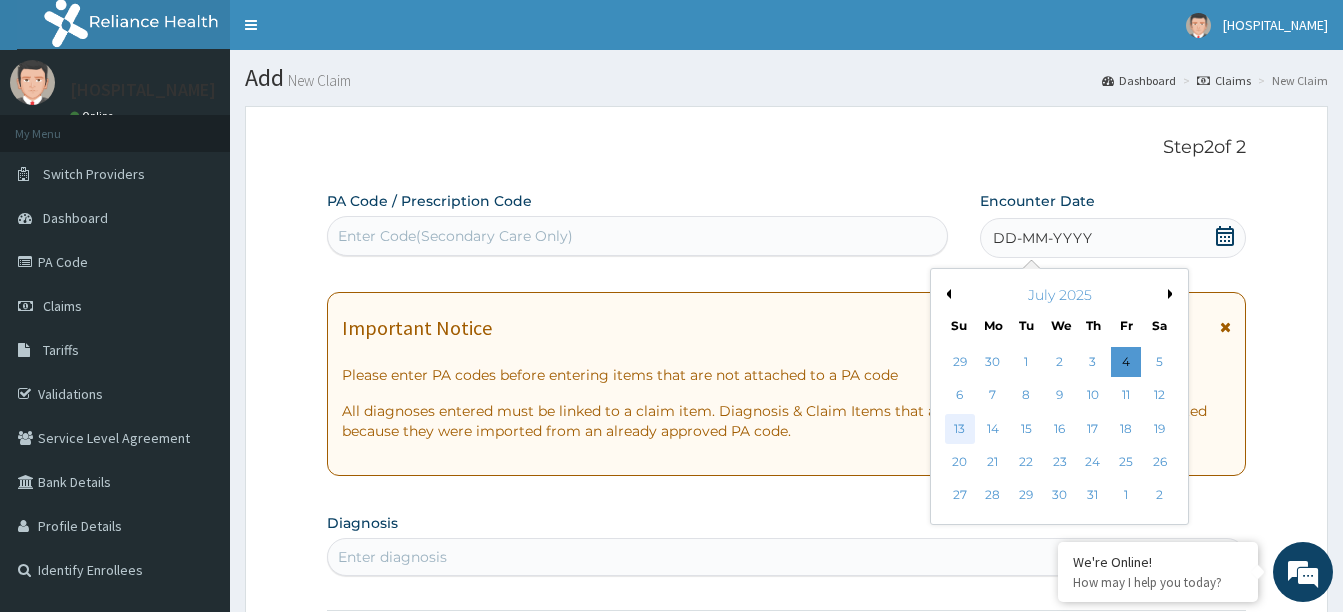 click on "13" at bounding box center [960, 429] 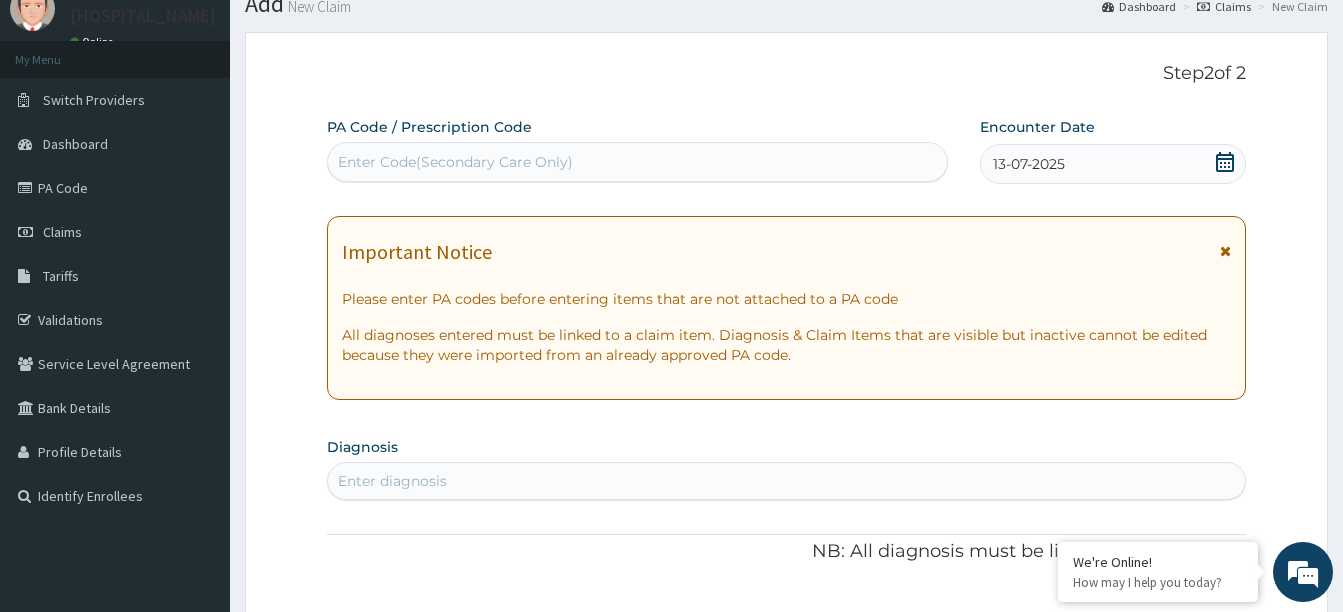 scroll, scrollTop: 300, scrollLeft: 0, axis: vertical 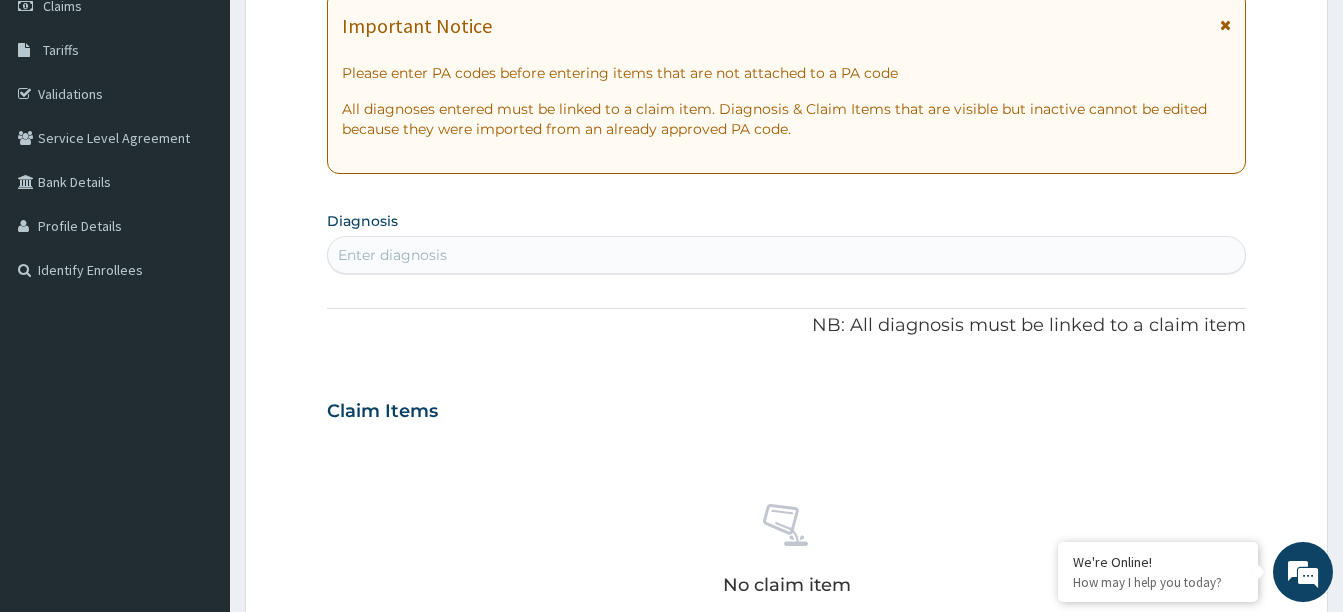 click on "Enter diagnosis" at bounding box center (786, 255) 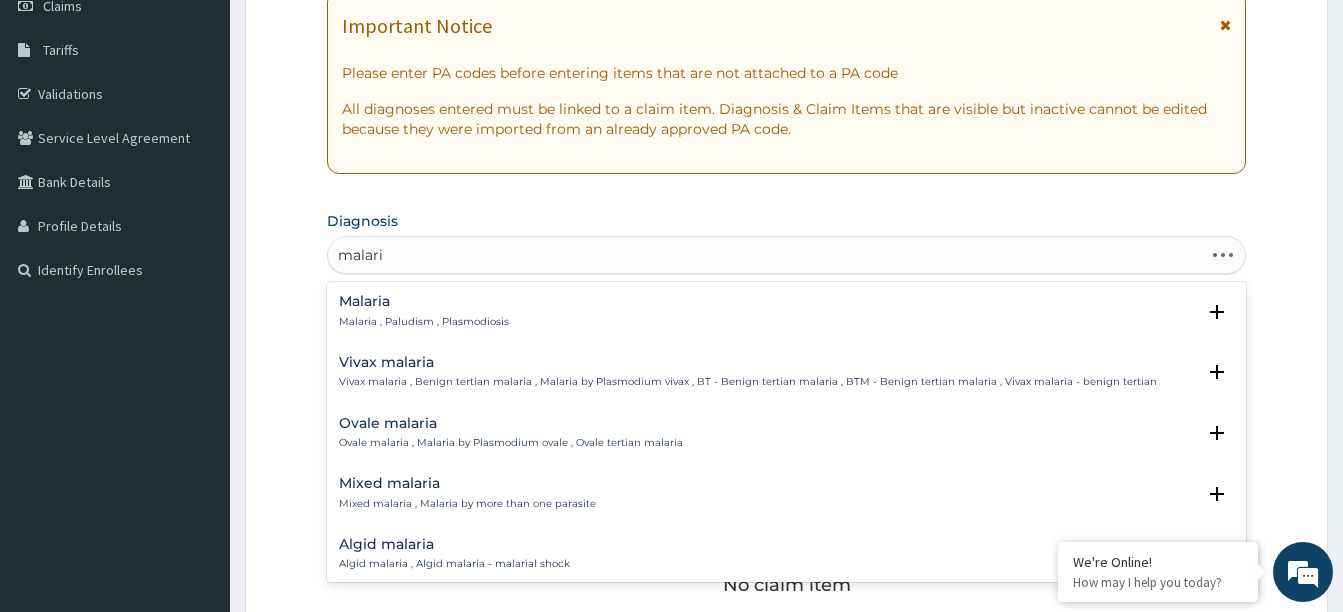 type on "malaria" 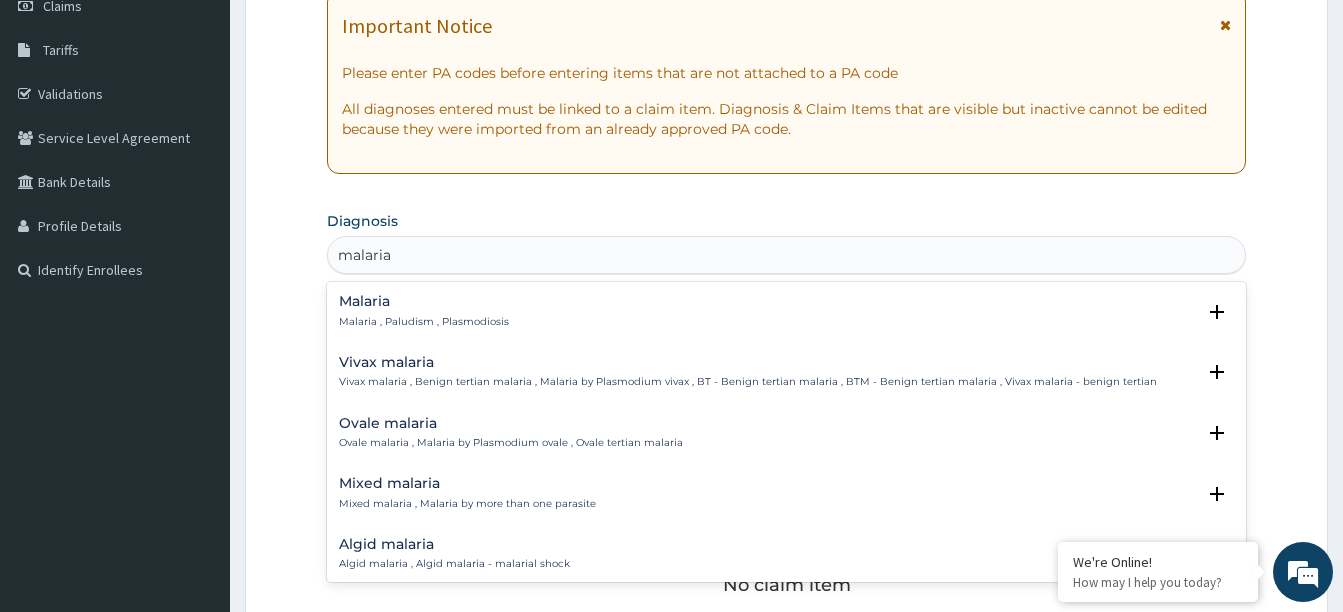 click on "Malaria" at bounding box center [424, 301] 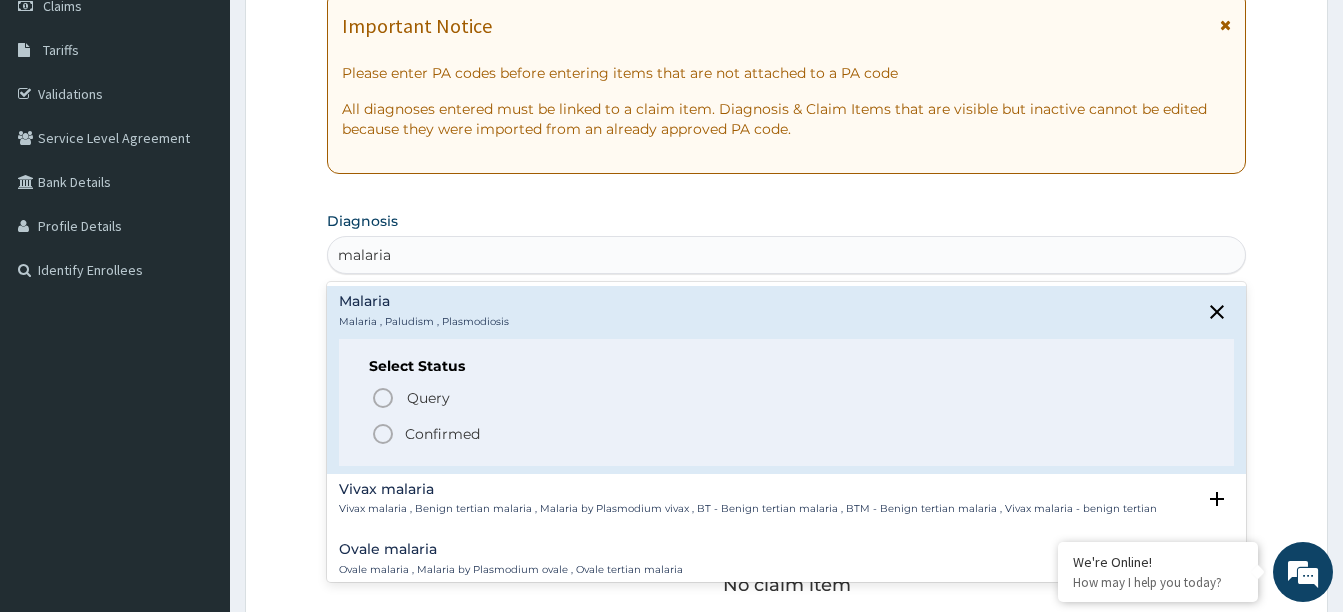 click 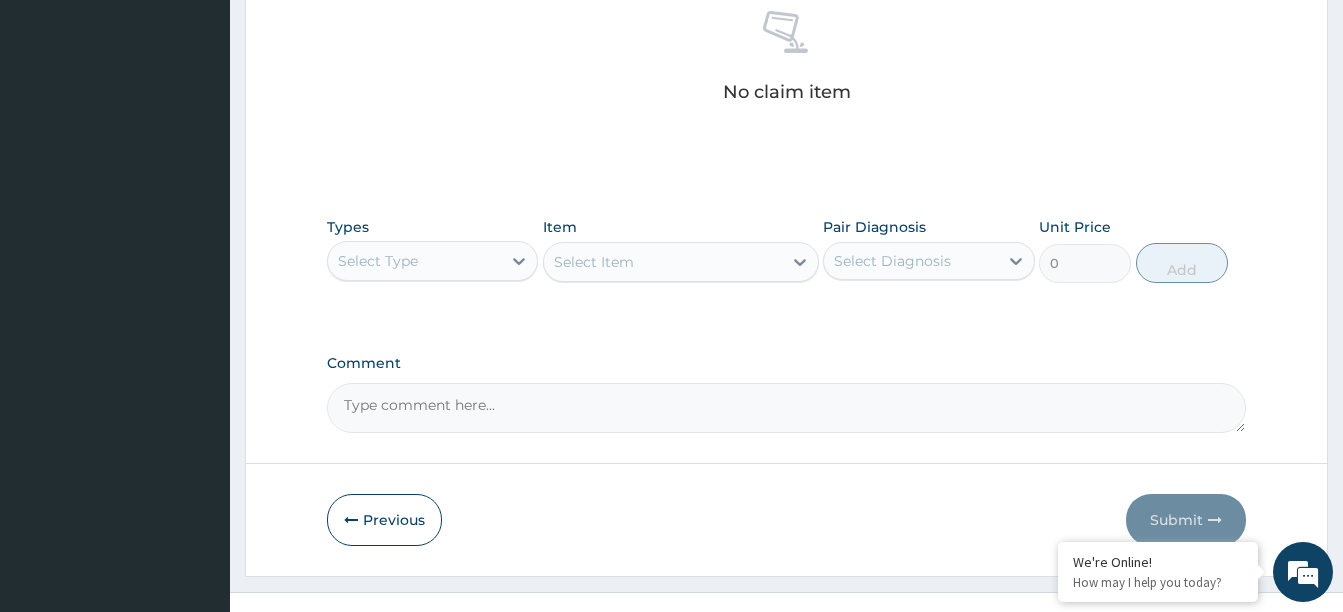 scroll, scrollTop: 800, scrollLeft: 0, axis: vertical 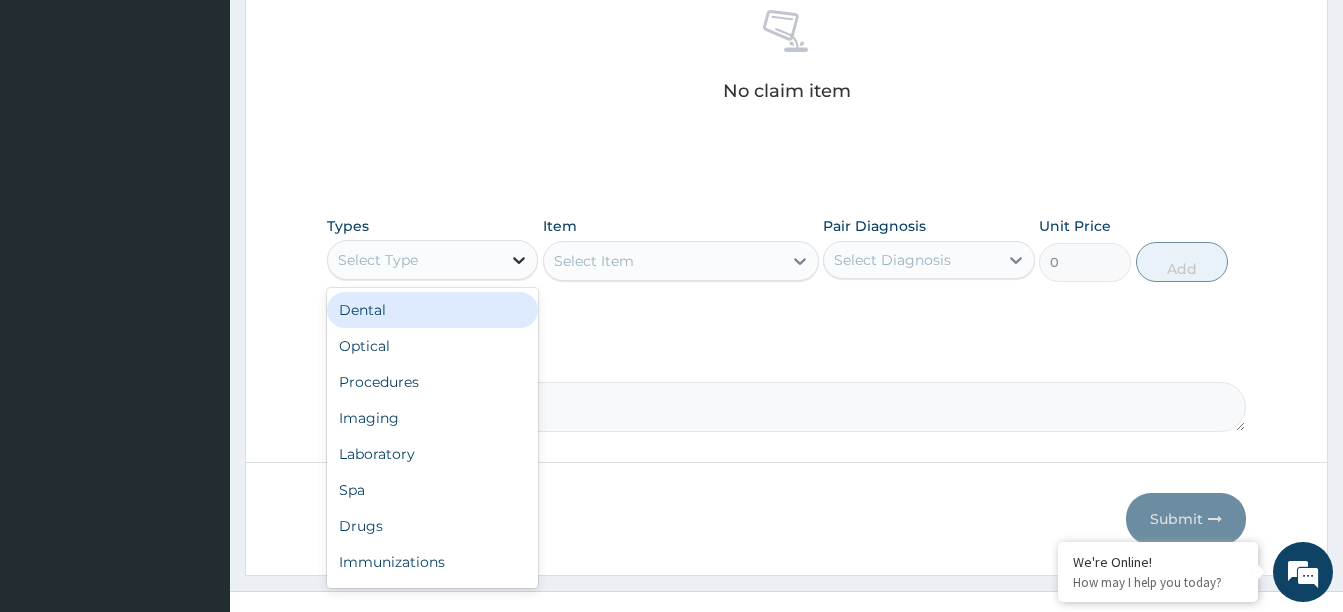 click 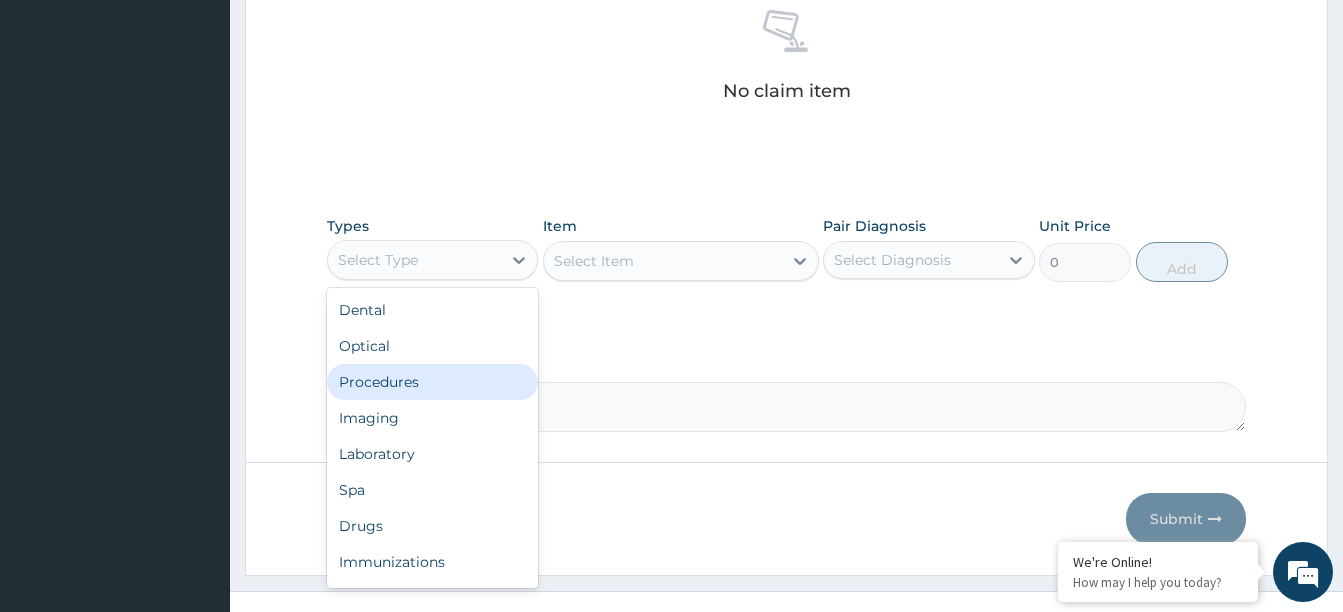 click on "Procedures" at bounding box center (432, 382) 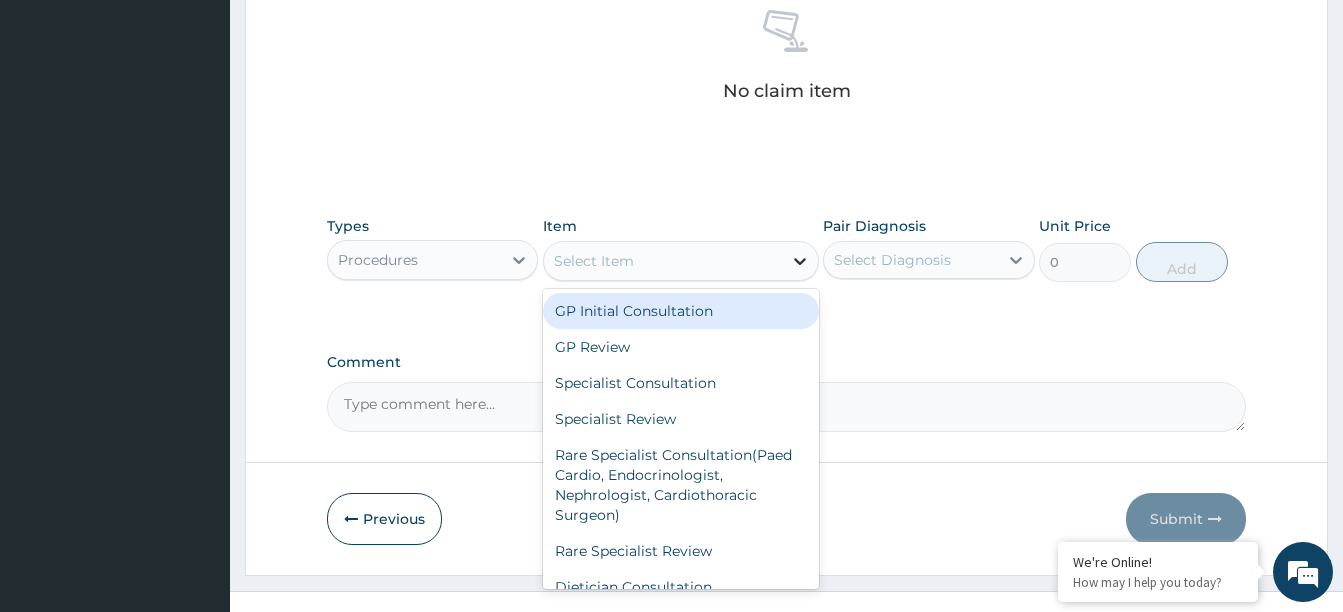 click 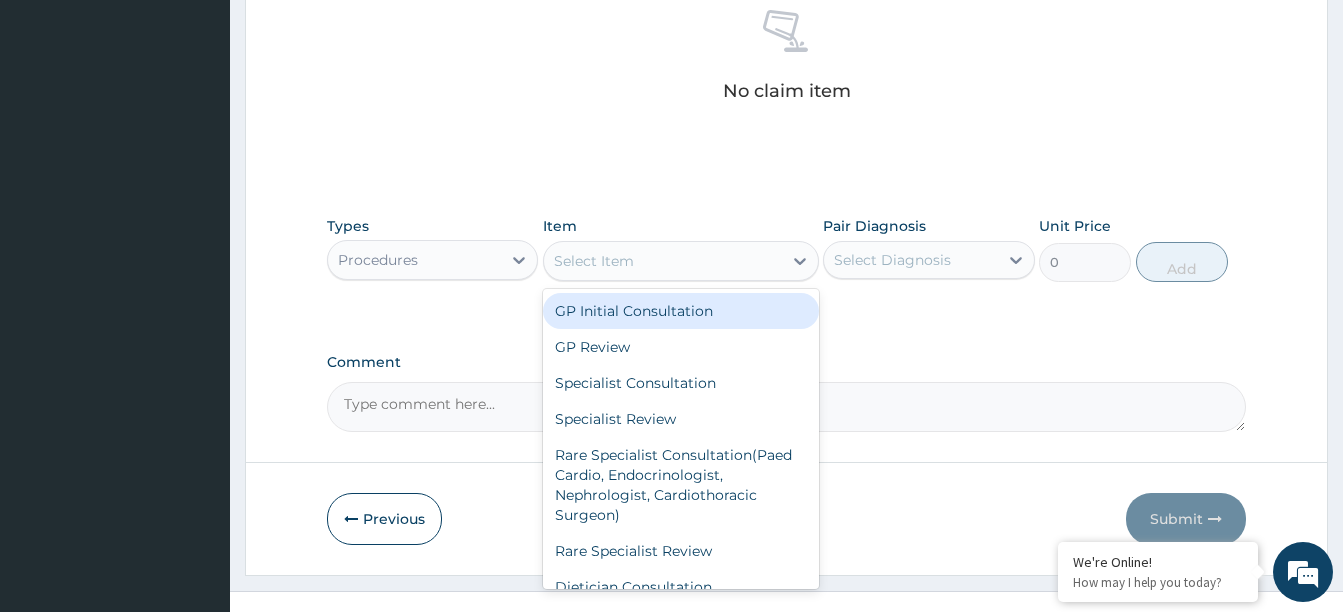 click on "GP Initial Consultation" at bounding box center [681, 311] 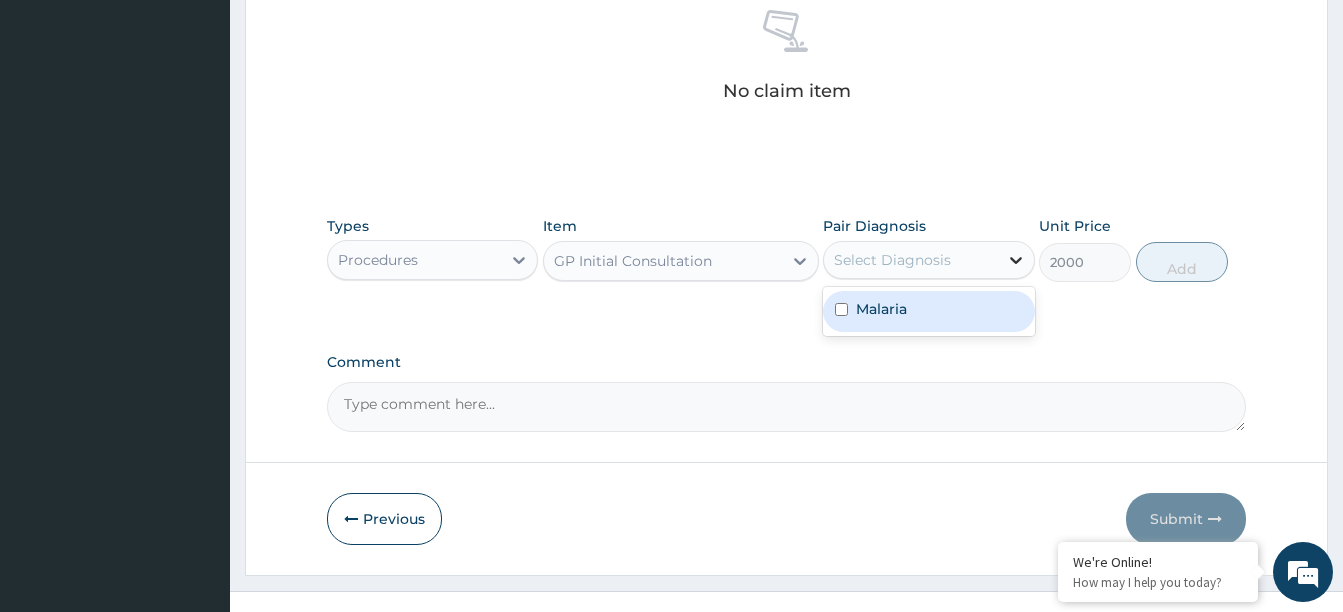 click at bounding box center [1016, 260] 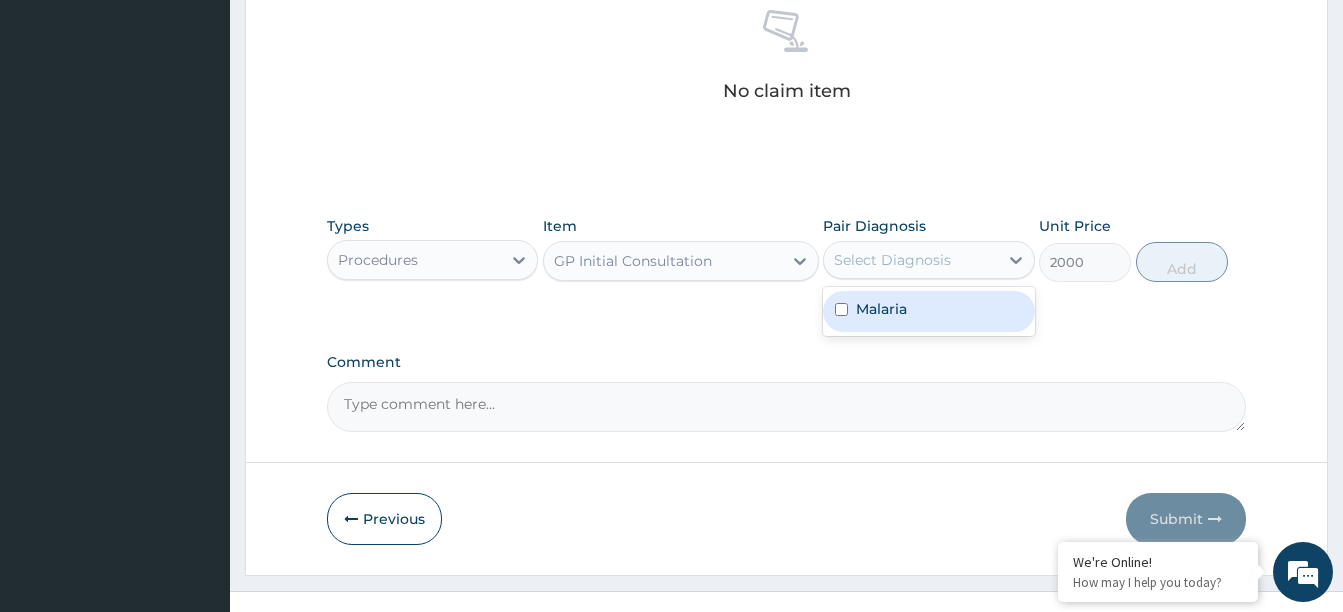 click on "Malaria" at bounding box center [881, 309] 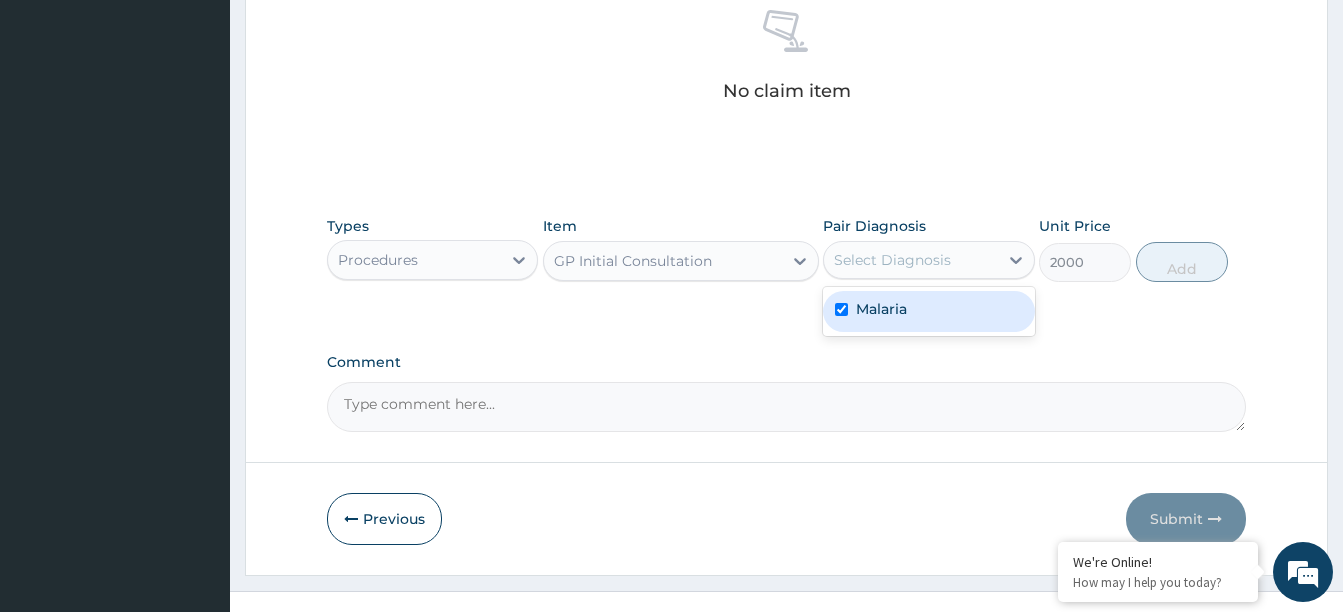 checkbox on "true" 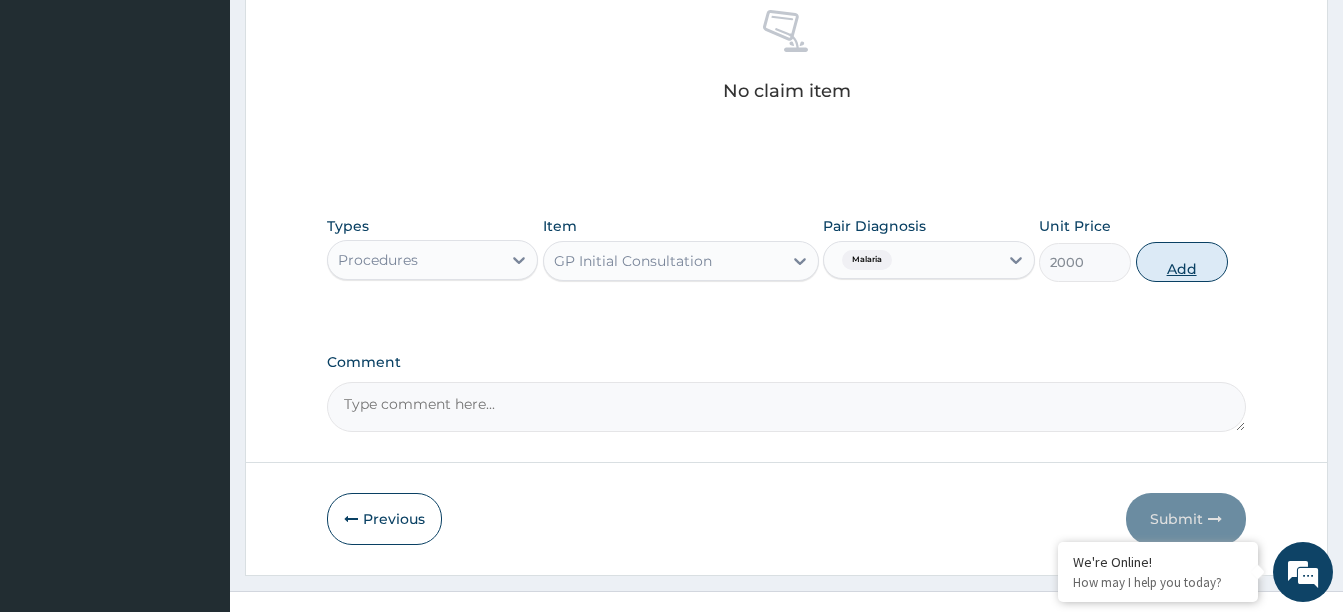 click on "Add" at bounding box center (1182, 262) 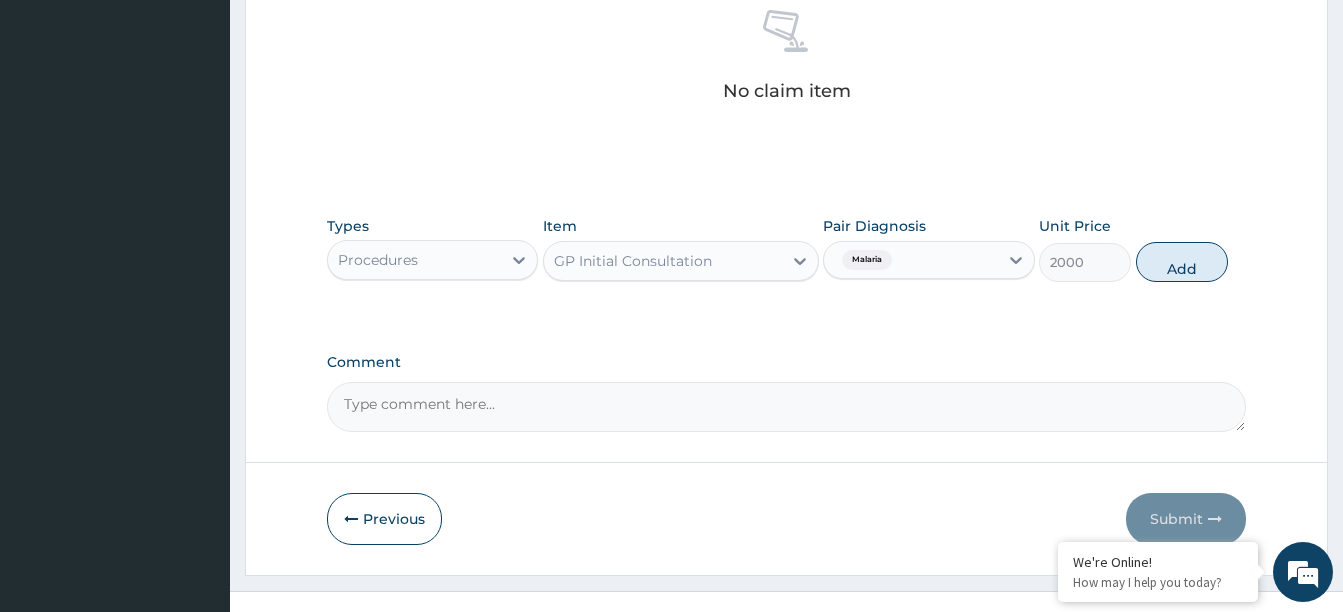 type on "0" 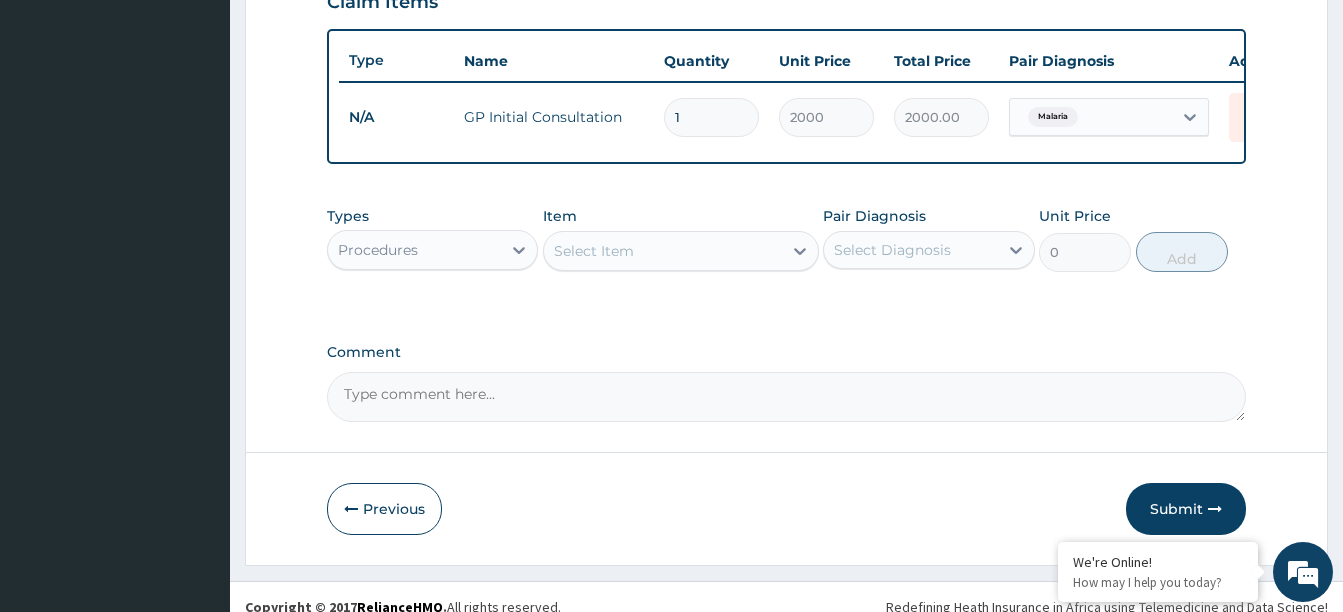 scroll, scrollTop: 750, scrollLeft: 0, axis: vertical 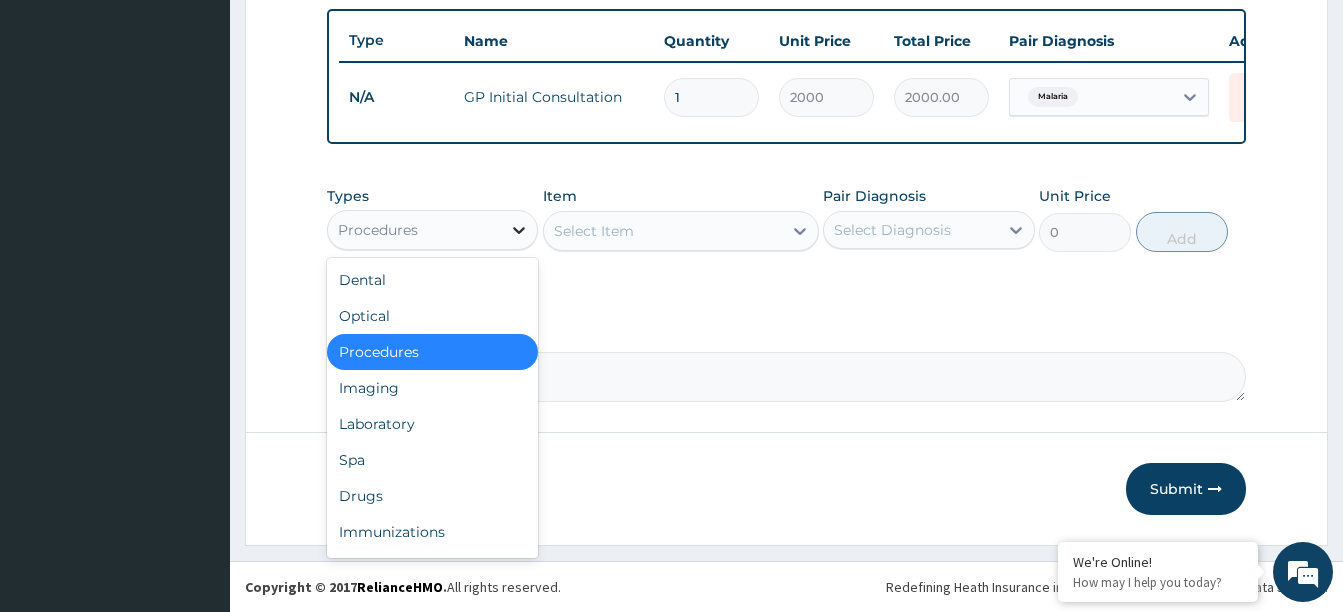 click 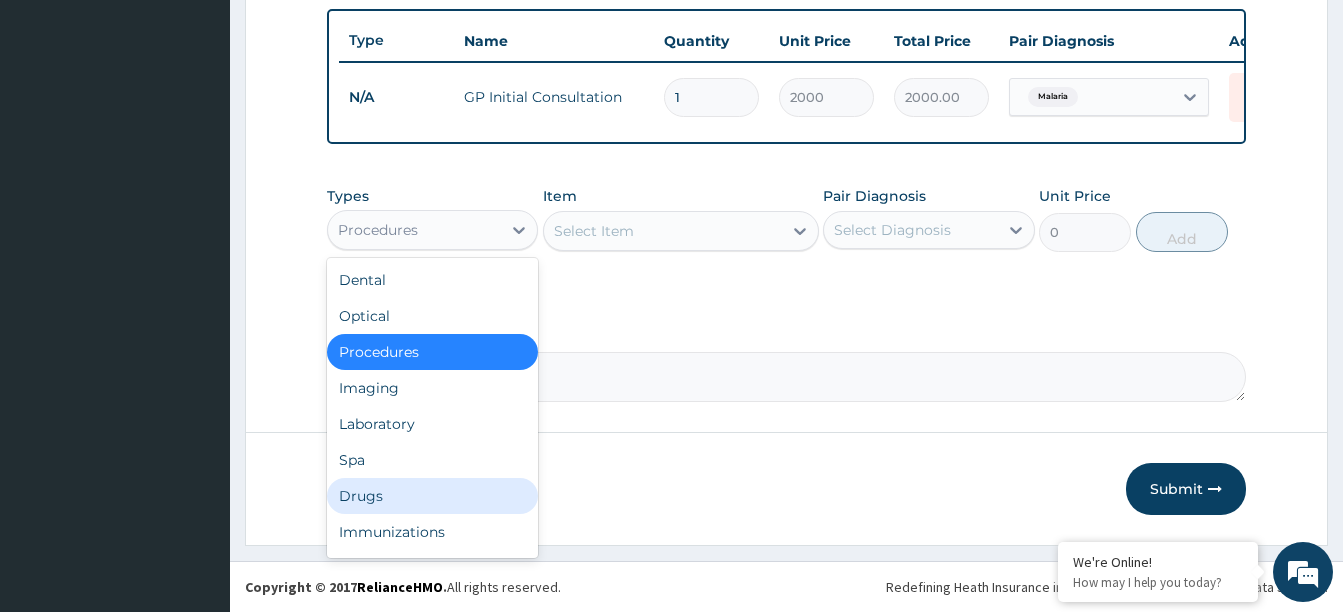 click on "Drugs" at bounding box center [432, 496] 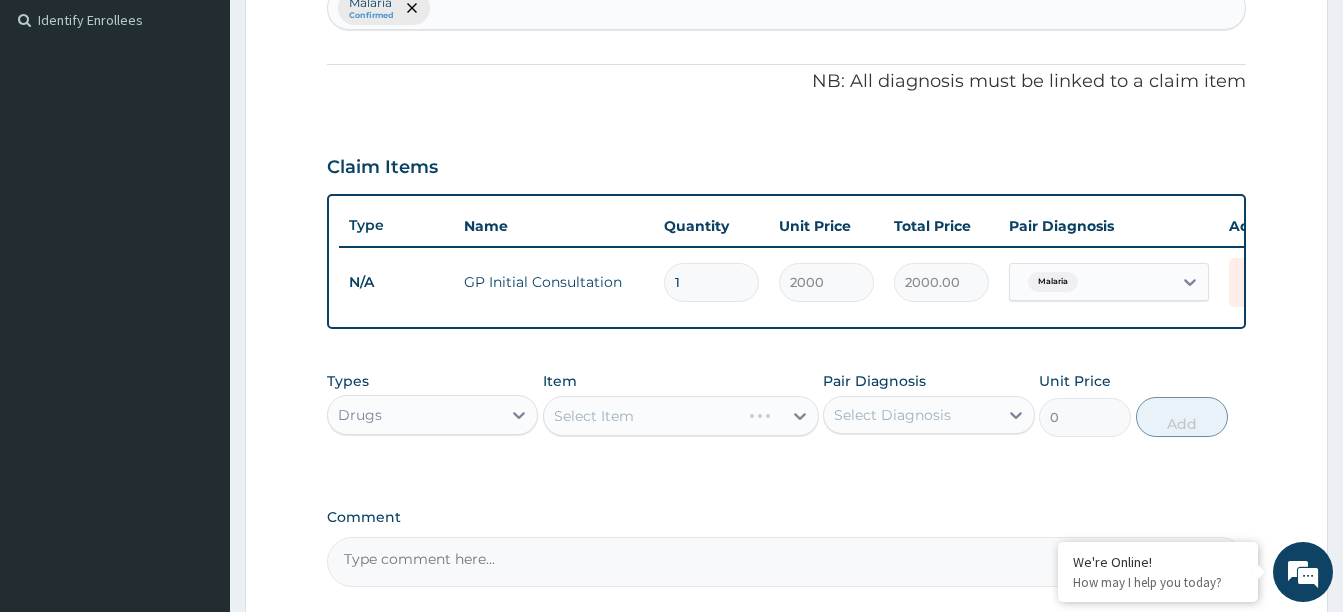 scroll, scrollTop: 650, scrollLeft: 0, axis: vertical 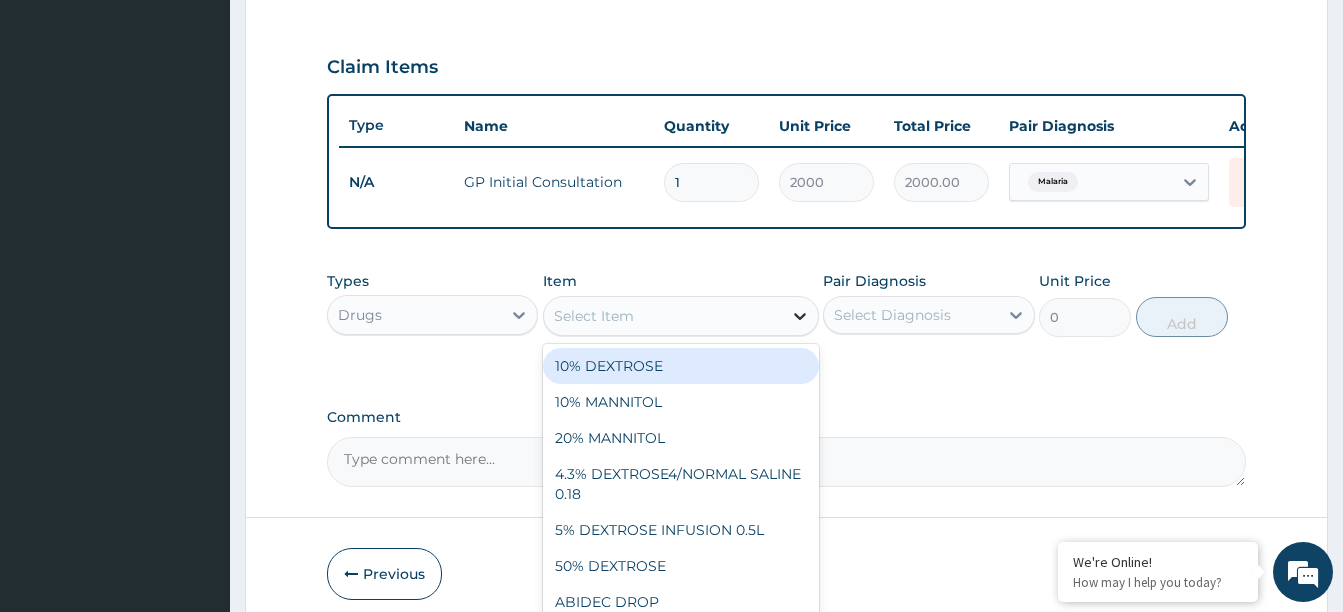 click 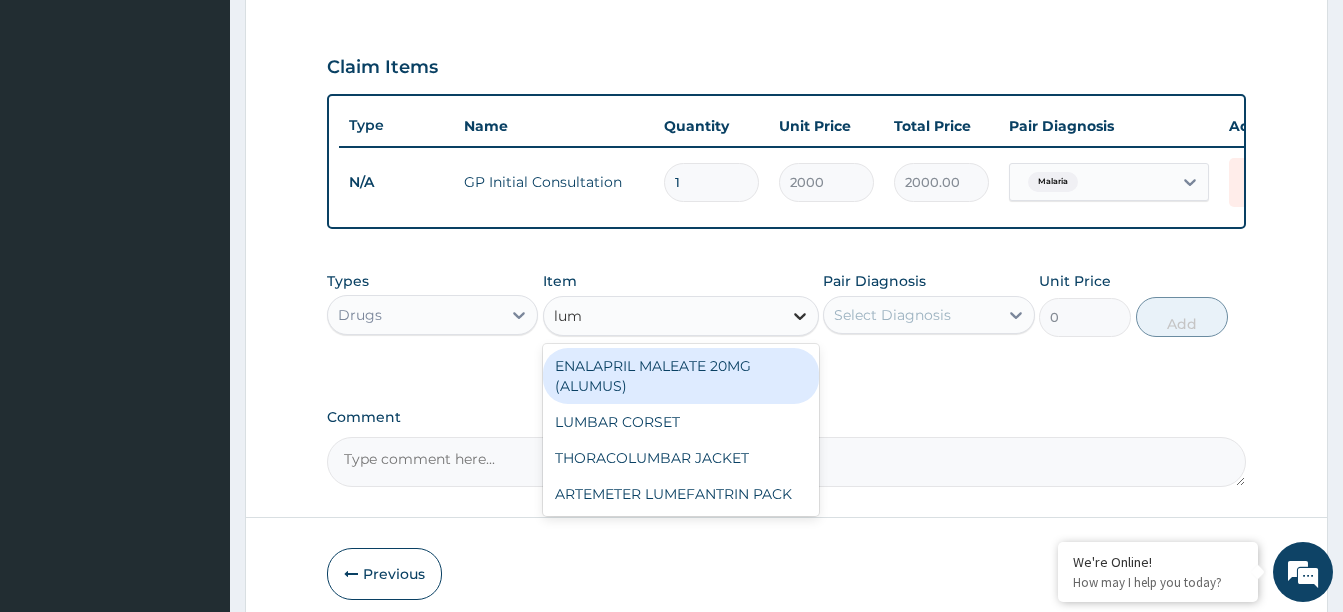 type on "lume" 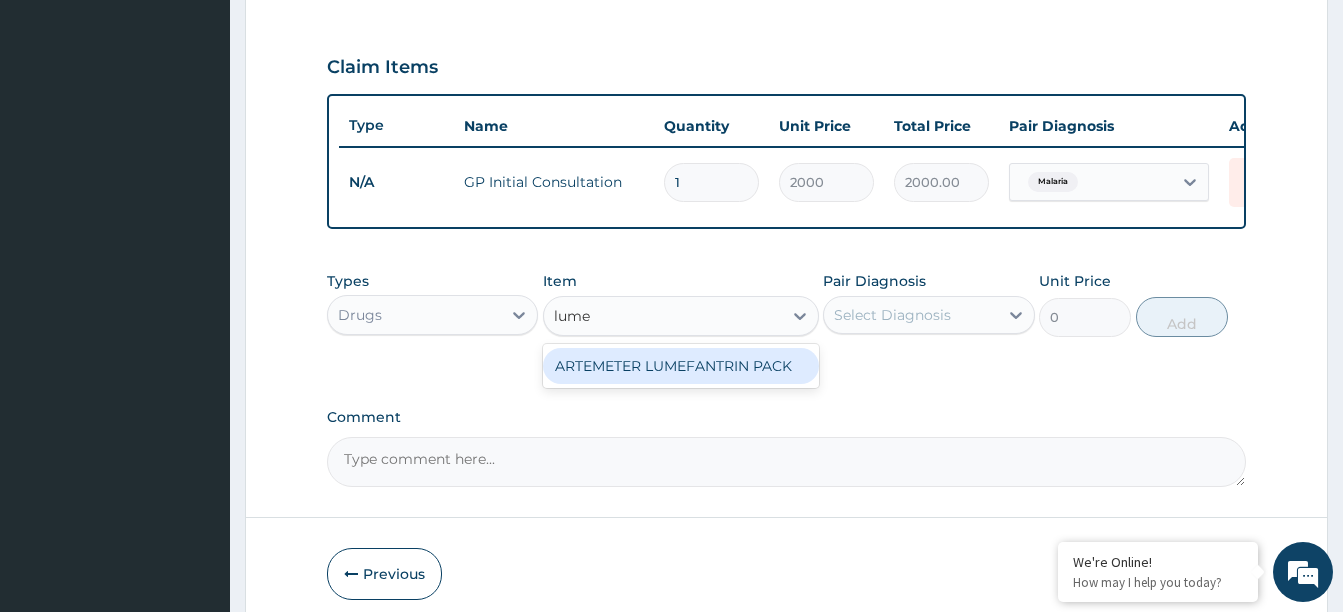 click on "ARTEMETER LUMEFANTRIN PACK" at bounding box center (681, 366) 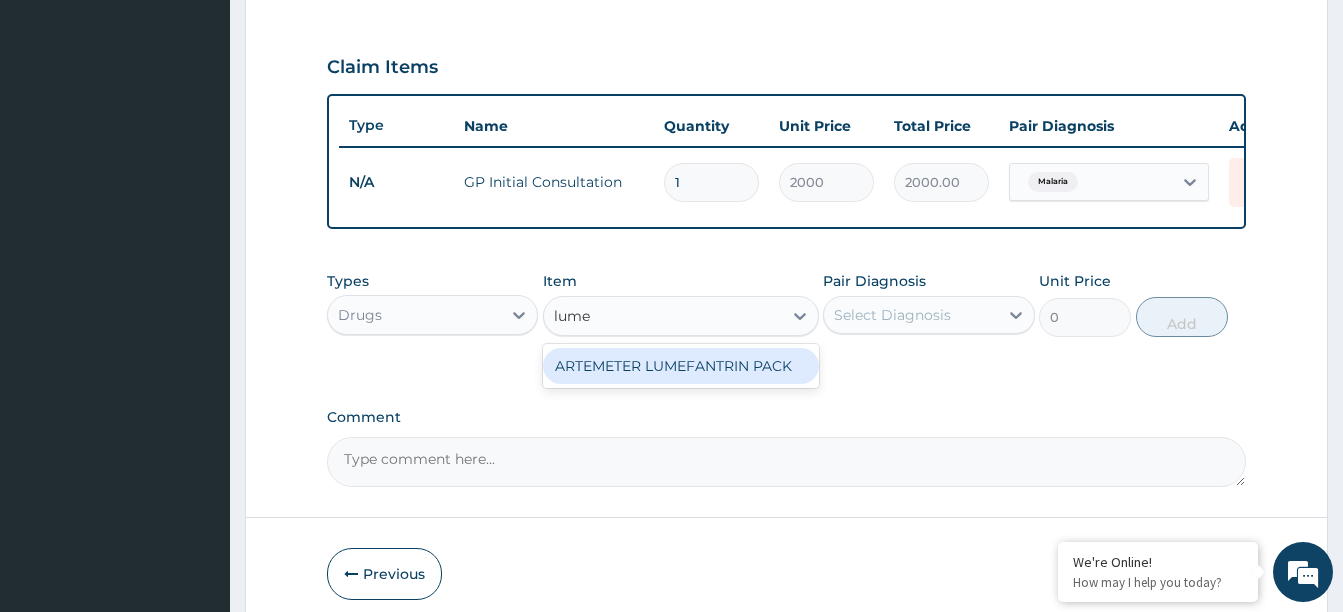 type 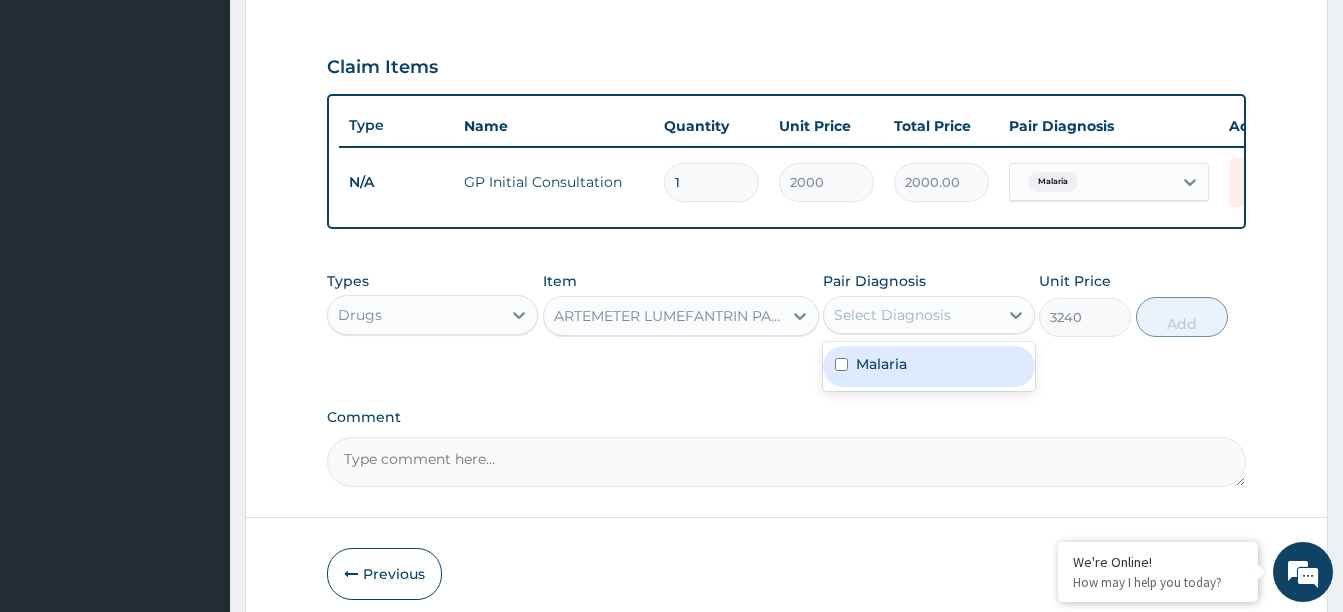 click on "Select Diagnosis" at bounding box center [892, 315] 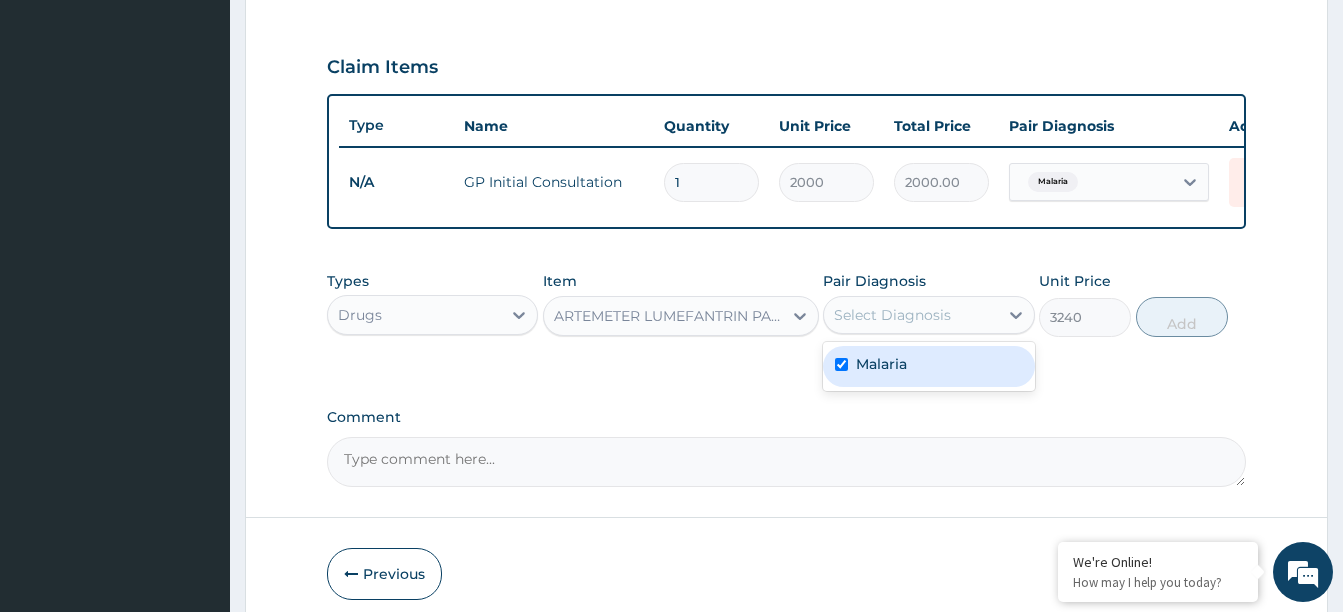 checkbox on "true" 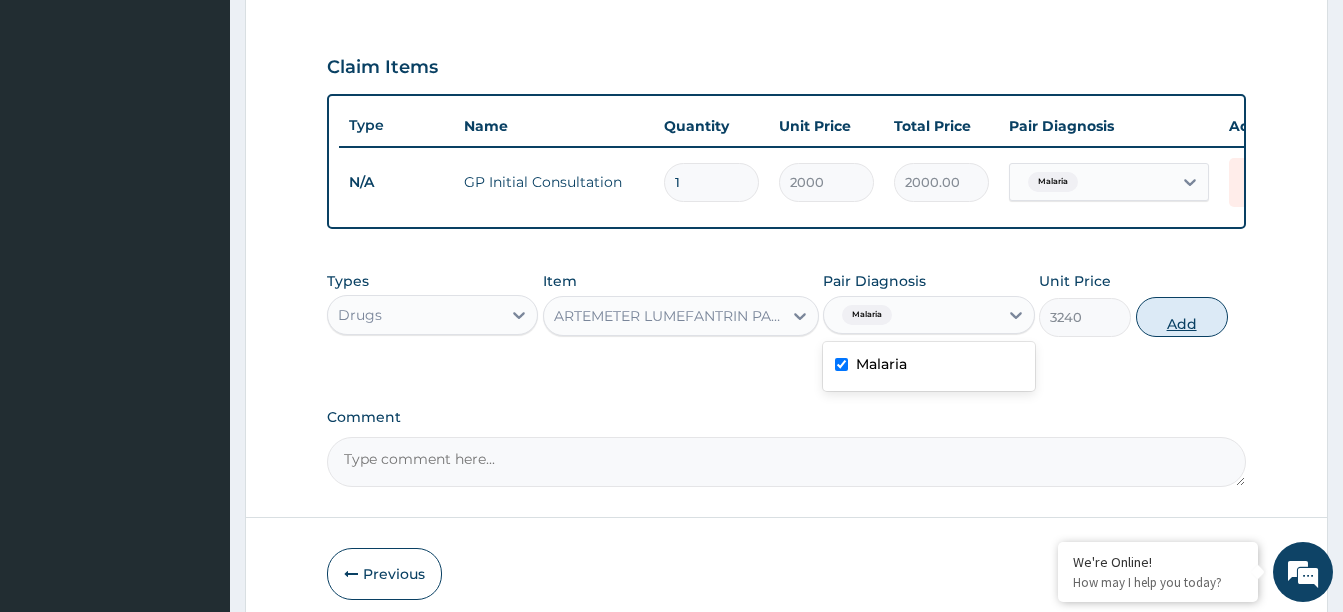 click on "Add" at bounding box center [1182, 317] 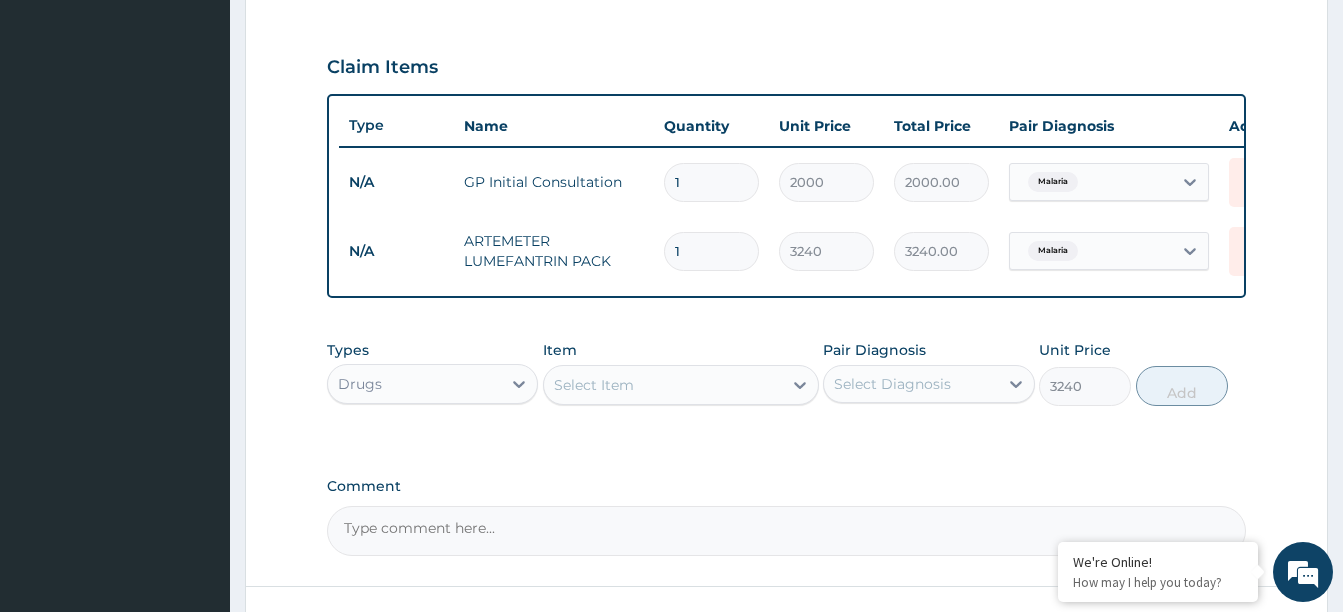 type on "0" 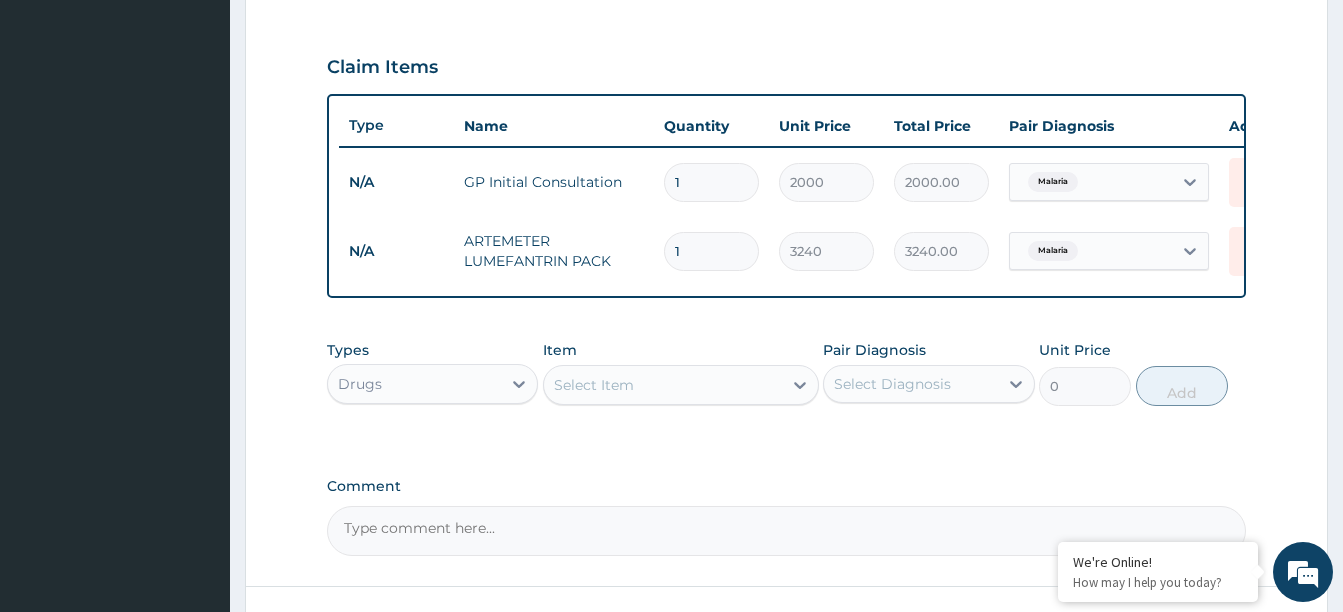 click on "Select Item" at bounding box center [663, 385] 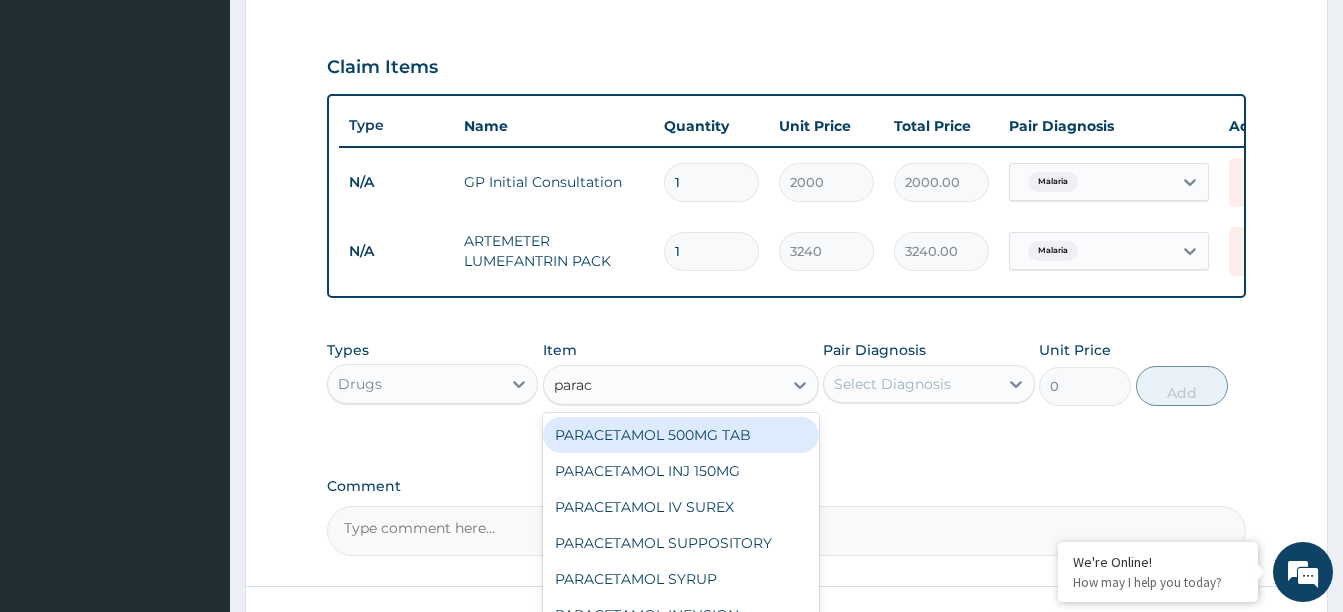 type on "parace" 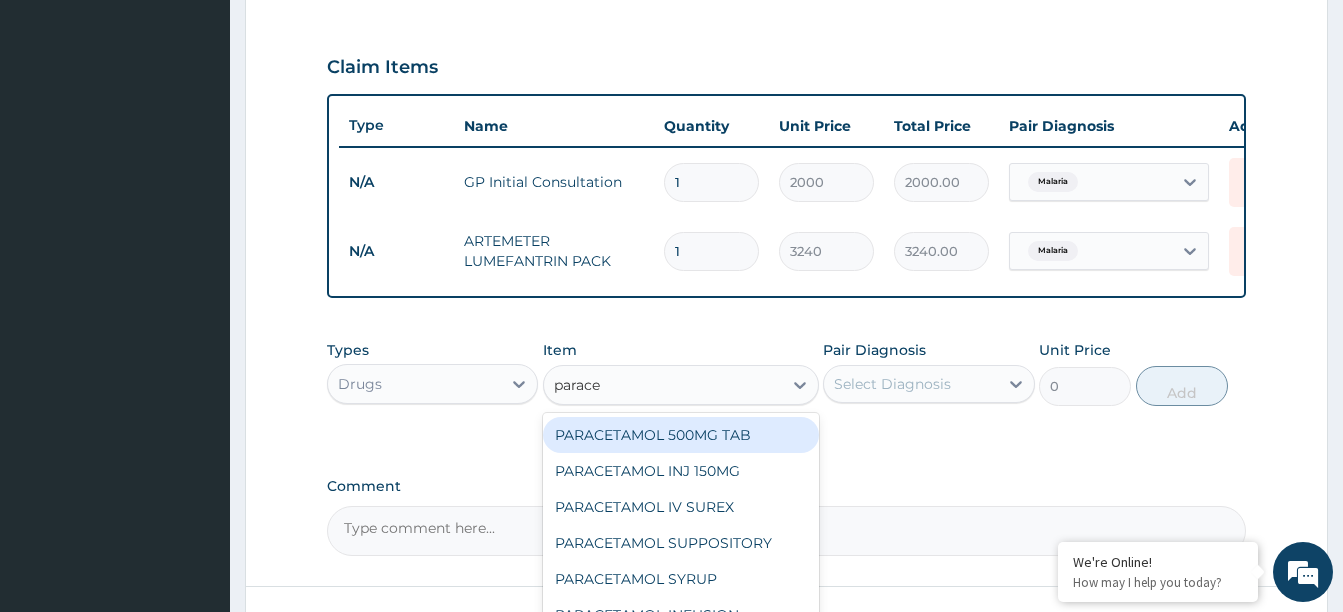 click on "PARACETAMOL 500MG TAB" at bounding box center (681, 435) 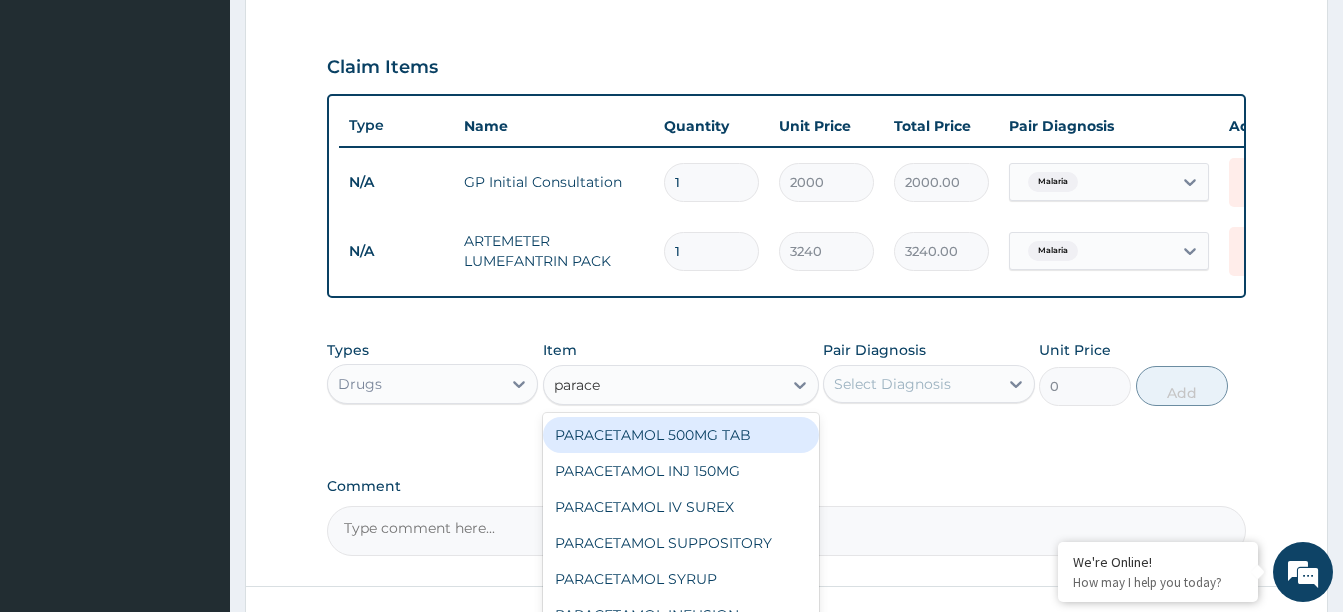 type 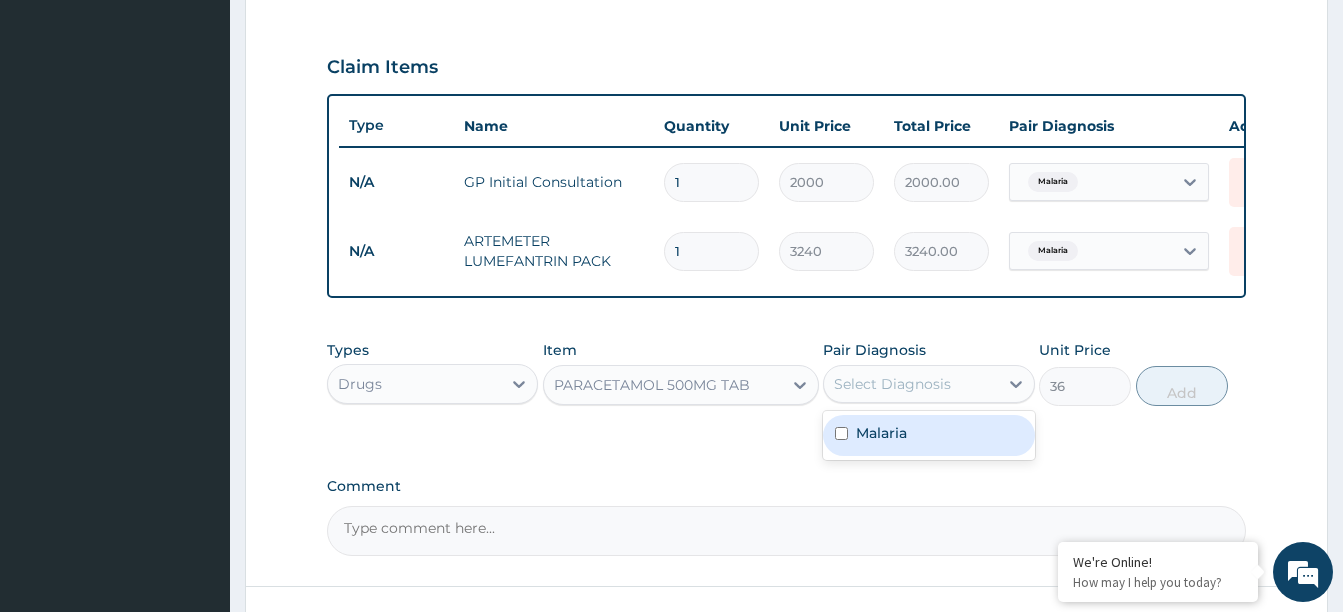 click on "Select Diagnosis" at bounding box center (892, 384) 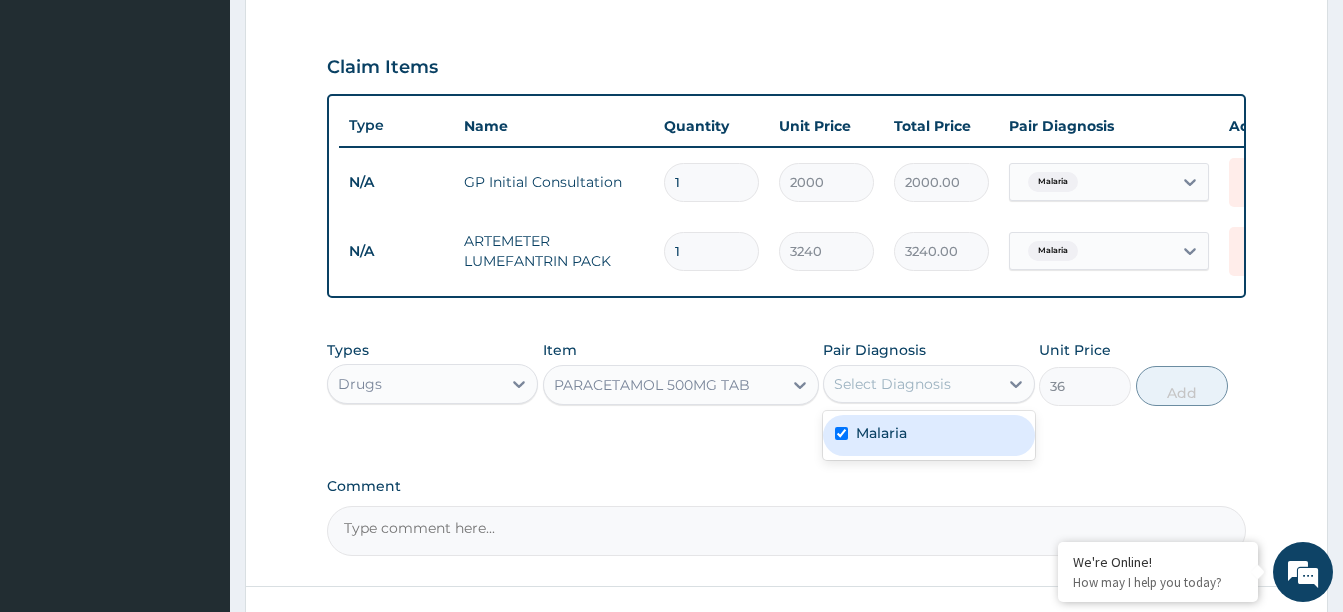 checkbox on "true" 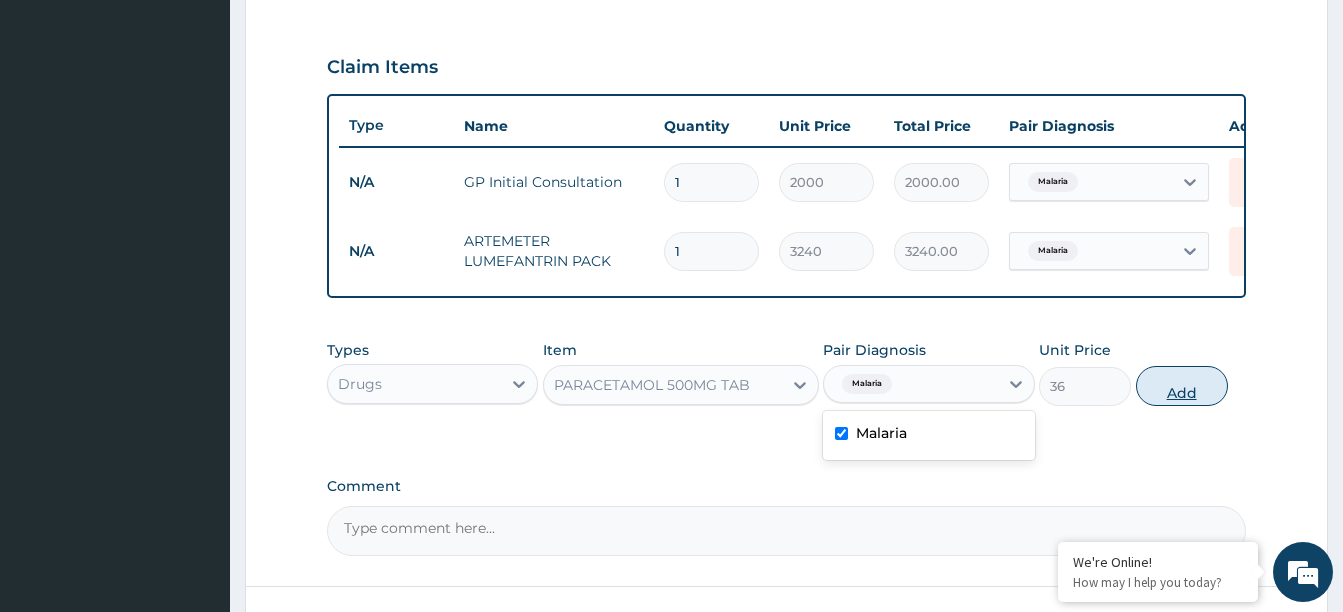 click on "Add" at bounding box center (1182, 386) 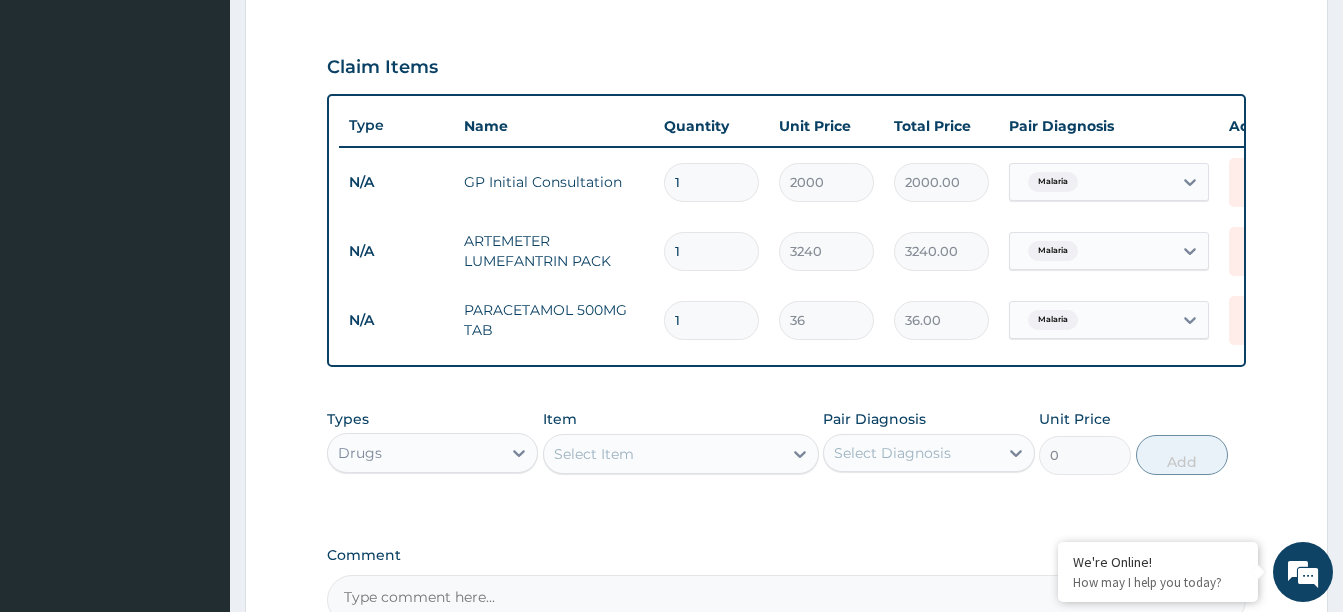 type on "10" 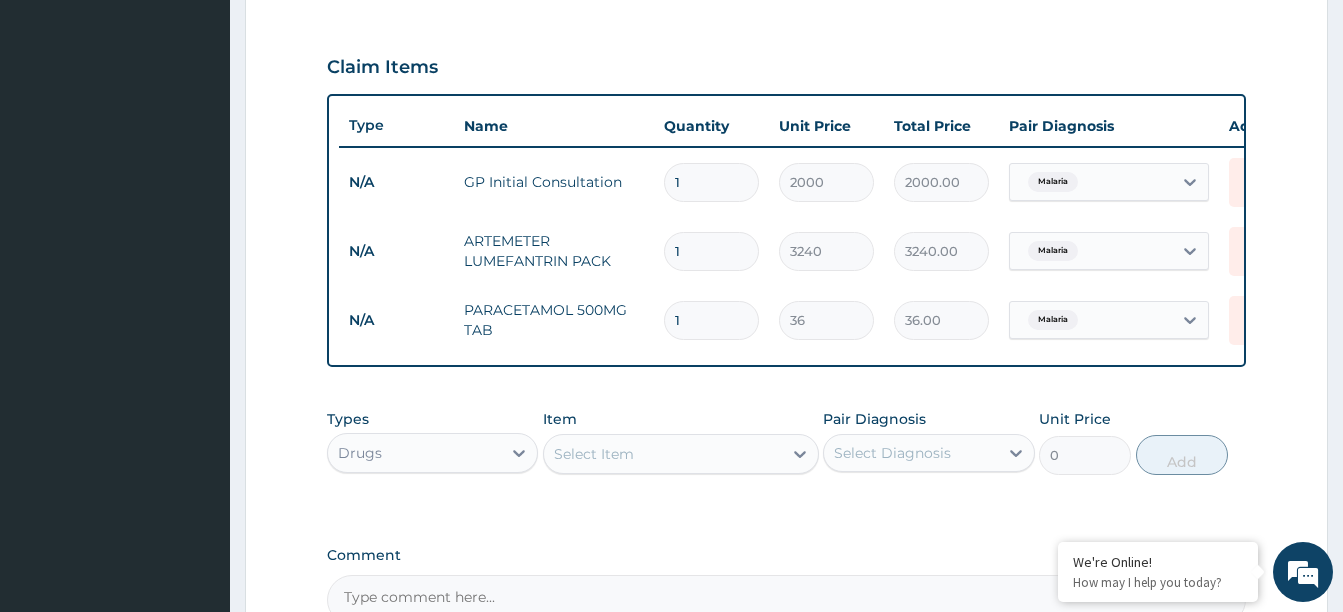 type on "360.00" 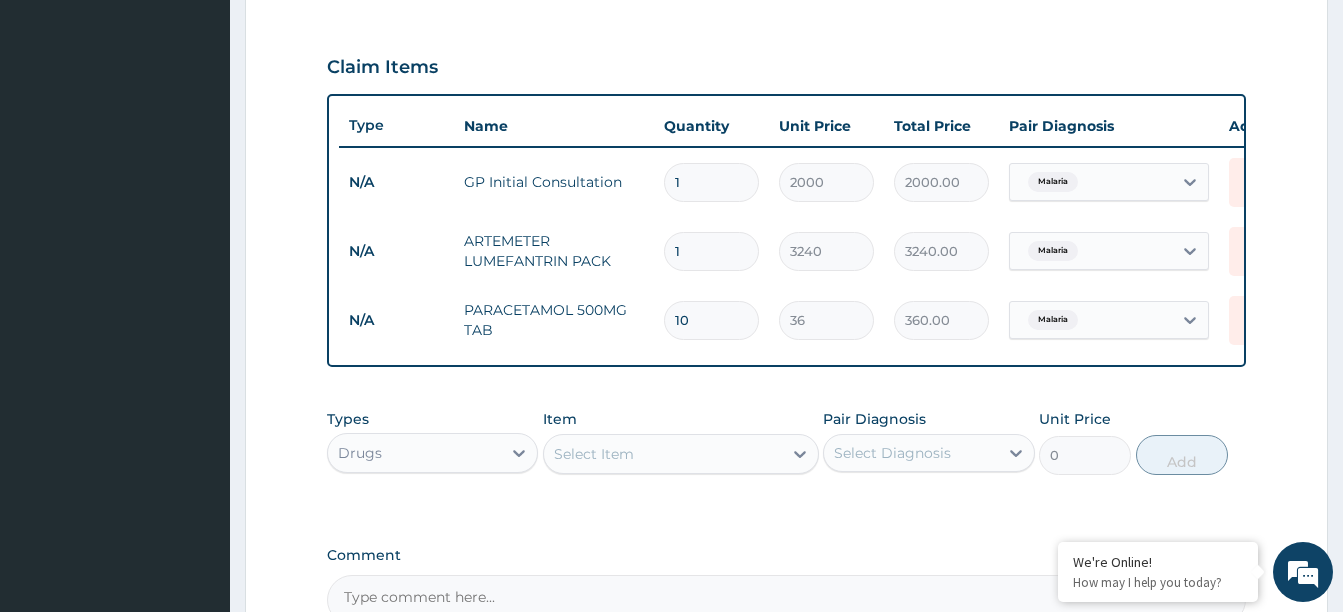 type on "10" 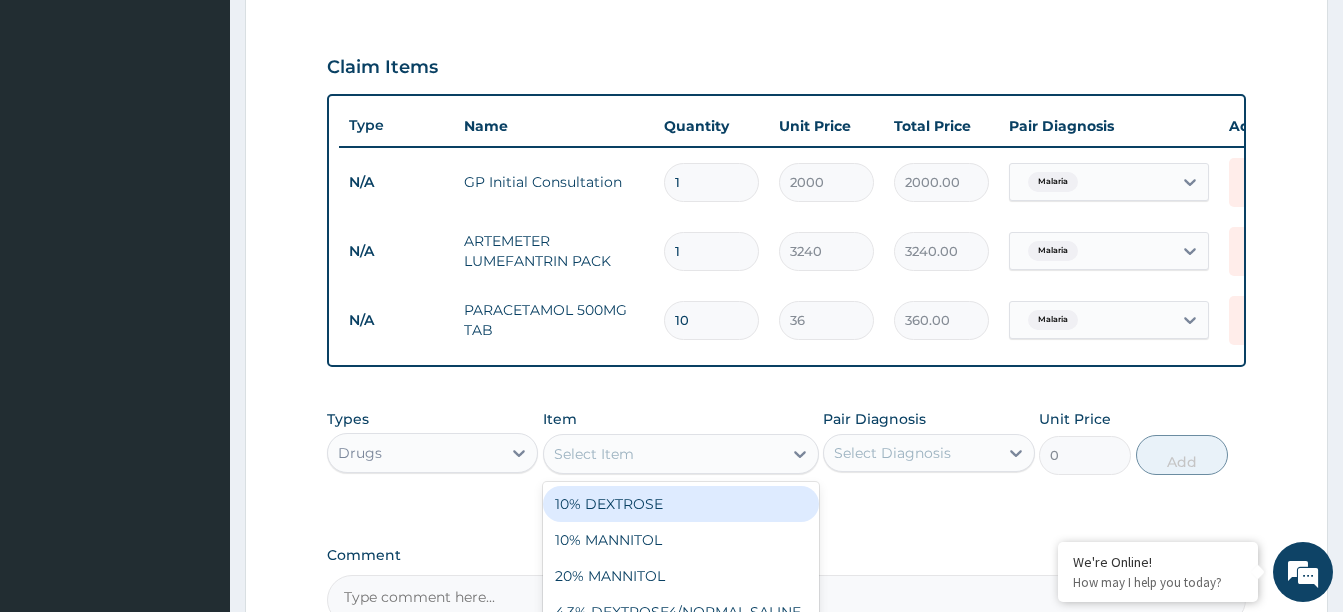 click on "Select Item" at bounding box center (663, 454) 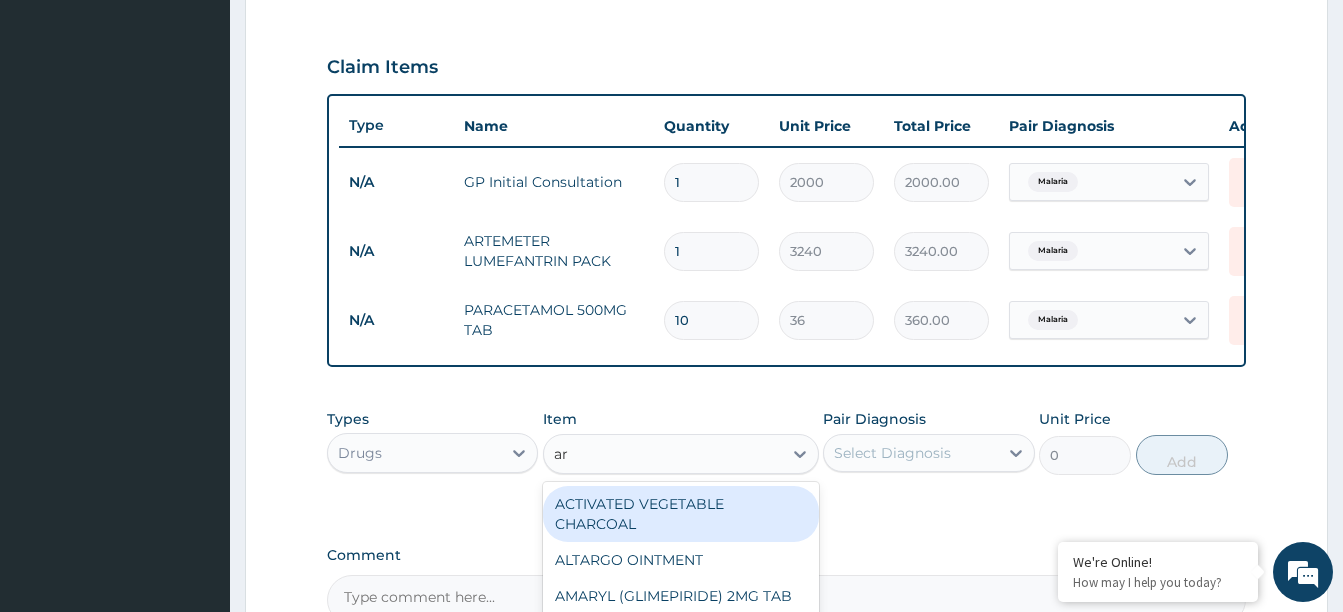 type on "art" 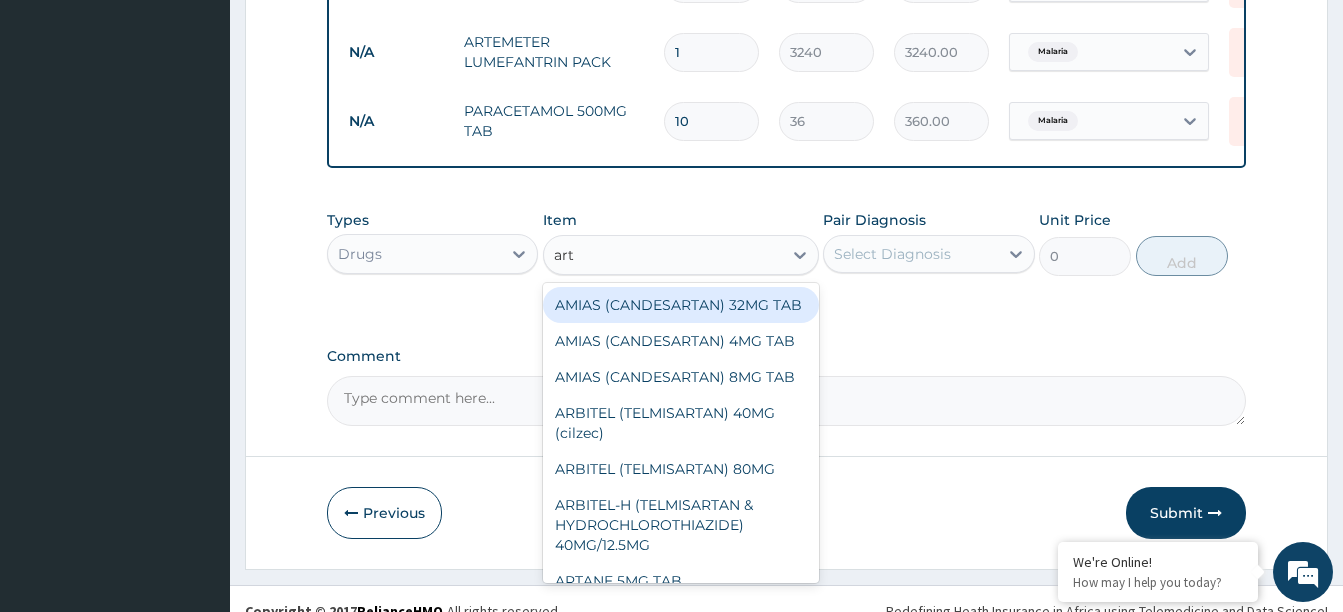scroll, scrollTop: 850, scrollLeft: 0, axis: vertical 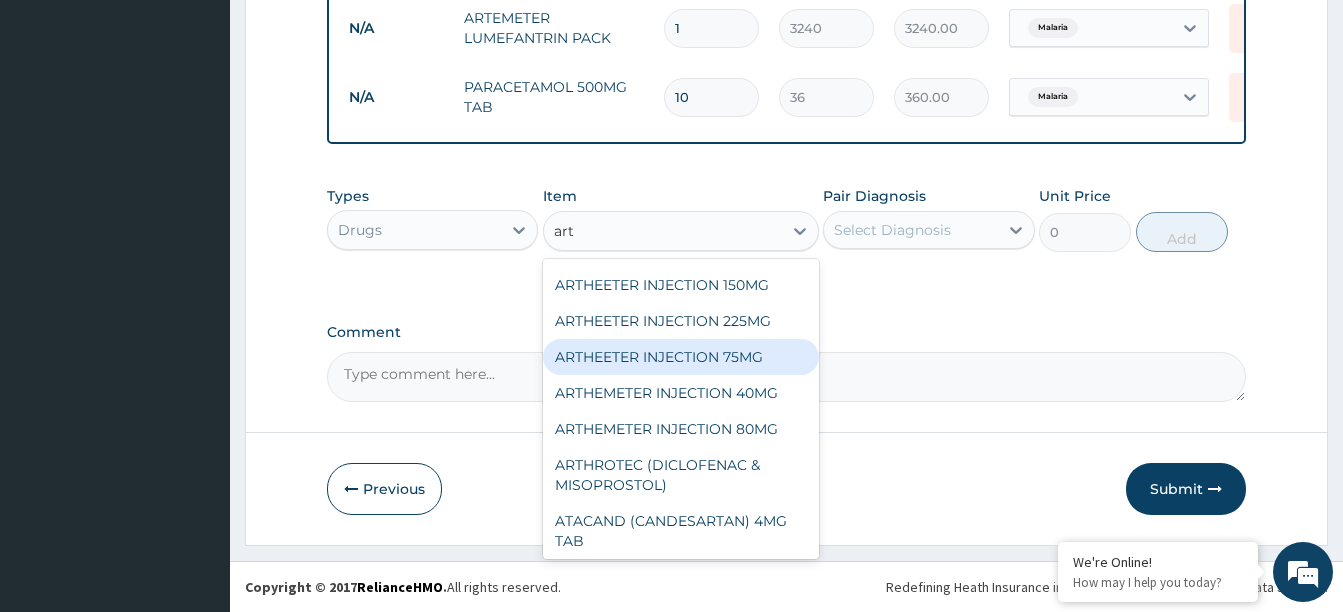 click on "ARTHEETER INJECTION 75MG" at bounding box center [681, 357] 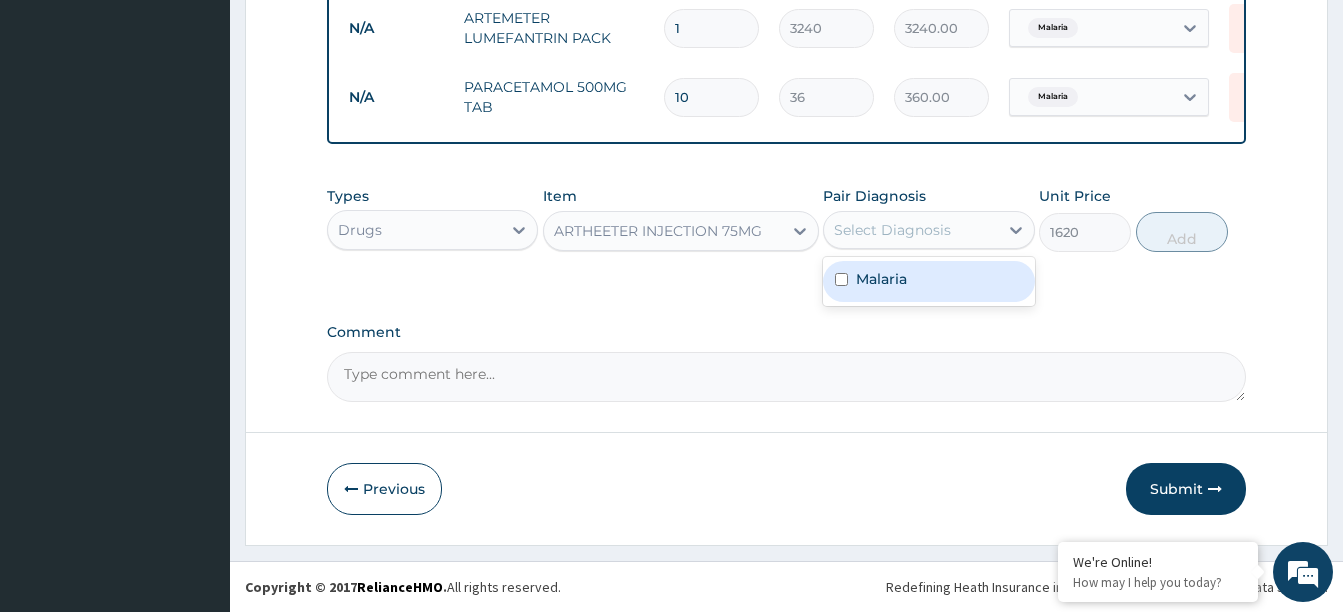 click on "Select Diagnosis" at bounding box center (910, 230) 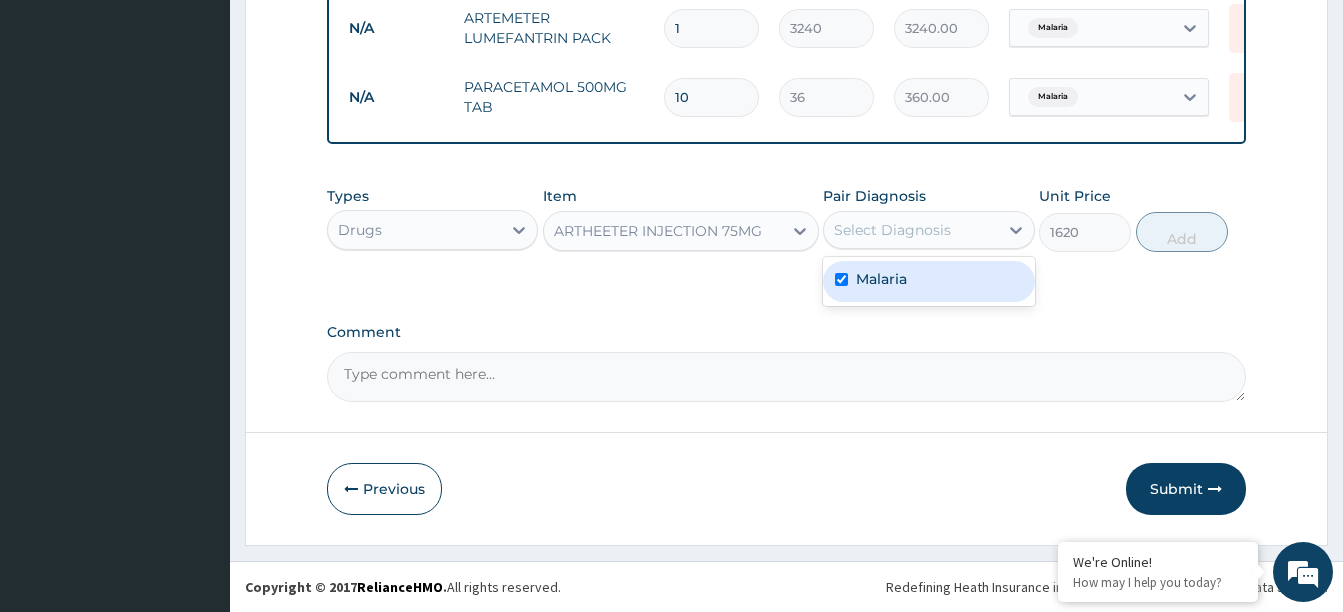 checkbox on "true" 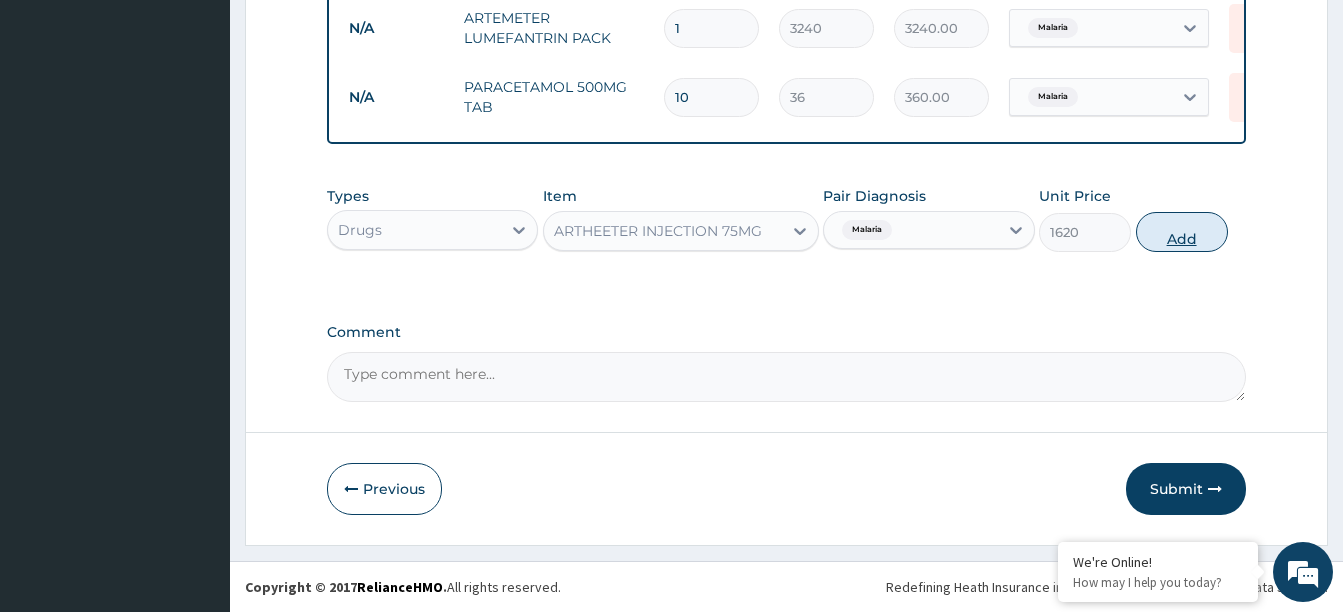 click on "Add" at bounding box center [1182, 232] 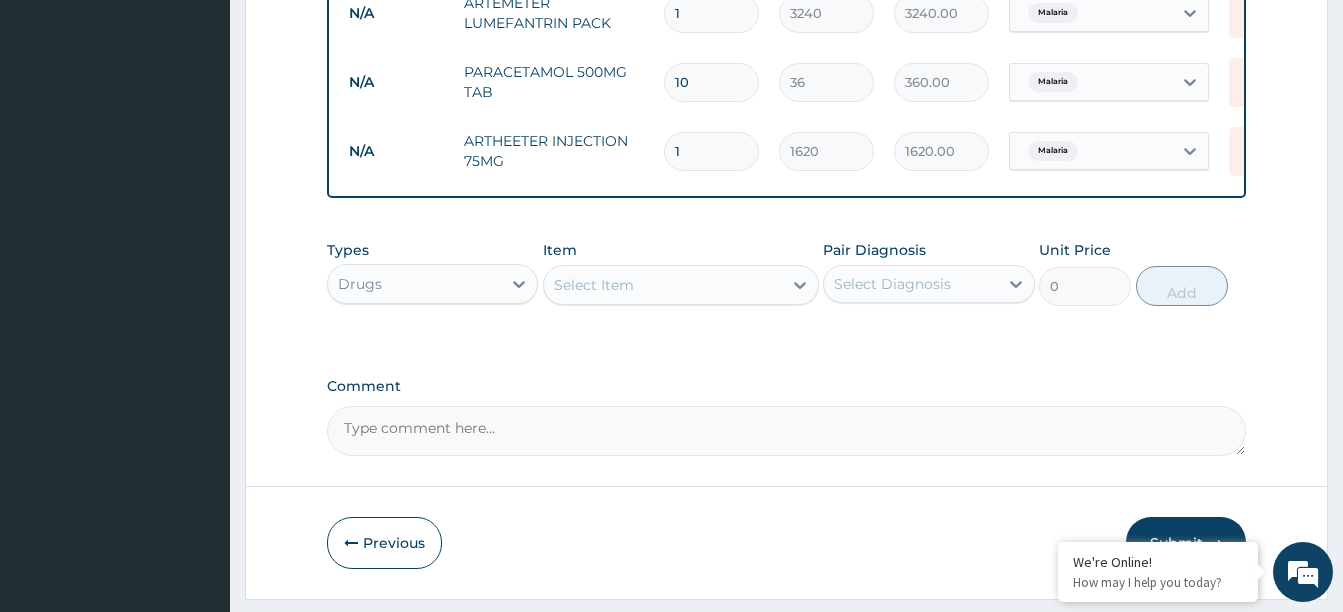 type 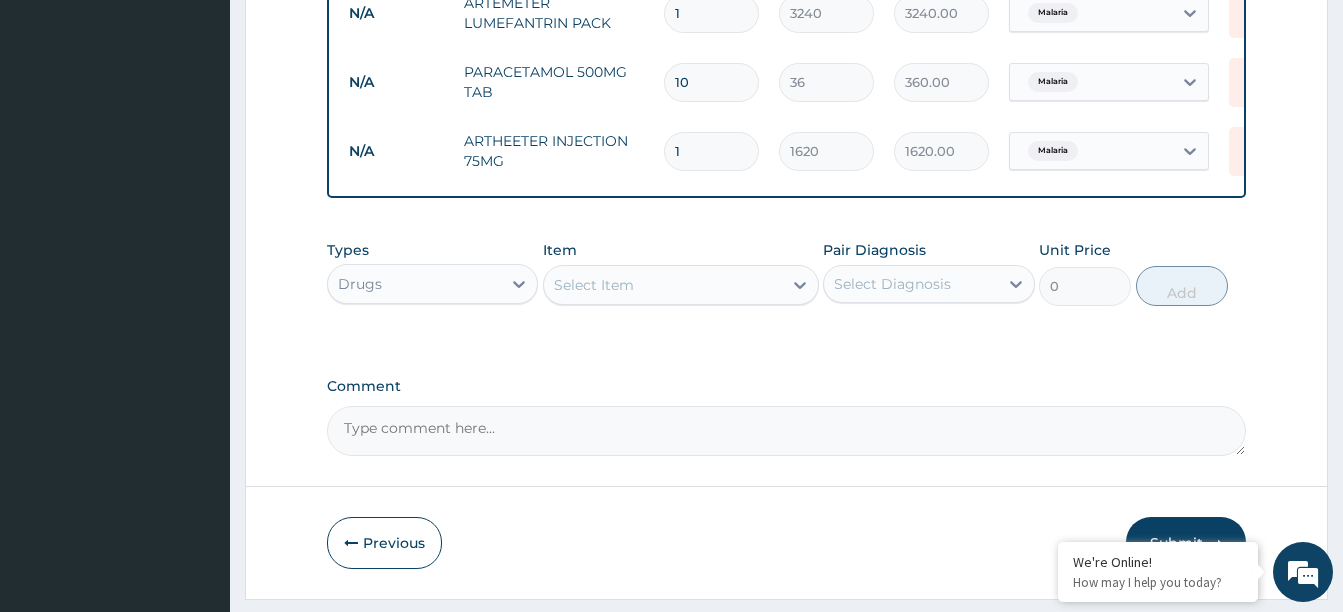 type on "0.00" 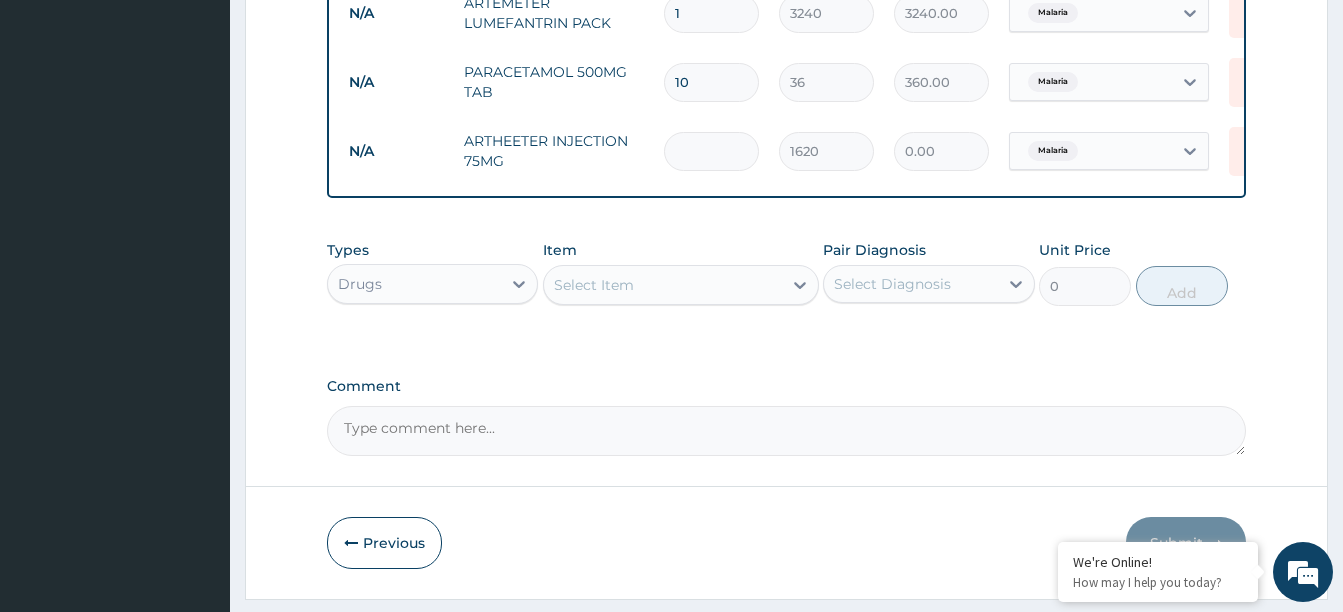type on "2" 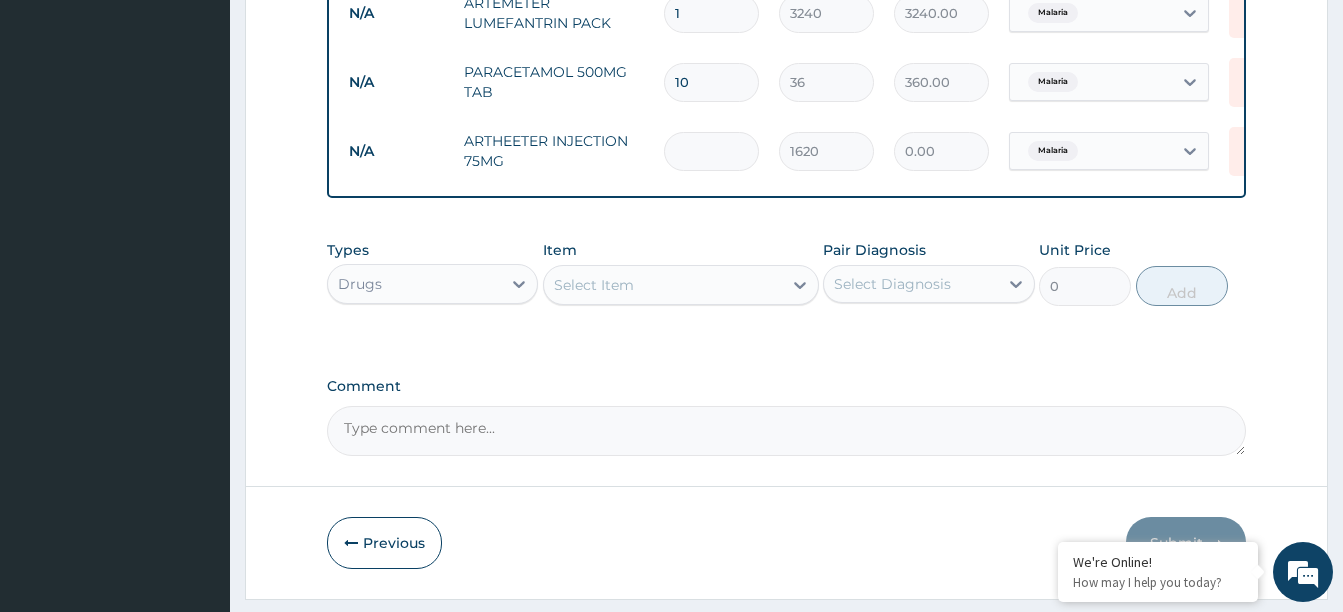 type on "3240.00" 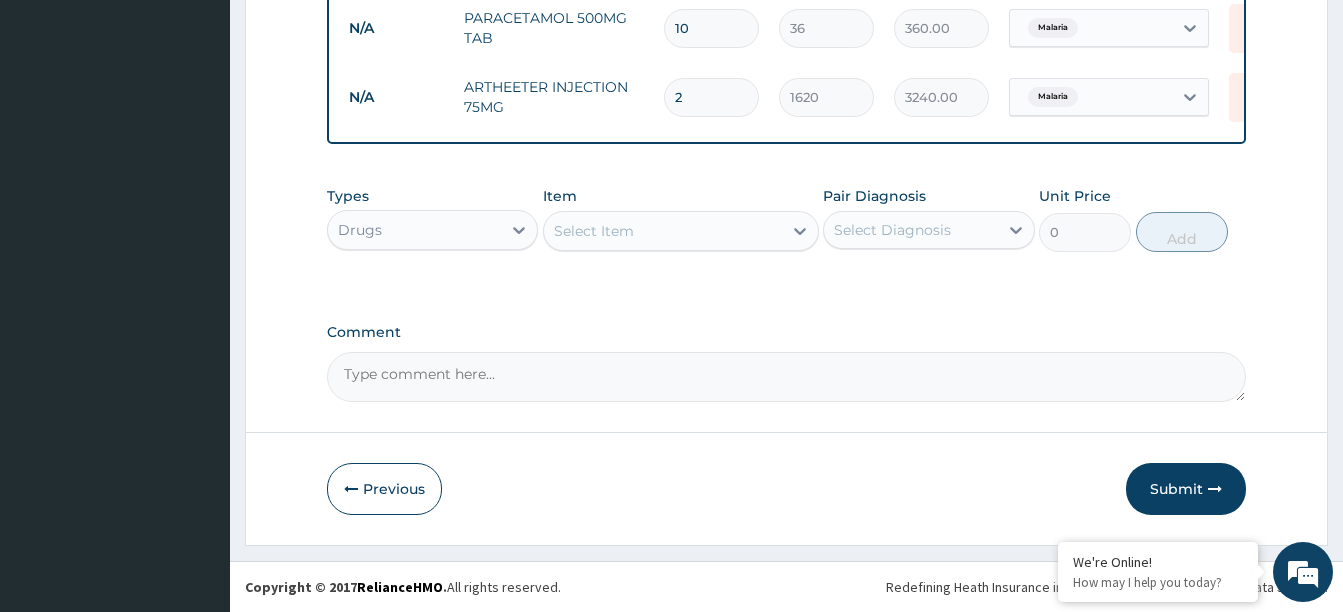 scroll, scrollTop: 957, scrollLeft: 0, axis: vertical 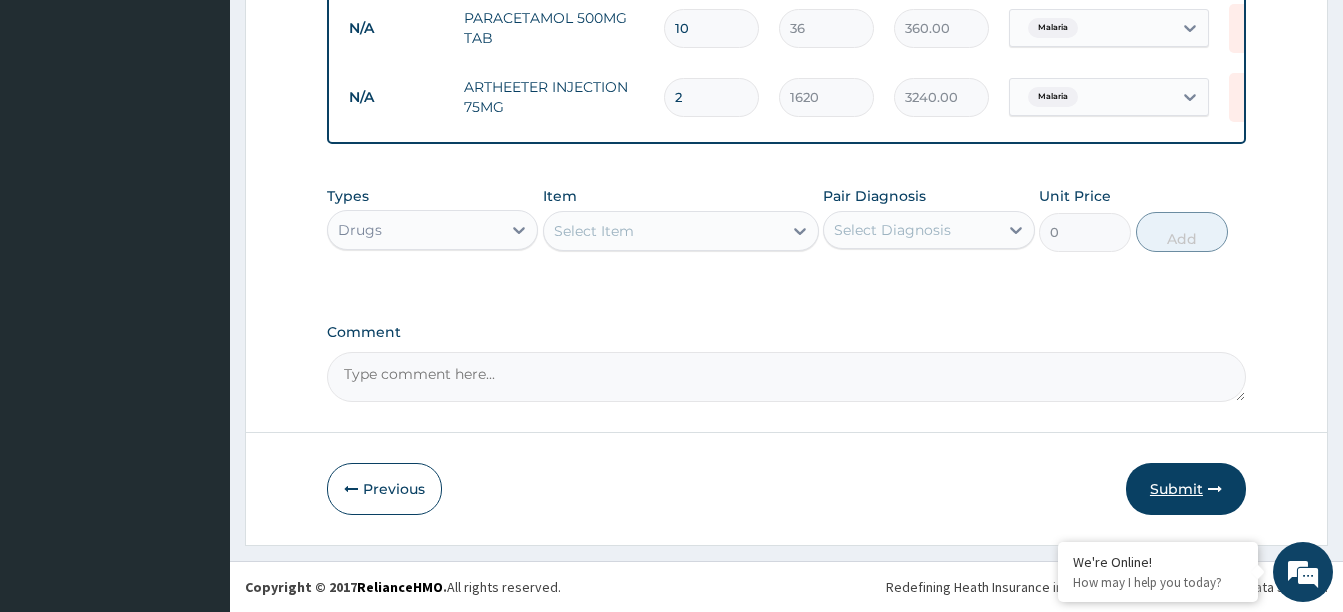 type on "2" 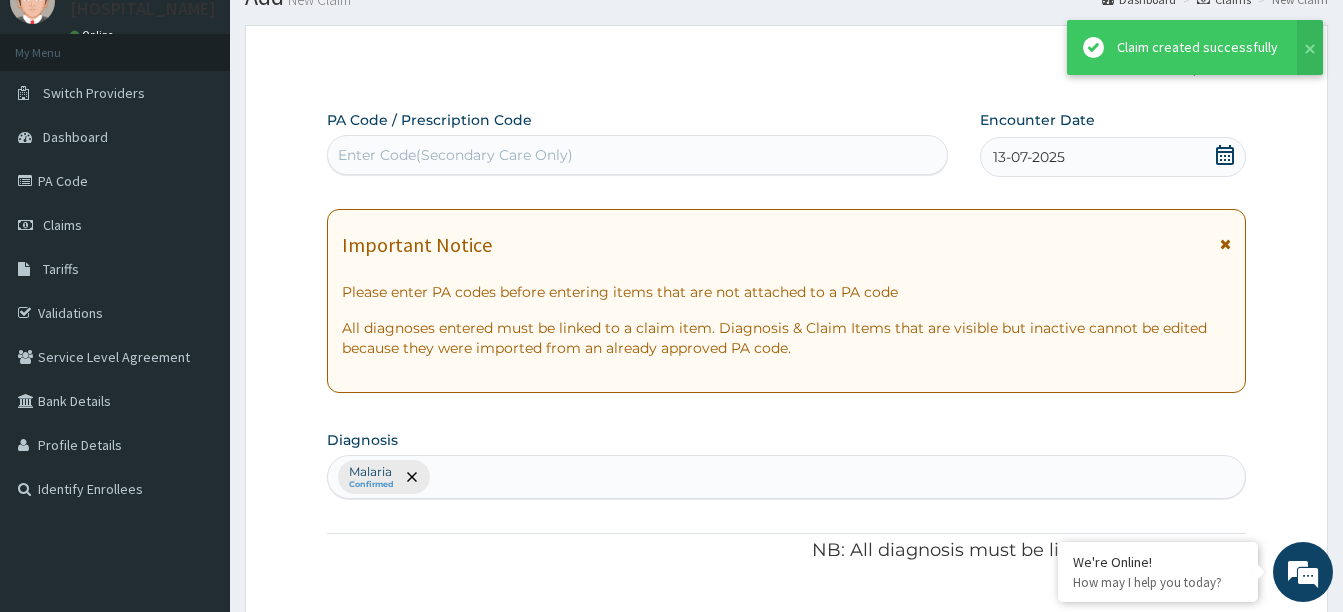 scroll, scrollTop: 957, scrollLeft: 0, axis: vertical 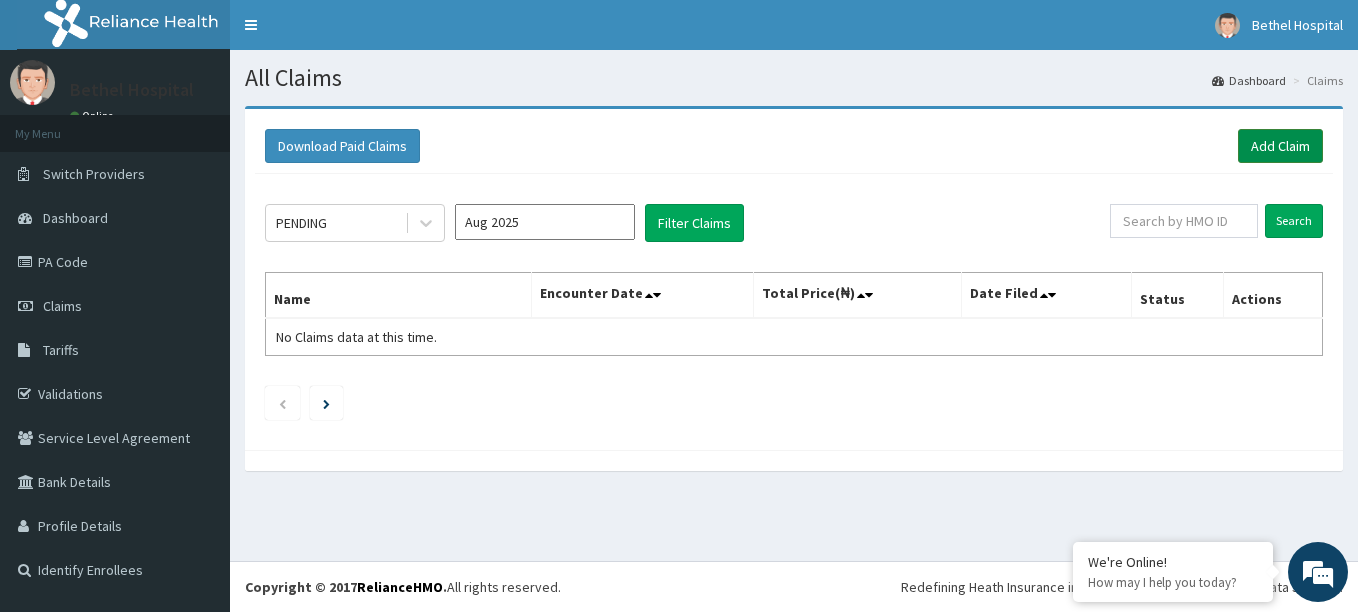 click on "Add Claim" at bounding box center [1280, 146] 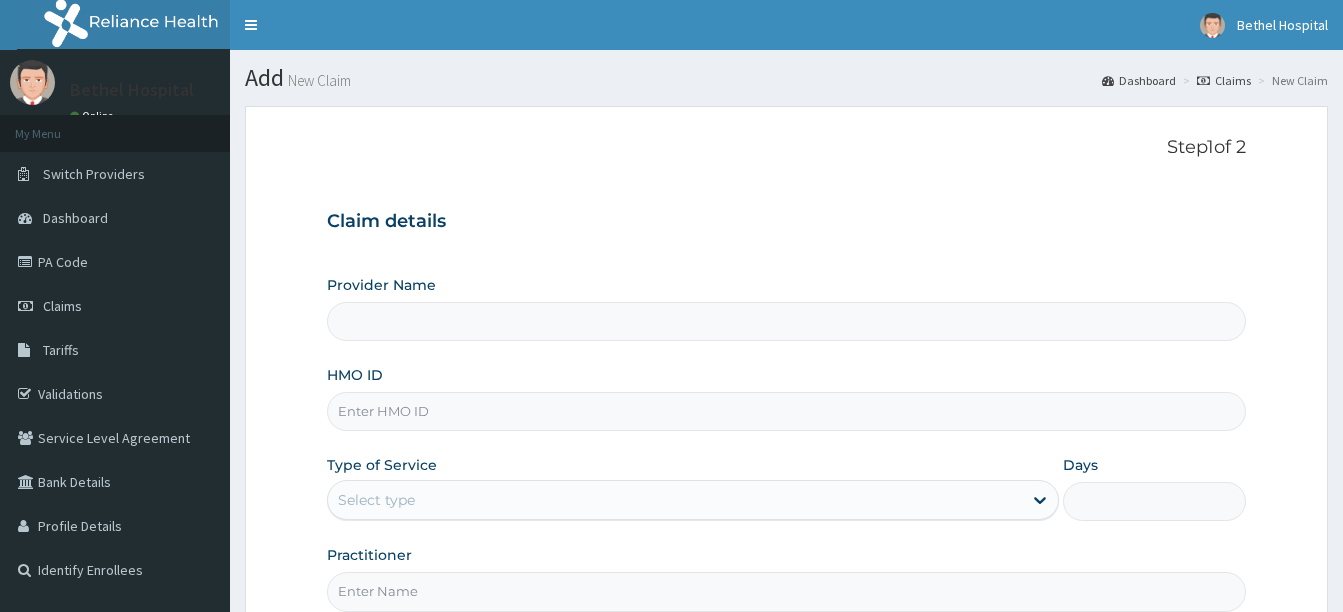 scroll, scrollTop: 0, scrollLeft: 0, axis: both 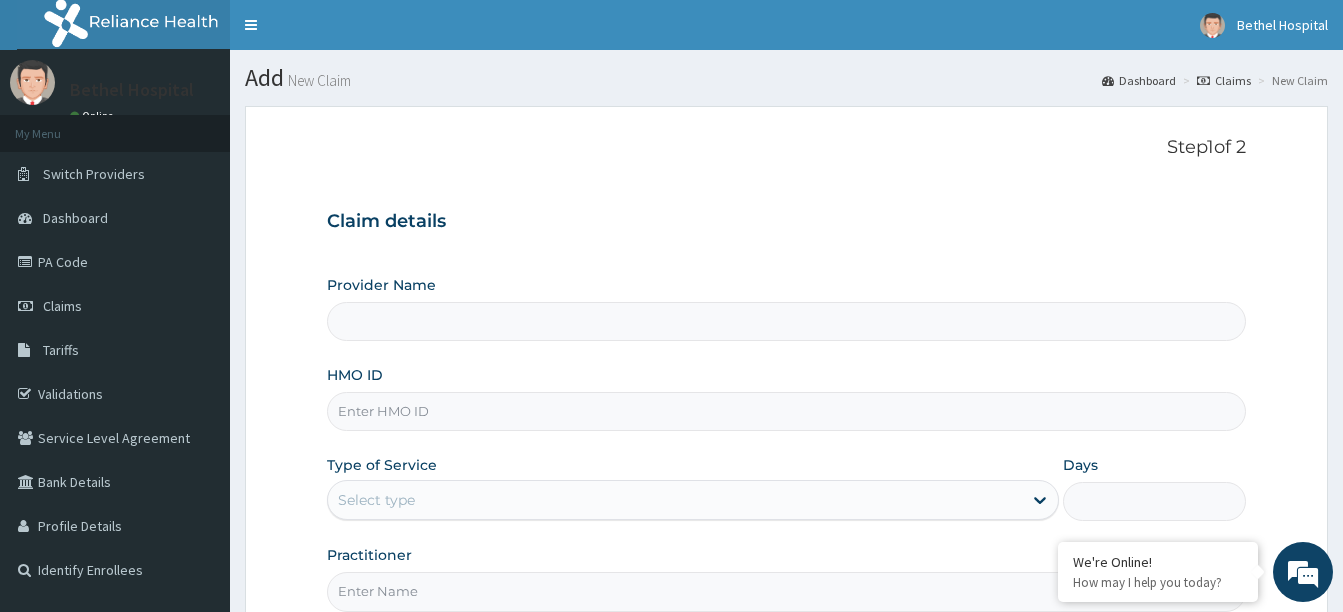 type on "Bethel Specialist Hospital" 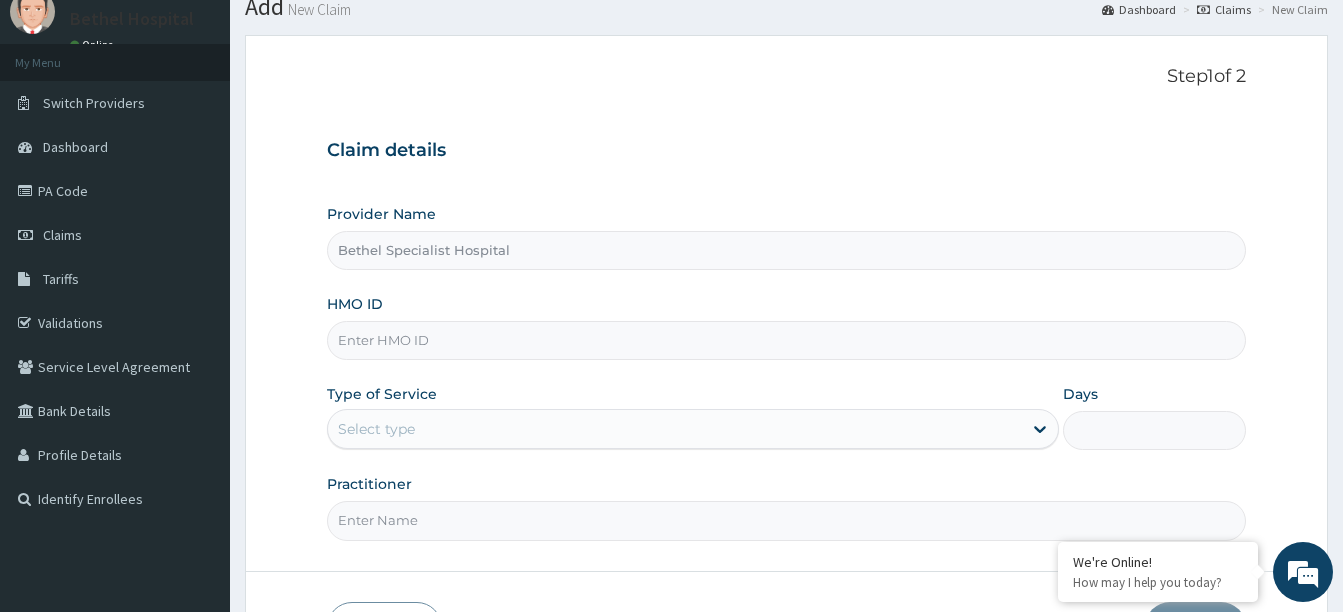 scroll, scrollTop: 100, scrollLeft: 0, axis: vertical 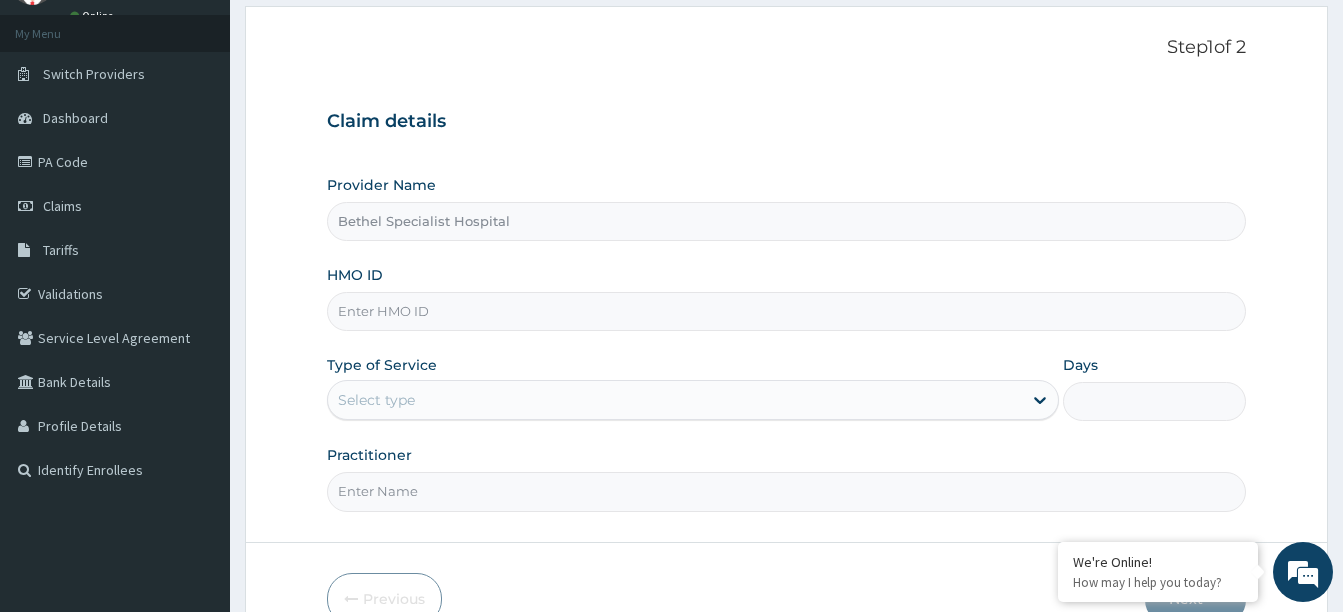 click on "HMO ID" at bounding box center (786, 311) 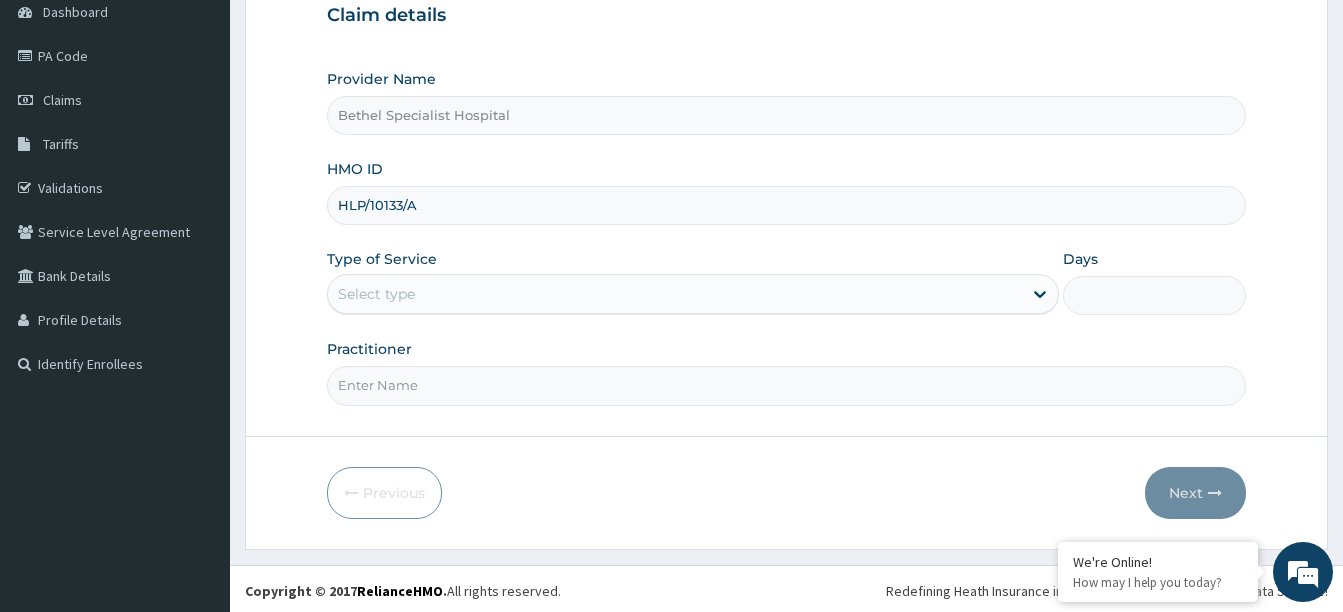 scroll, scrollTop: 210, scrollLeft: 0, axis: vertical 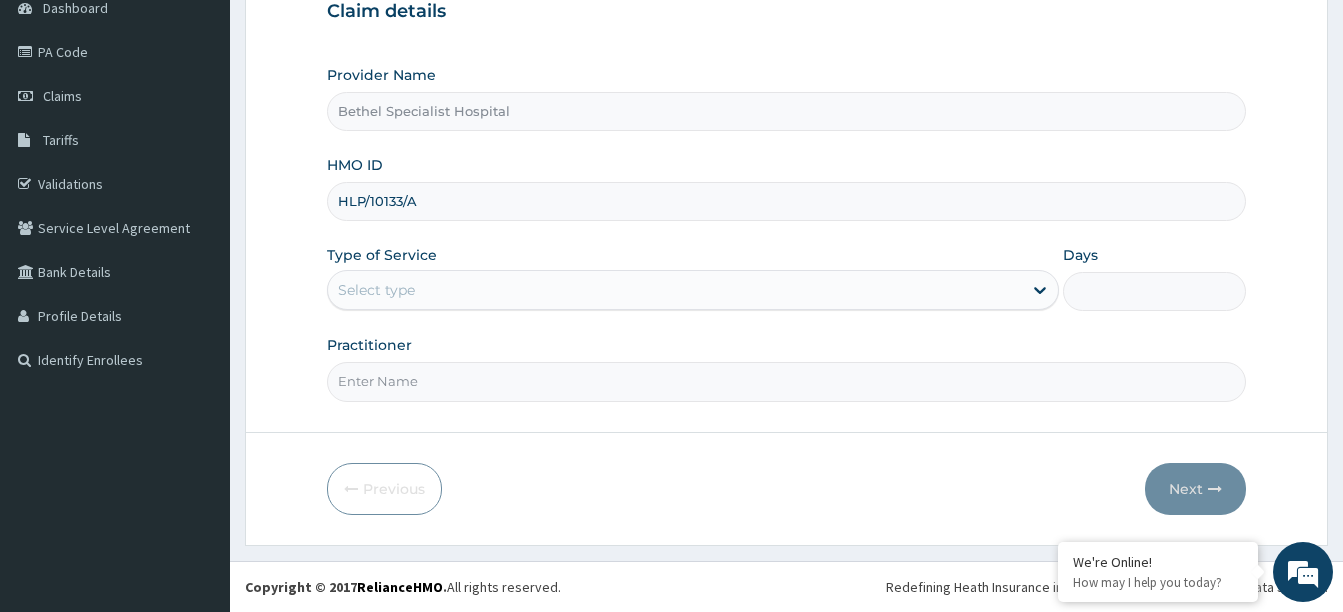 type on "HLP/10133/A" 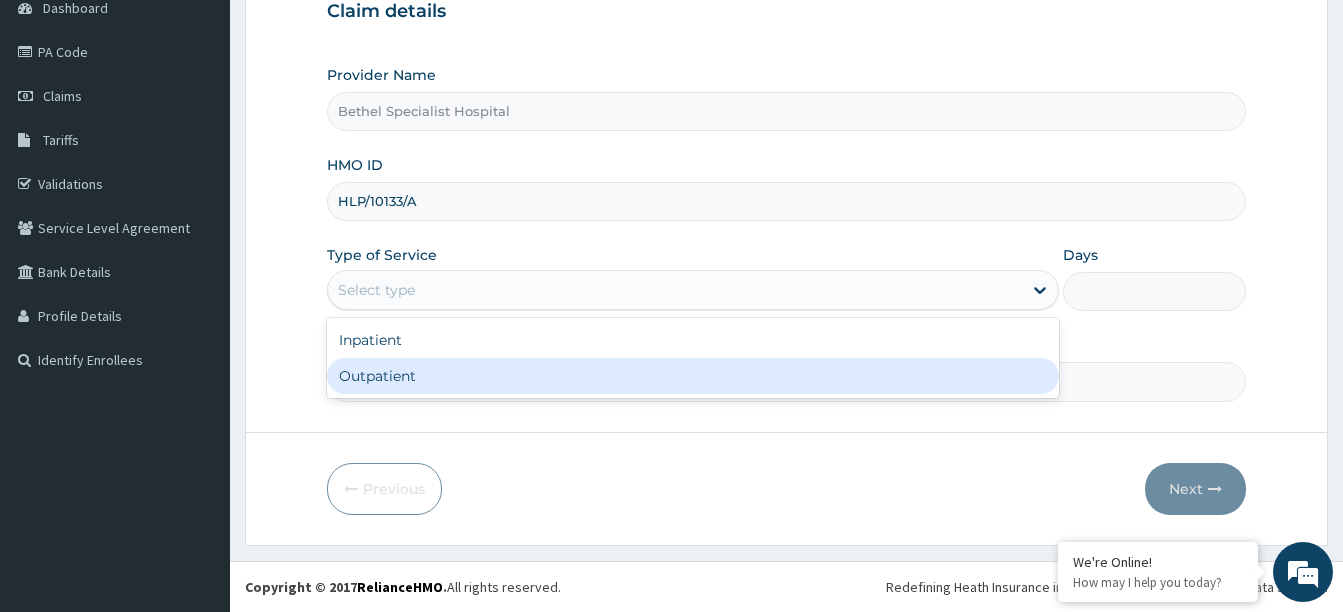 click on "Outpatient" at bounding box center [693, 376] 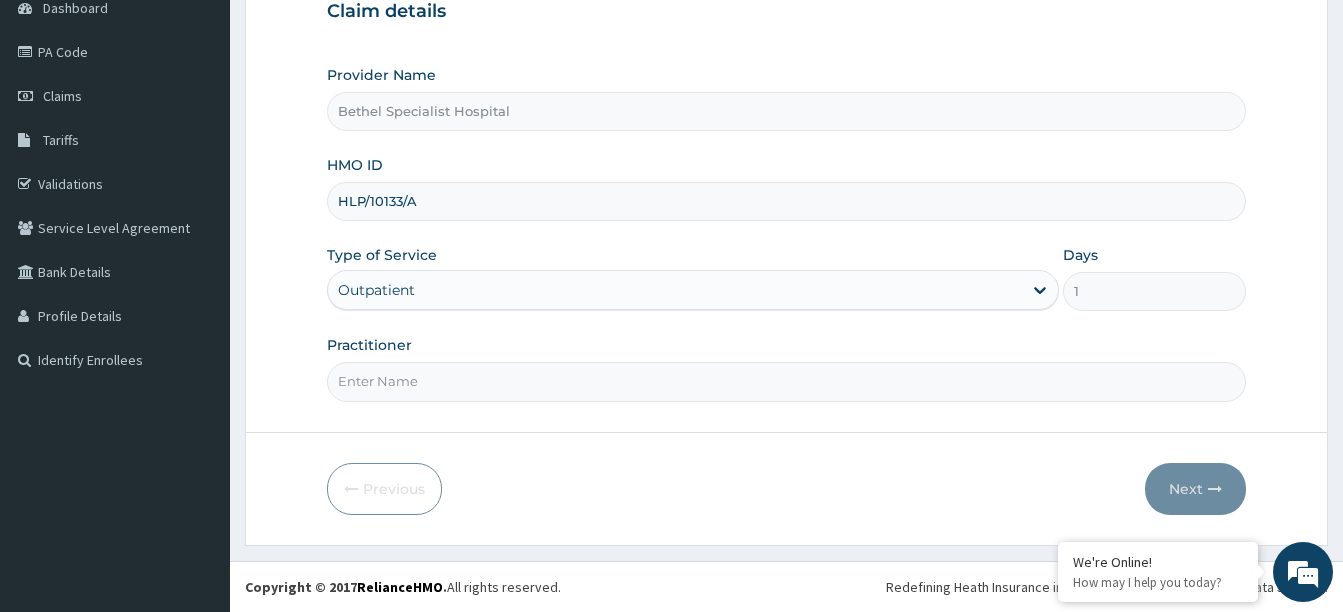 click on "Practitioner" at bounding box center [786, 381] 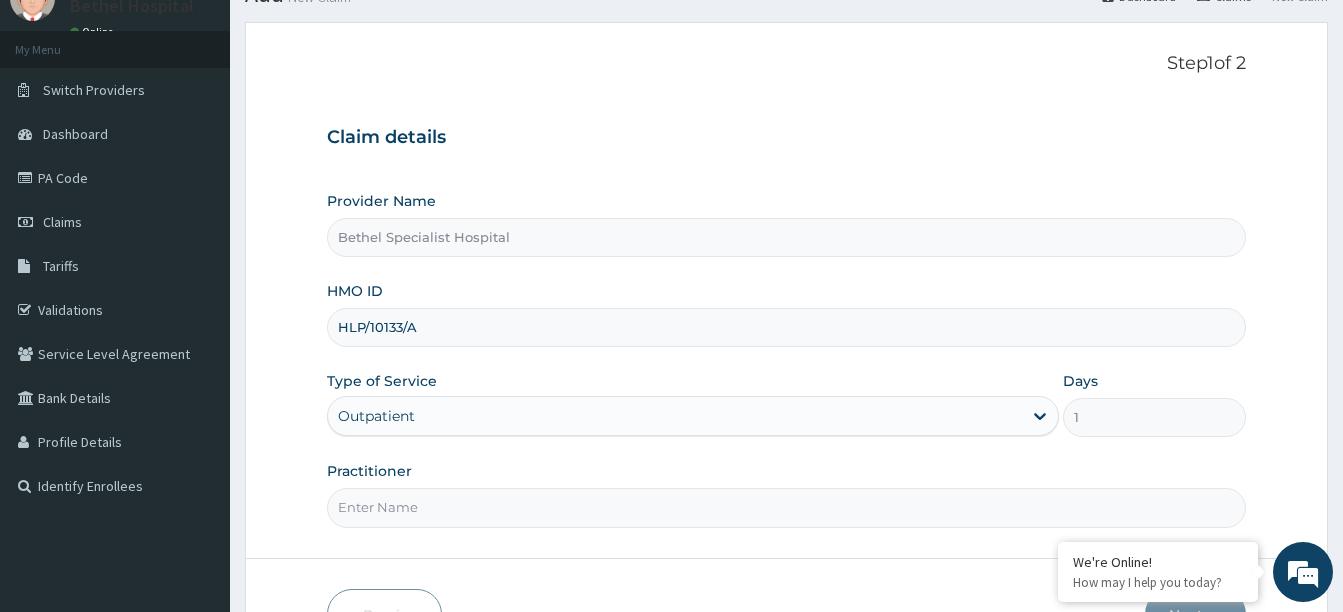 scroll, scrollTop: 210, scrollLeft: 0, axis: vertical 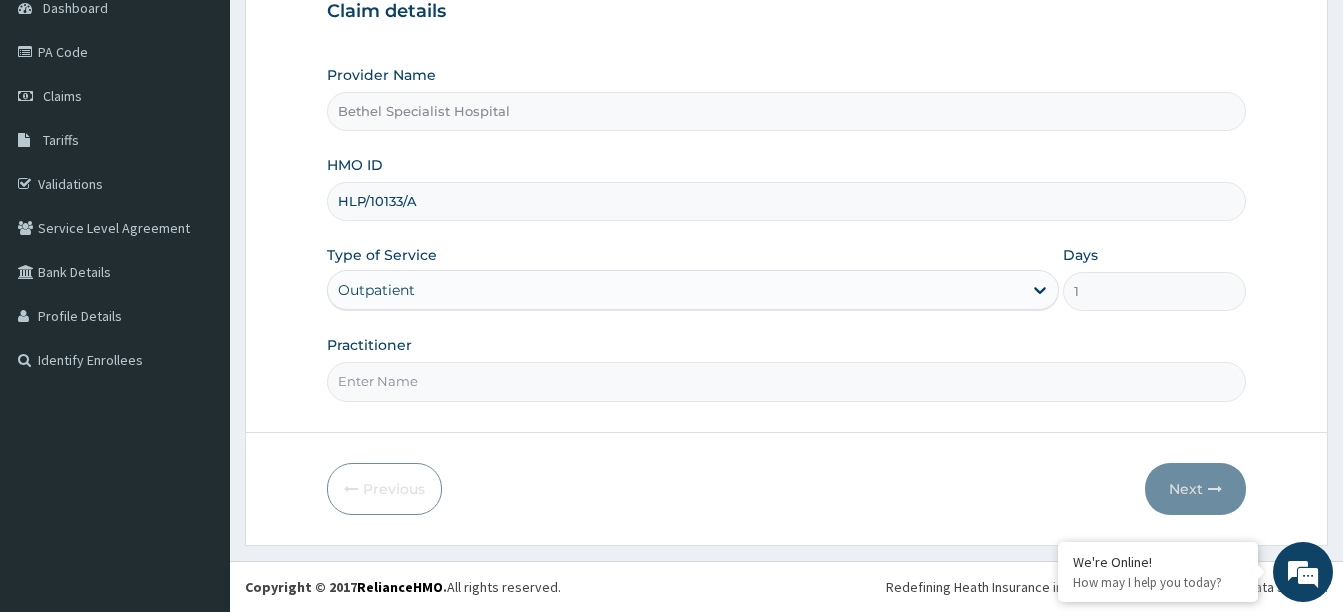type on "d" 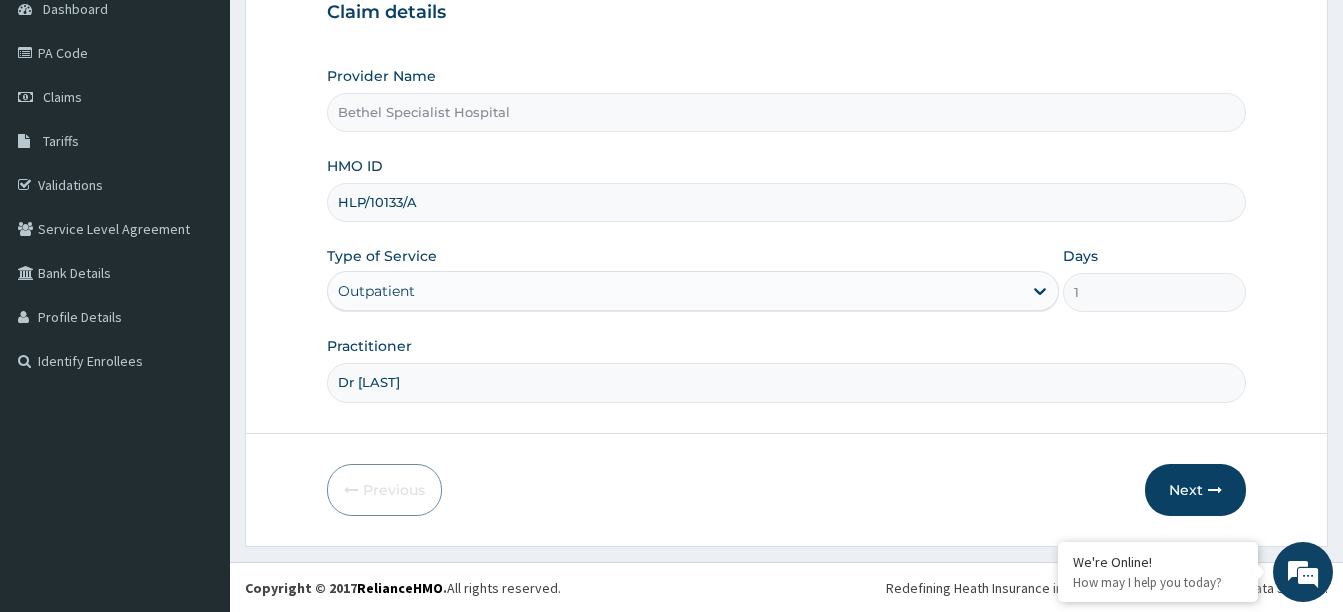 scroll, scrollTop: 210, scrollLeft: 0, axis: vertical 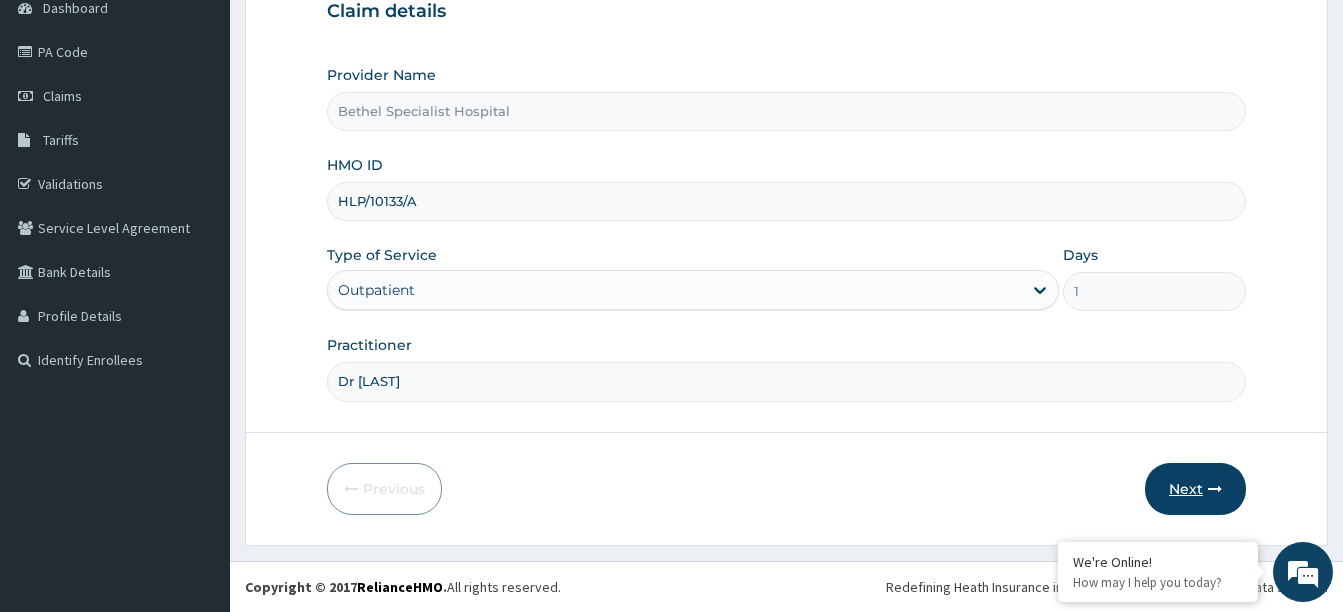 type on "Dr Hamzat" 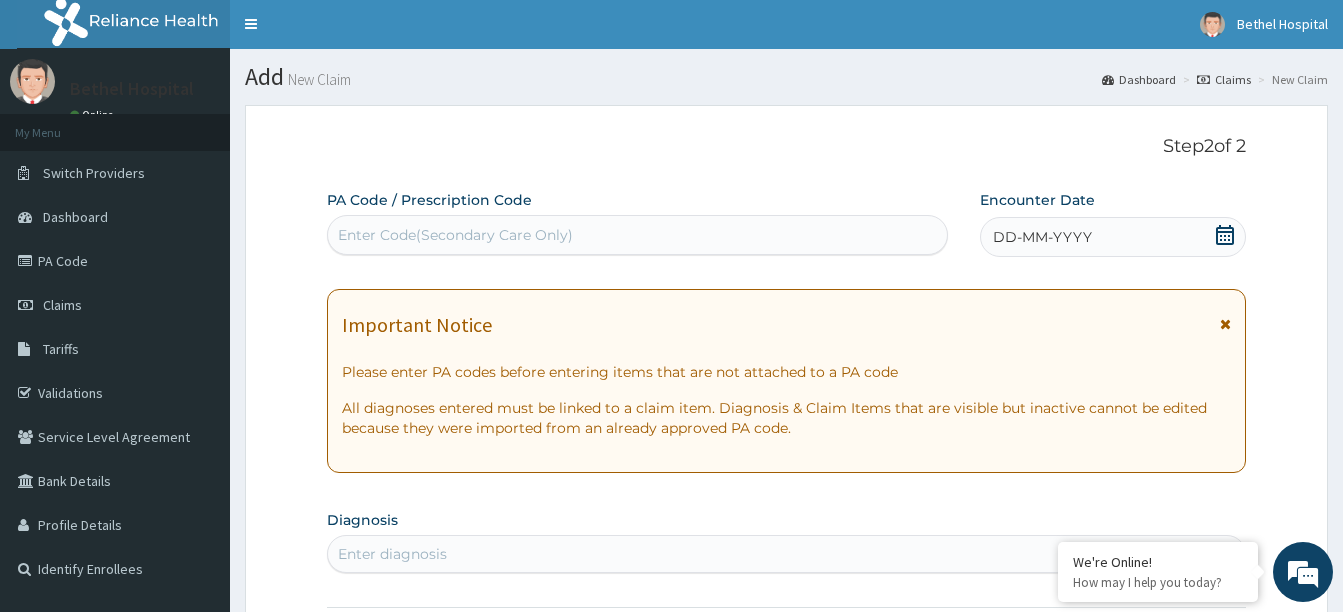 scroll, scrollTop: 0, scrollLeft: 0, axis: both 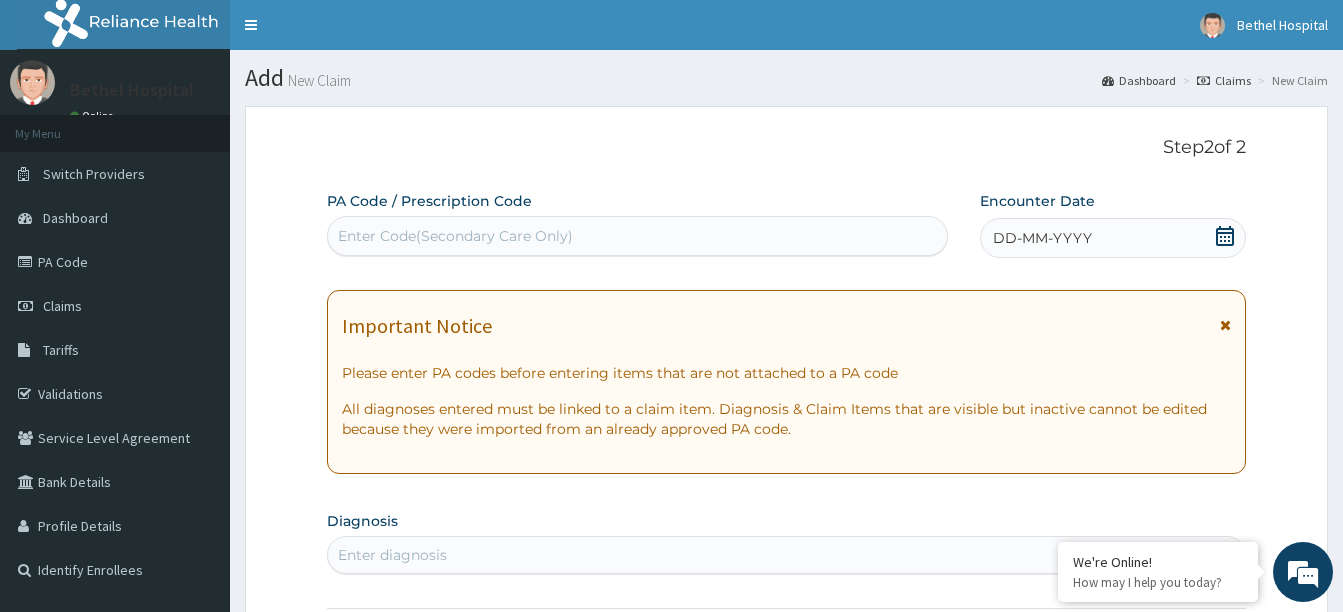 click 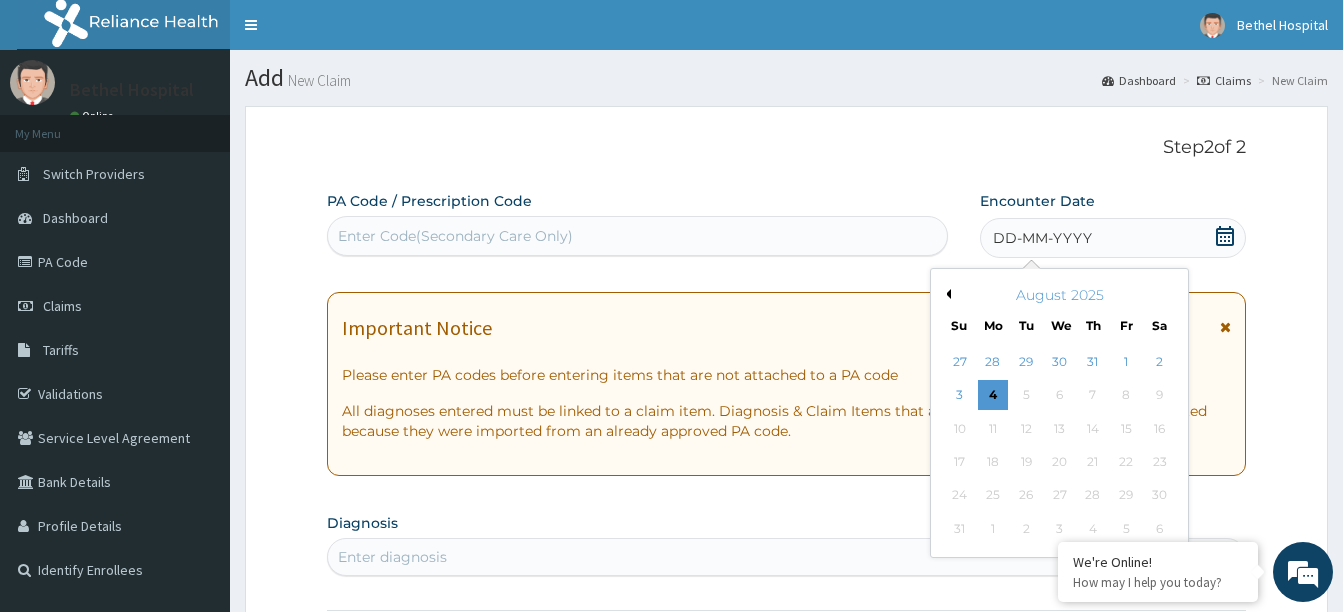 click on "Previous Month" at bounding box center (946, 294) 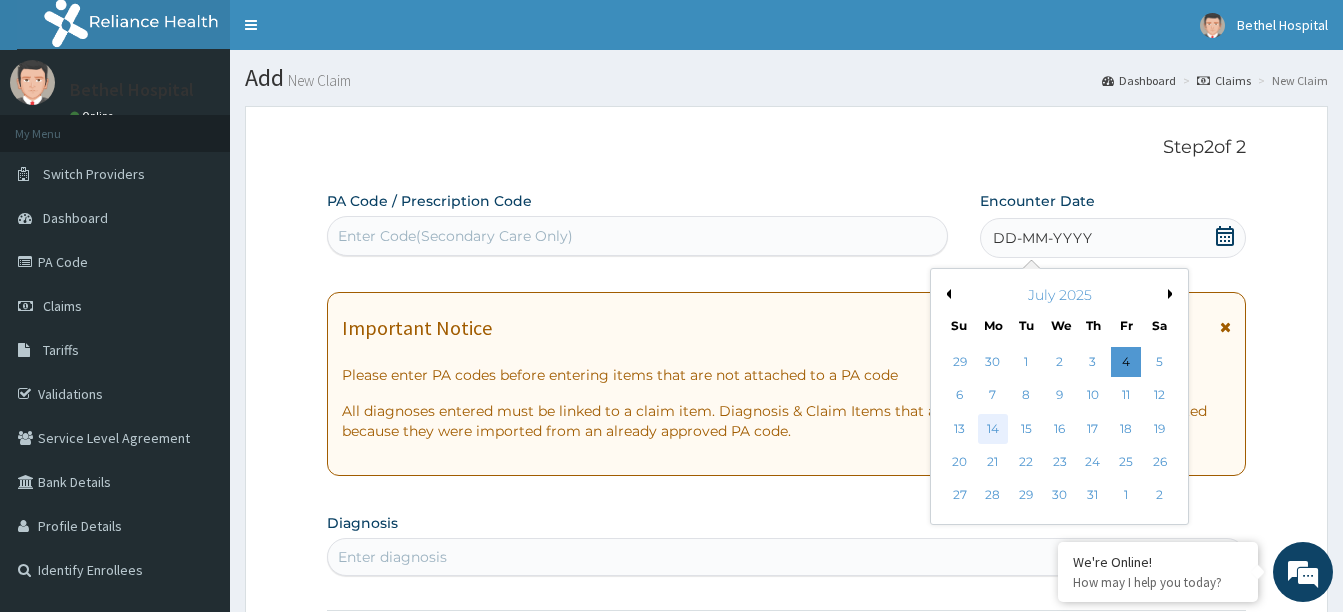 click on "14" at bounding box center (993, 429) 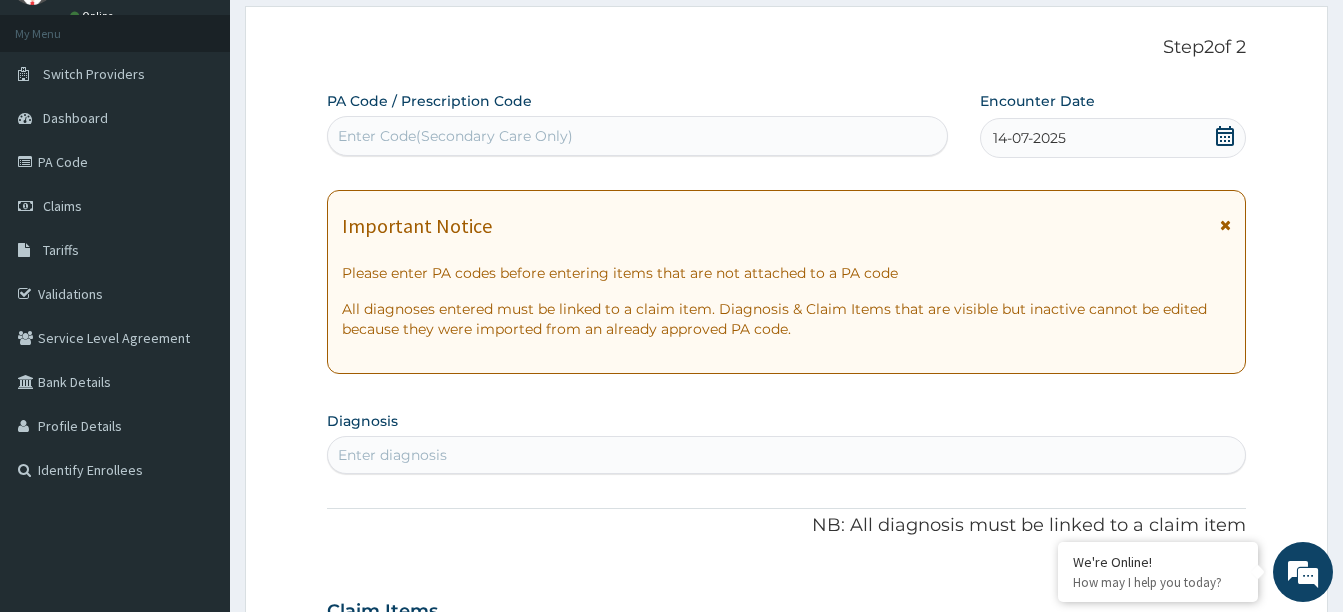 scroll, scrollTop: 200, scrollLeft: 0, axis: vertical 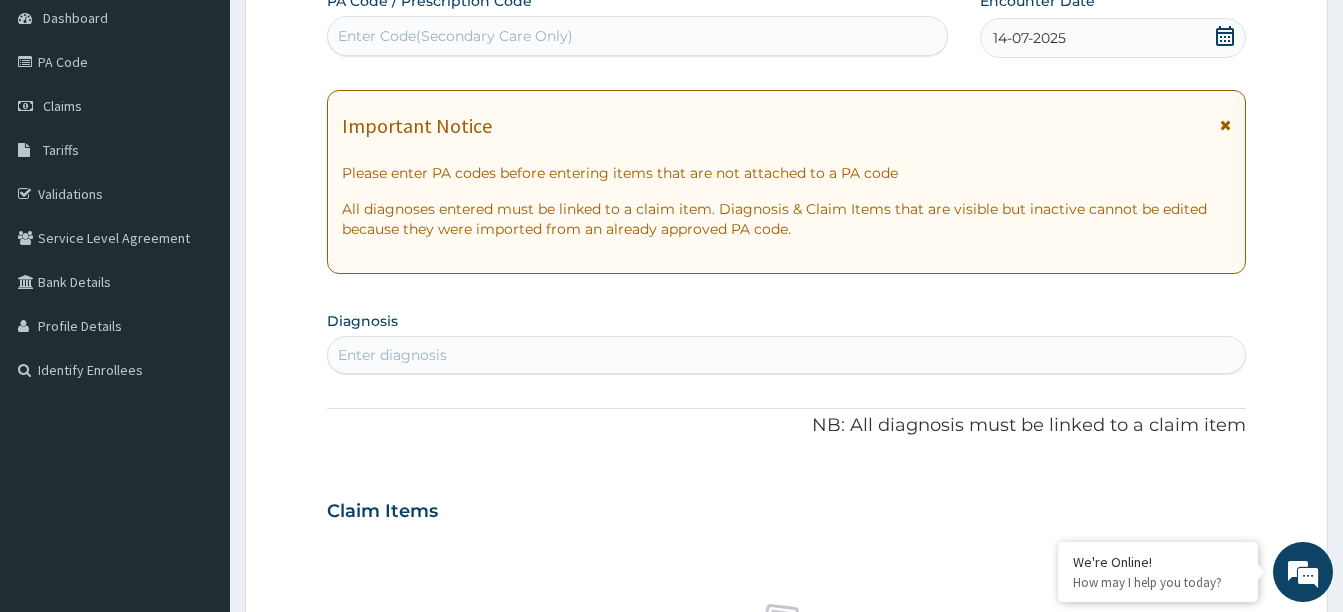 click on "Enter diagnosis" at bounding box center (786, 355) 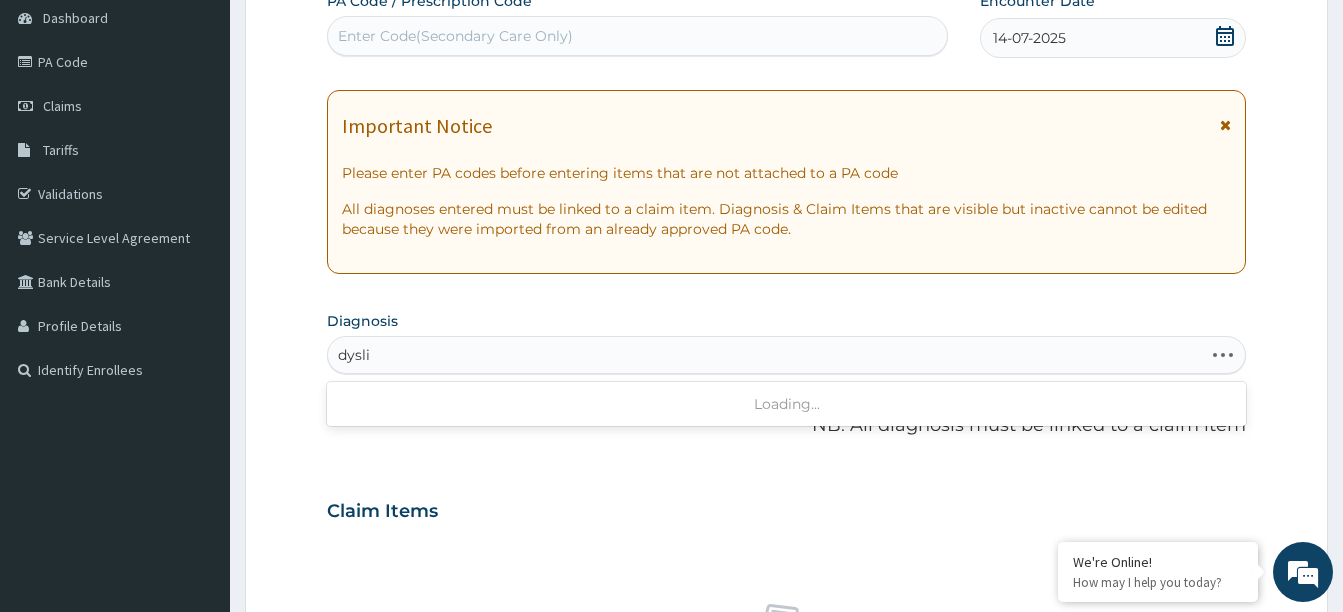 type on "dyslip" 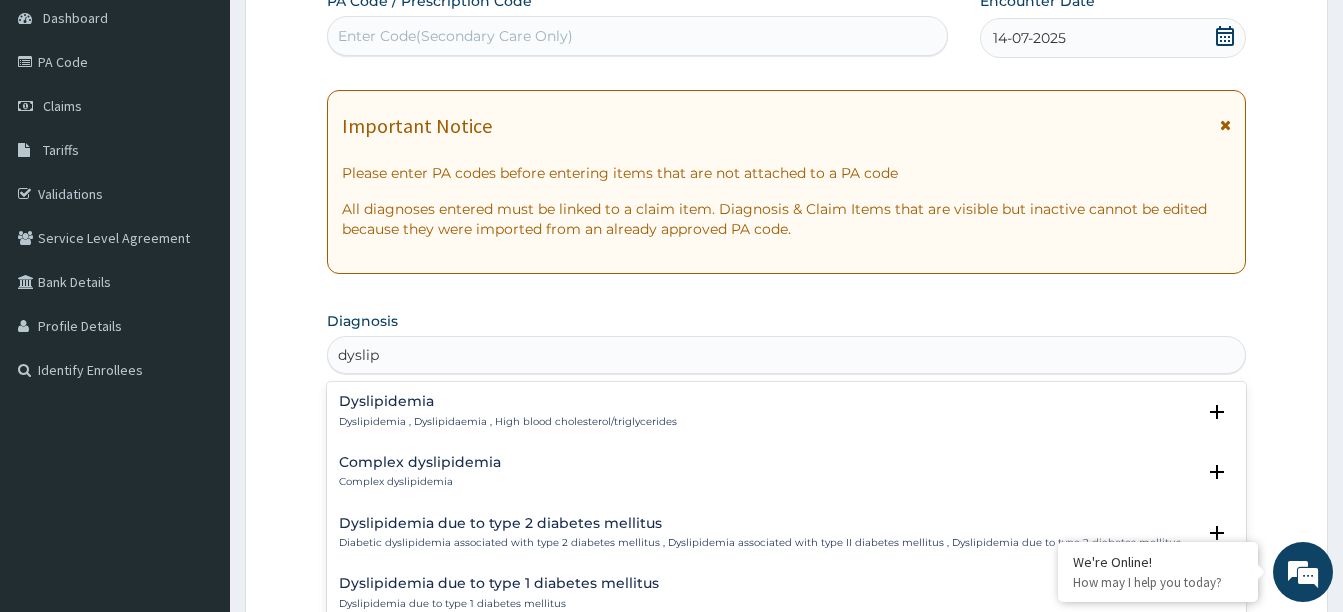click on "Dyslipidemia" at bounding box center [508, 401] 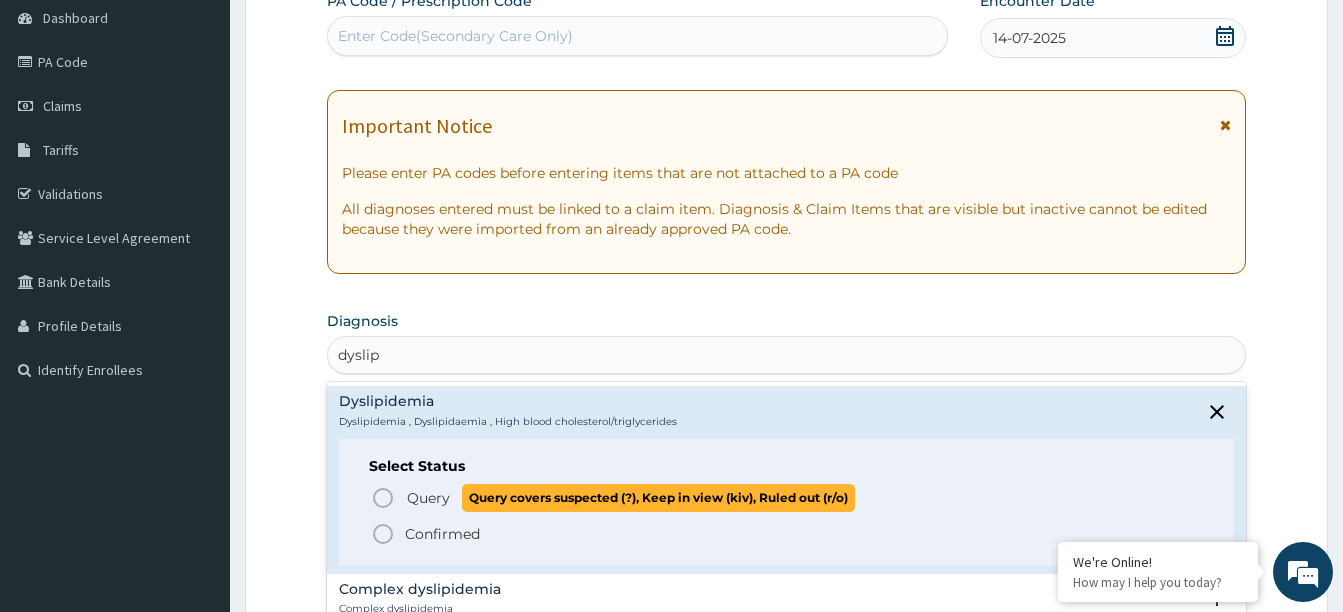 click 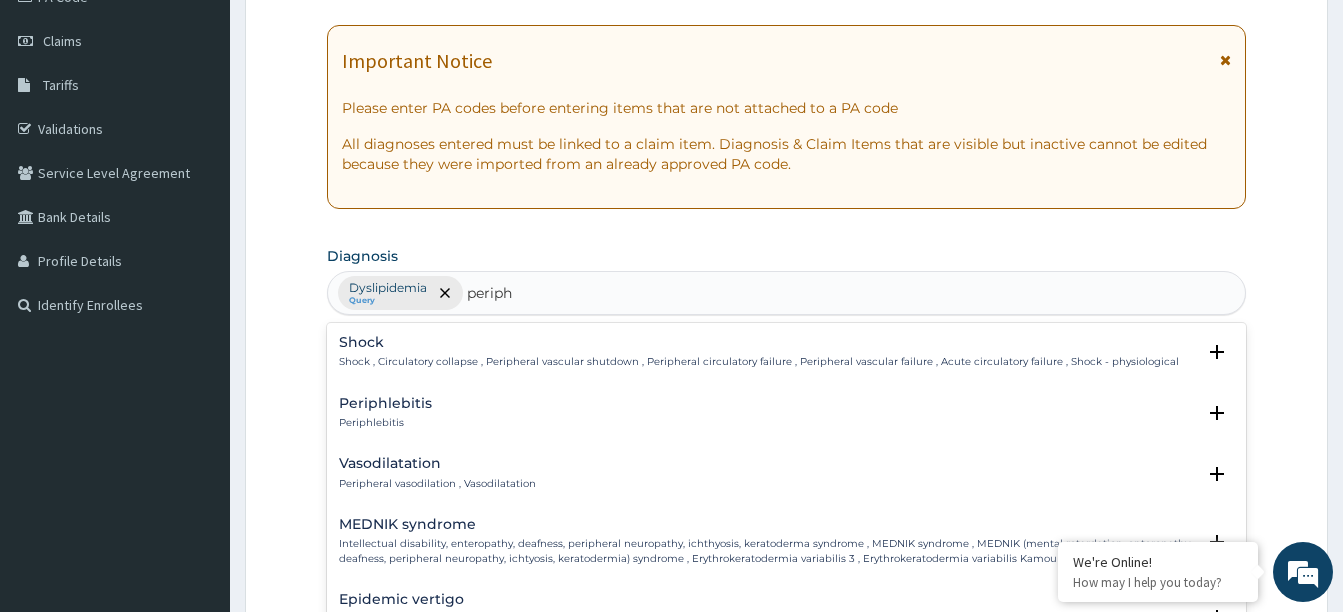 scroll, scrollTop: 300, scrollLeft: 0, axis: vertical 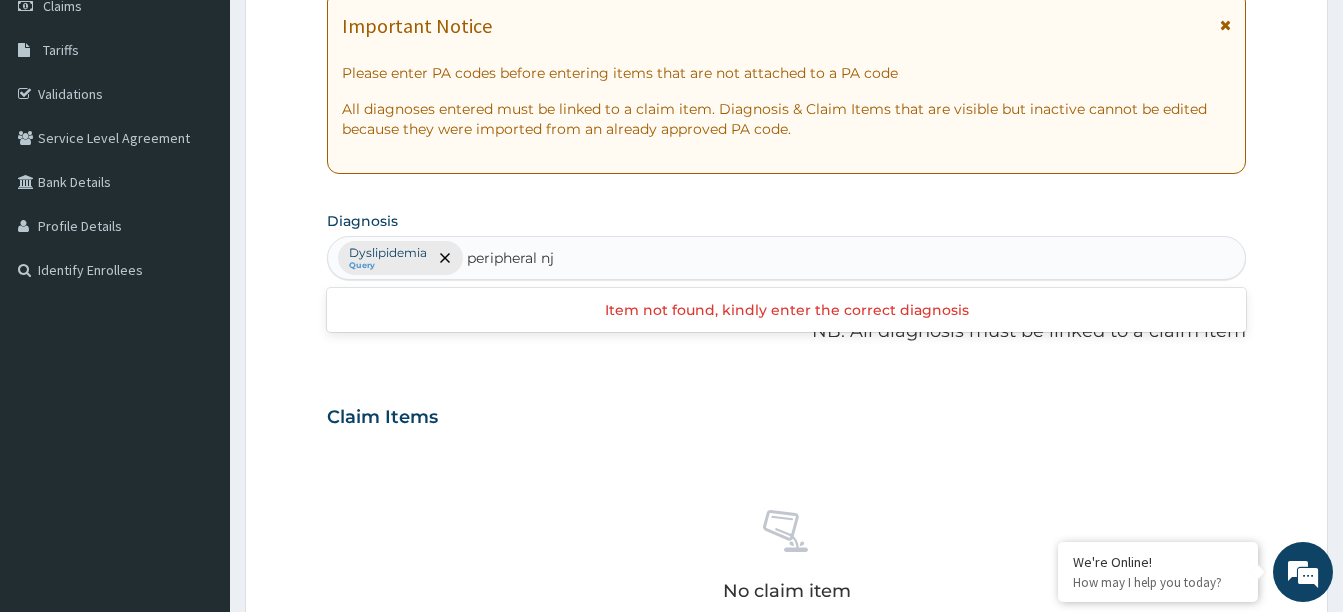 type on "peripheral n" 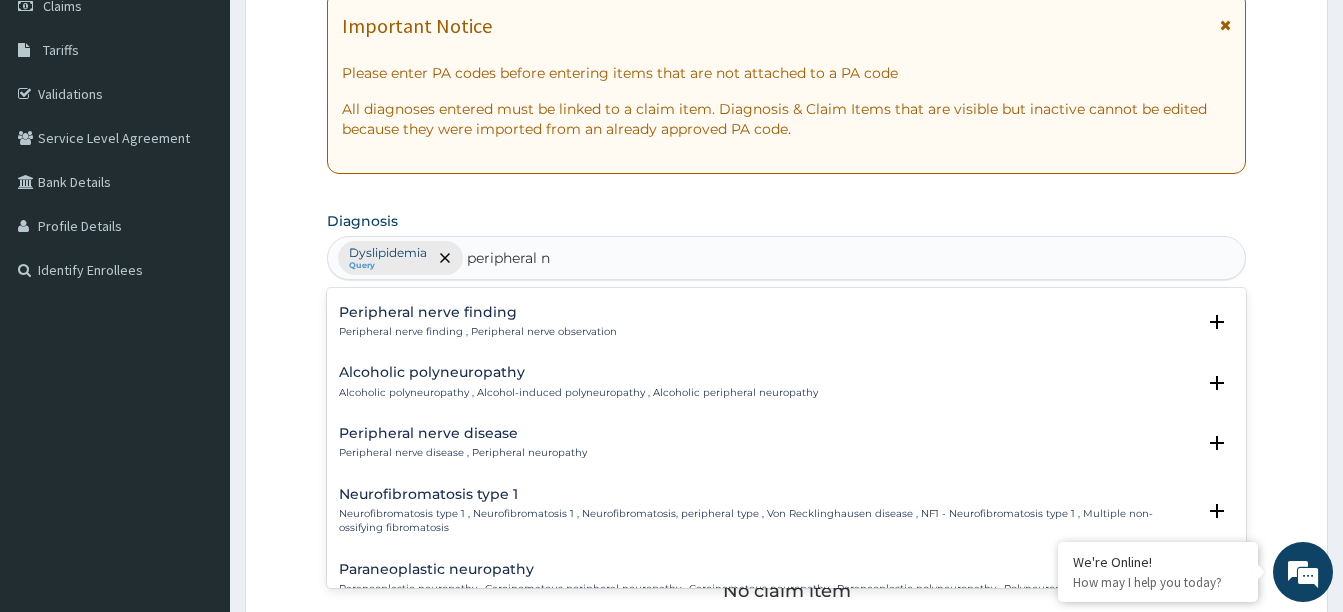 scroll, scrollTop: 800, scrollLeft: 0, axis: vertical 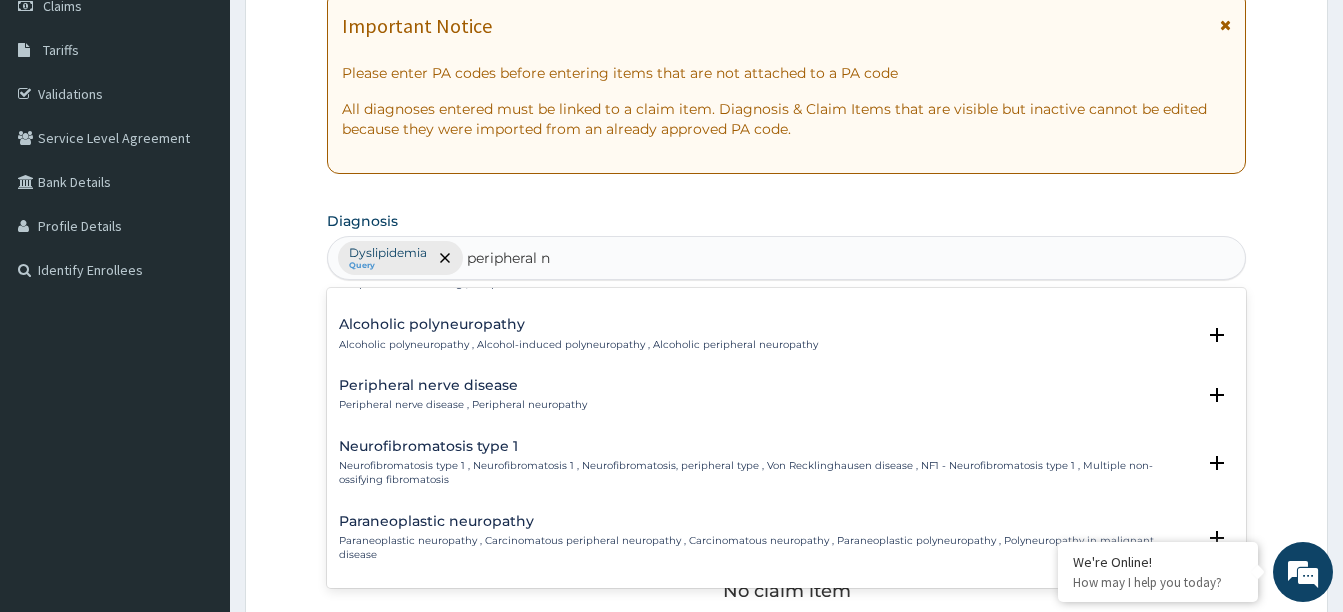 click on "Peripheral nerve disease" at bounding box center (463, 385) 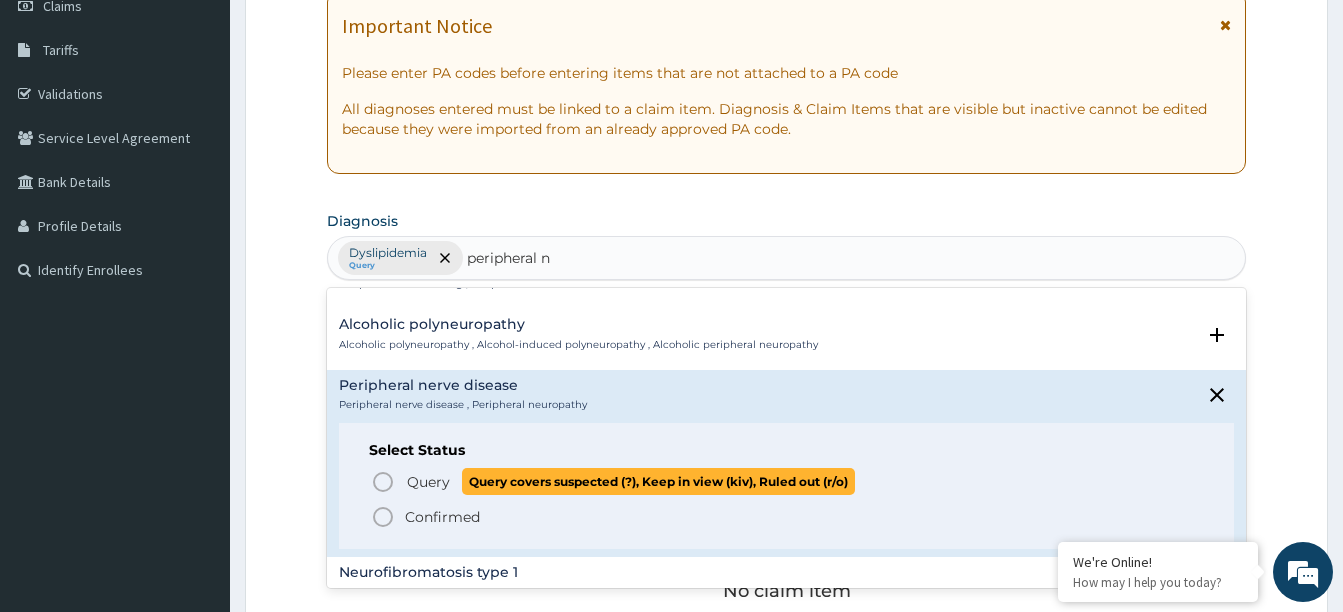 click 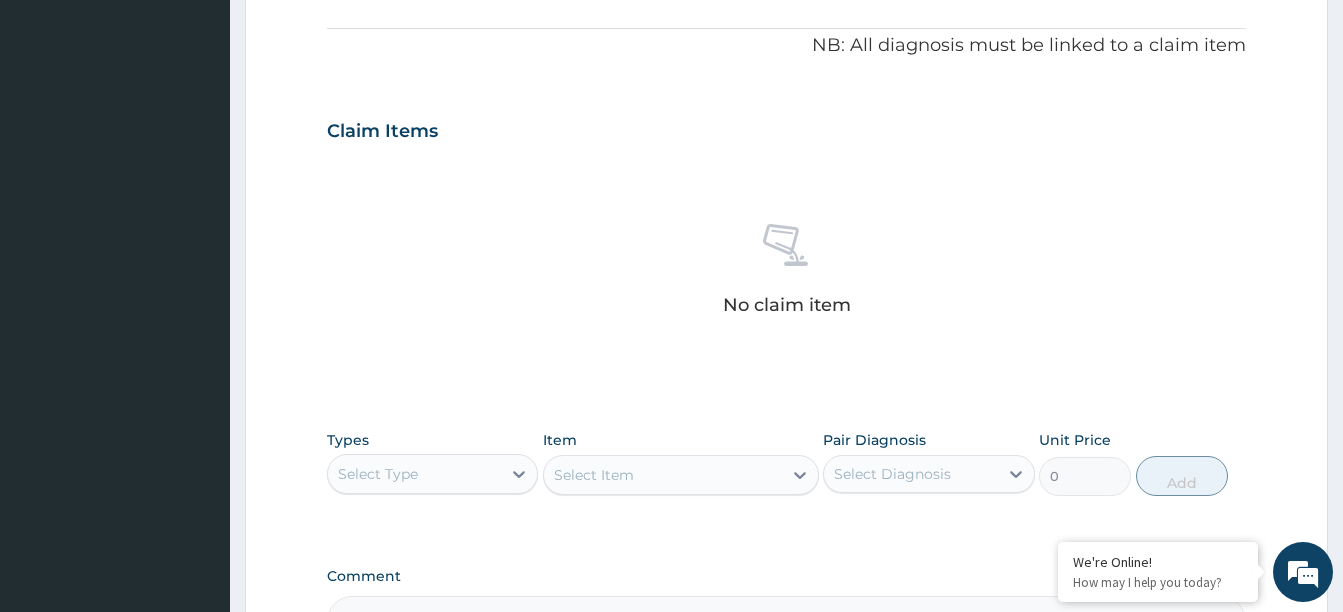 scroll, scrollTop: 700, scrollLeft: 0, axis: vertical 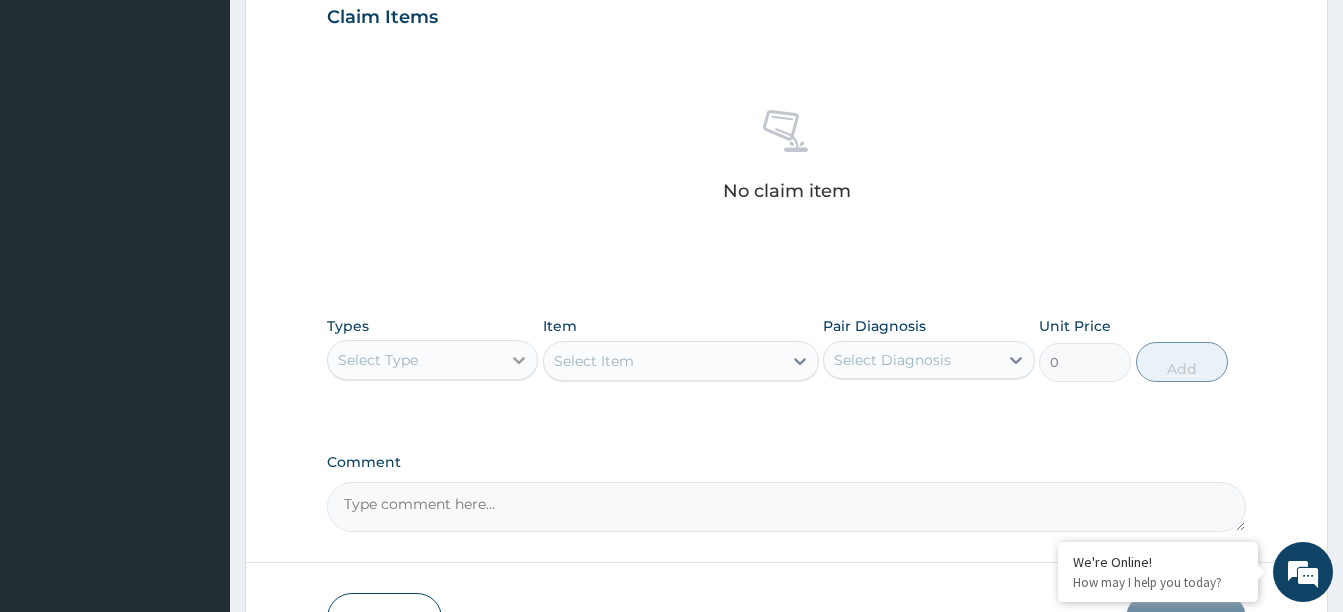 click at bounding box center (519, 360) 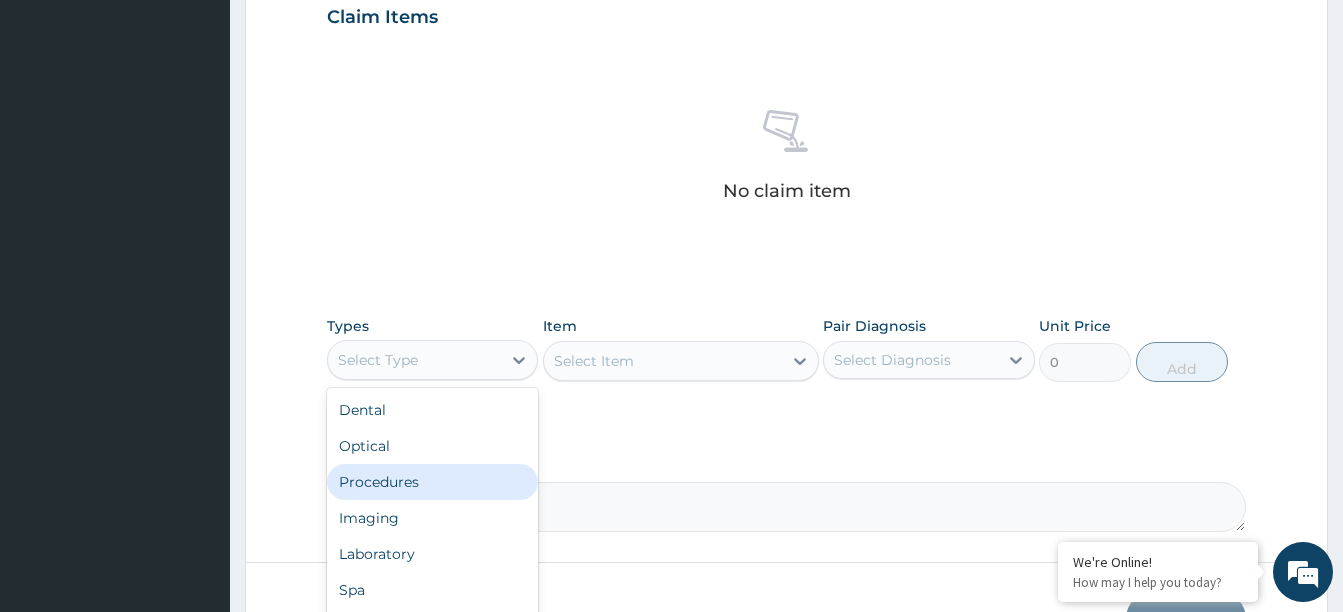 click on "Procedures" at bounding box center (432, 482) 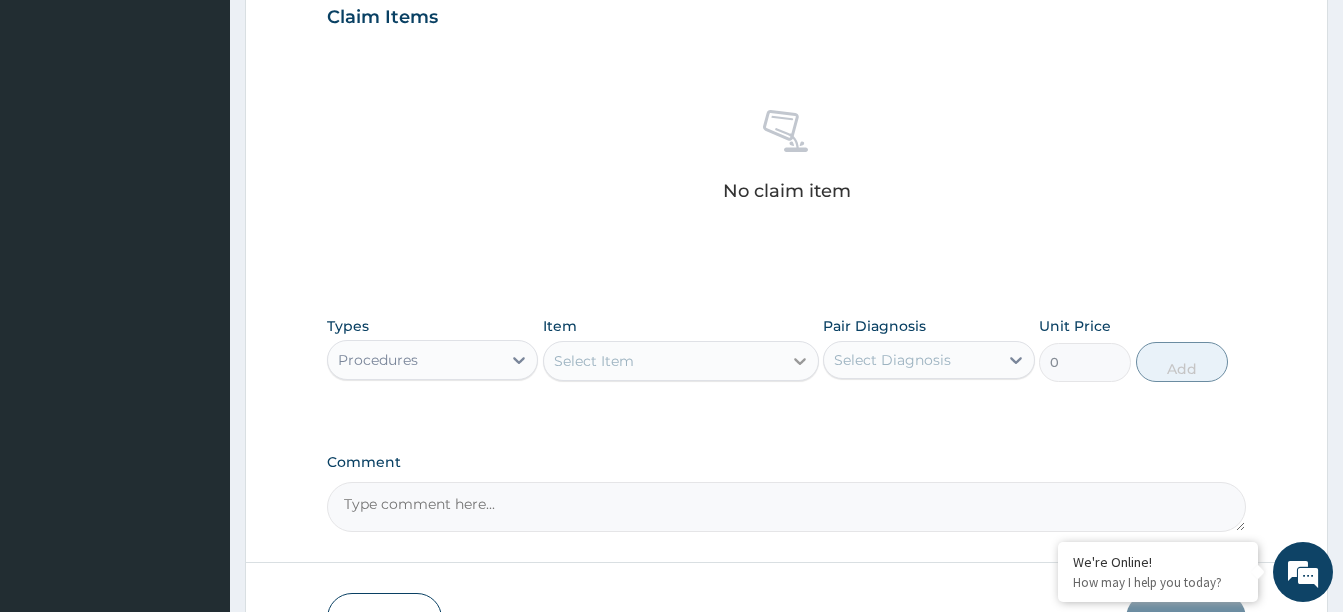 click at bounding box center [800, 361] 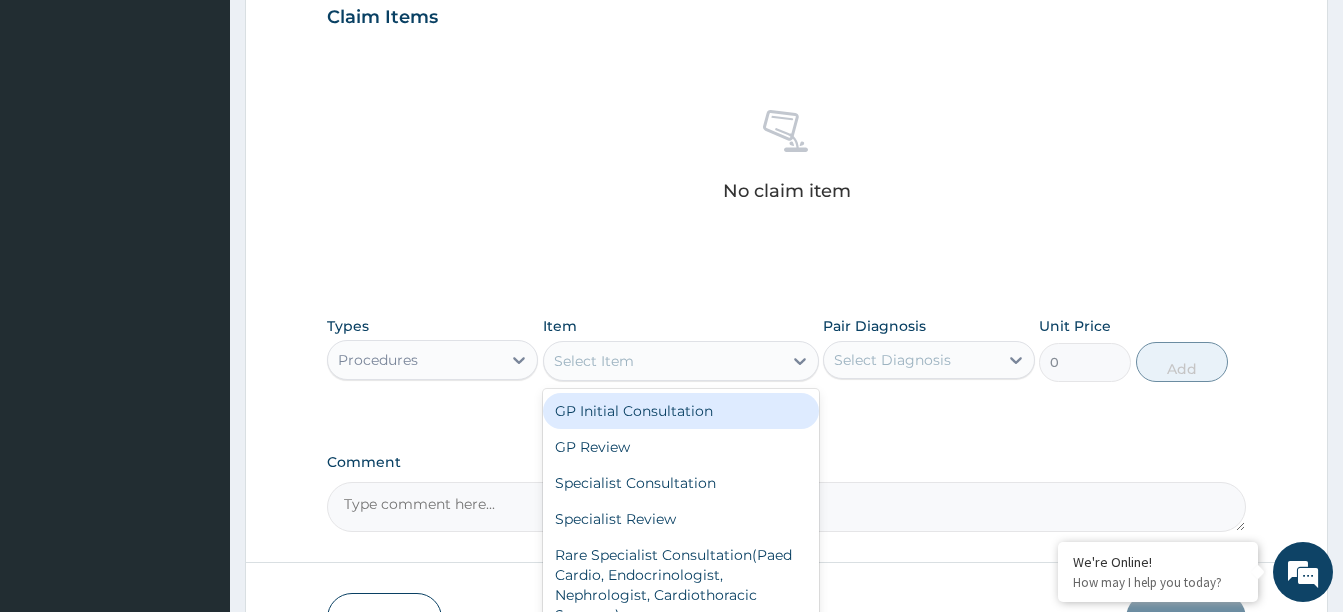 click on "GP Initial Consultation" at bounding box center [681, 411] 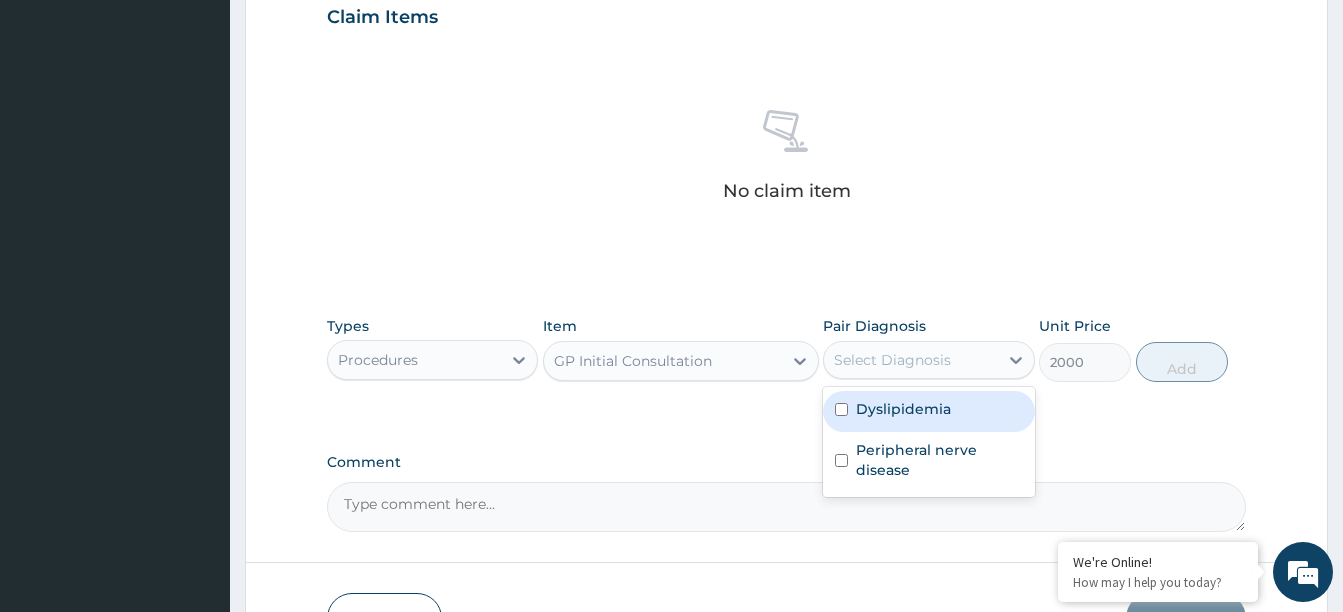 click on "Select Diagnosis" at bounding box center [892, 360] 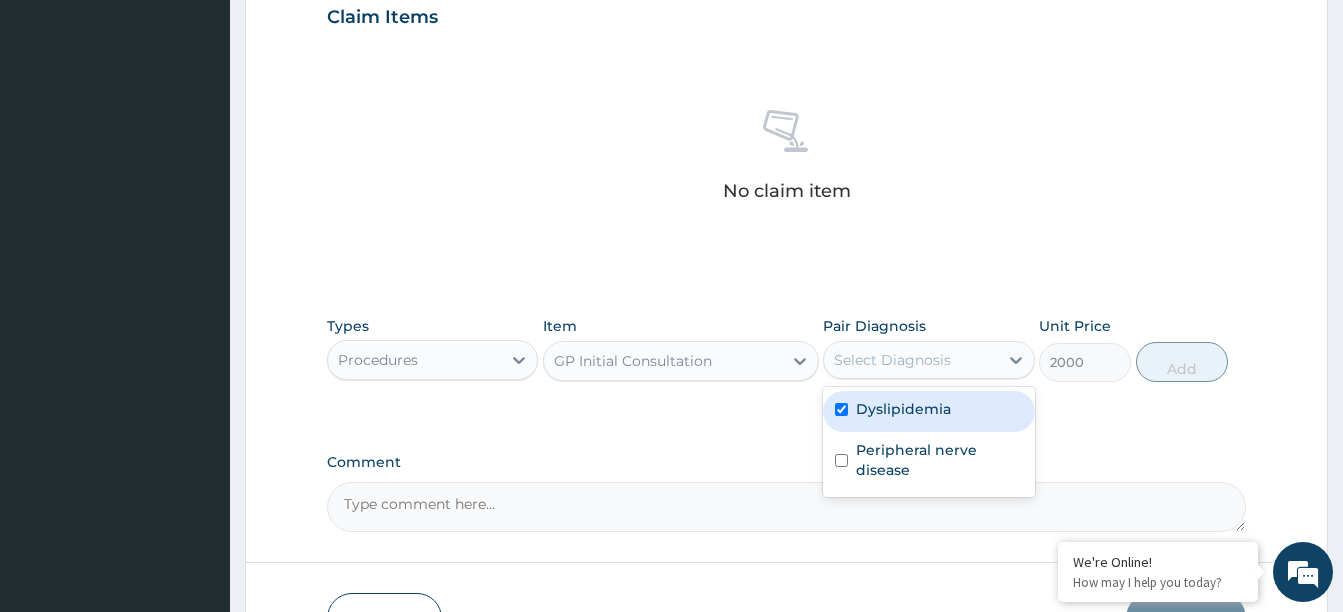 checkbox on "true" 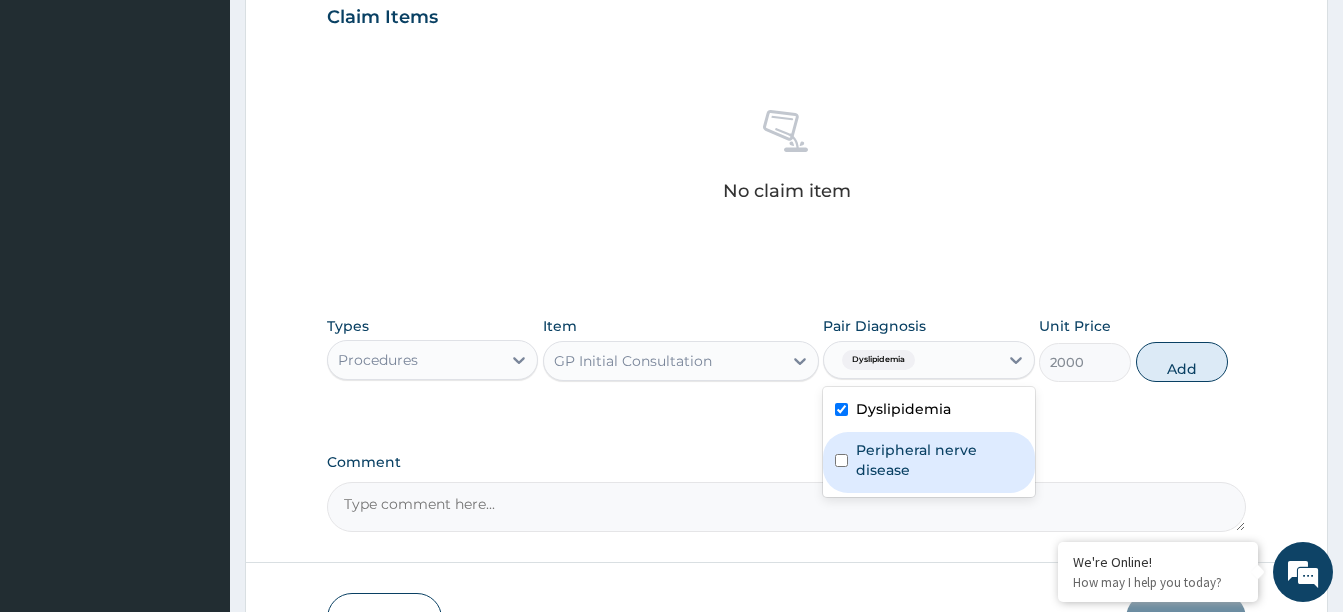 click on "Peripheral nerve disease" at bounding box center (939, 460) 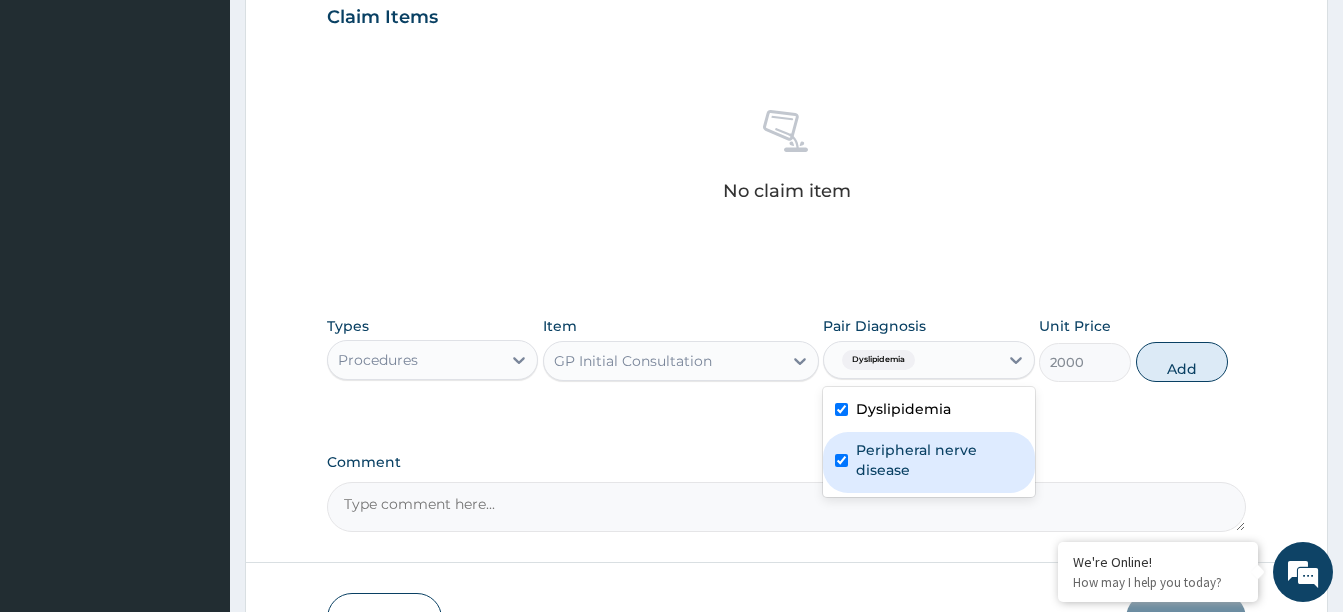 checkbox on "true" 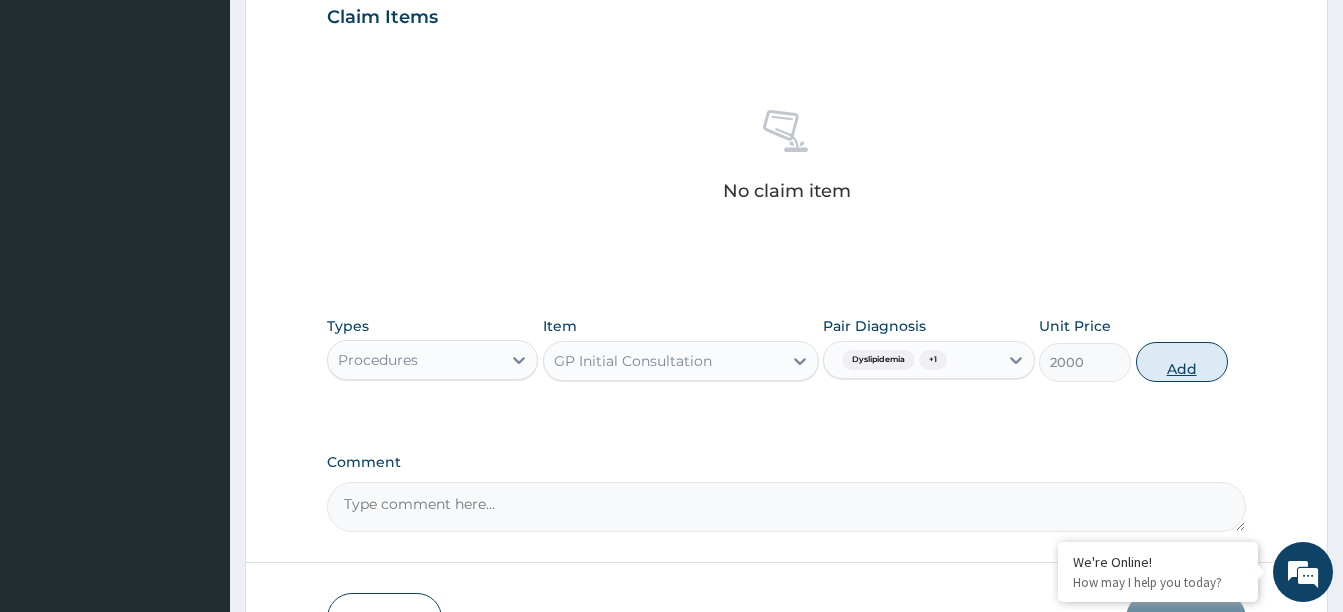 click on "Add" at bounding box center (1182, 362) 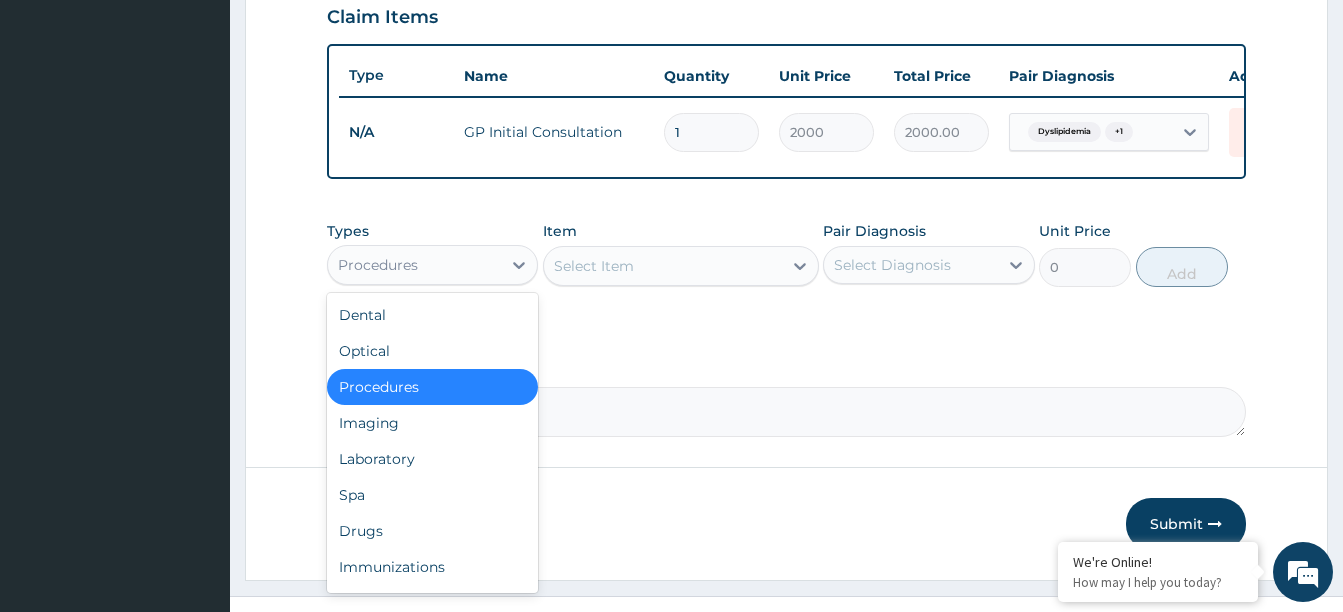 click on "Procedures" at bounding box center (414, 265) 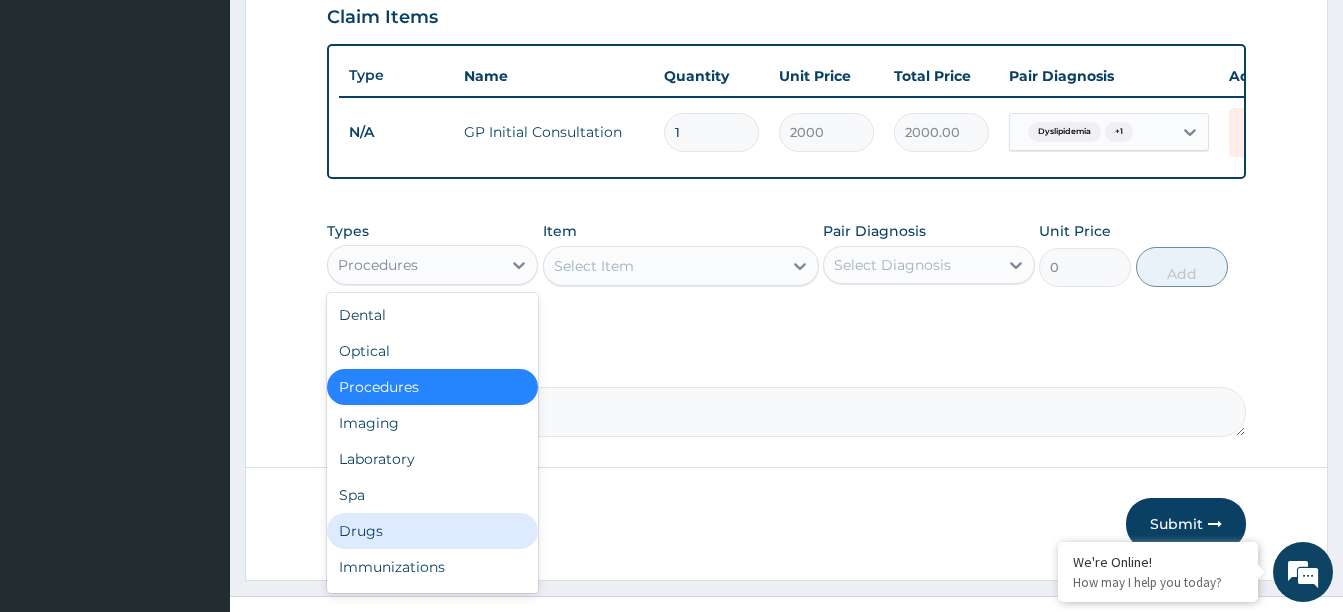 click on "Drugs" at bounding box center (432, 531) 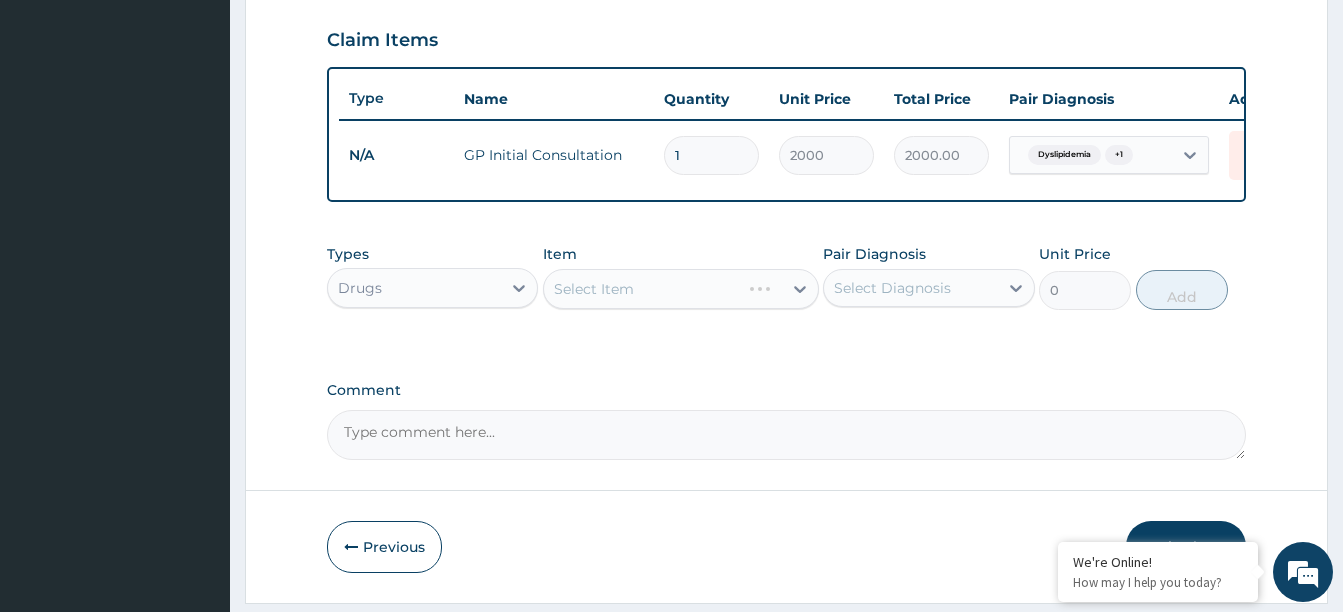 scroll, scrollTop: 600, scrollLeft: 0, axis: vertical 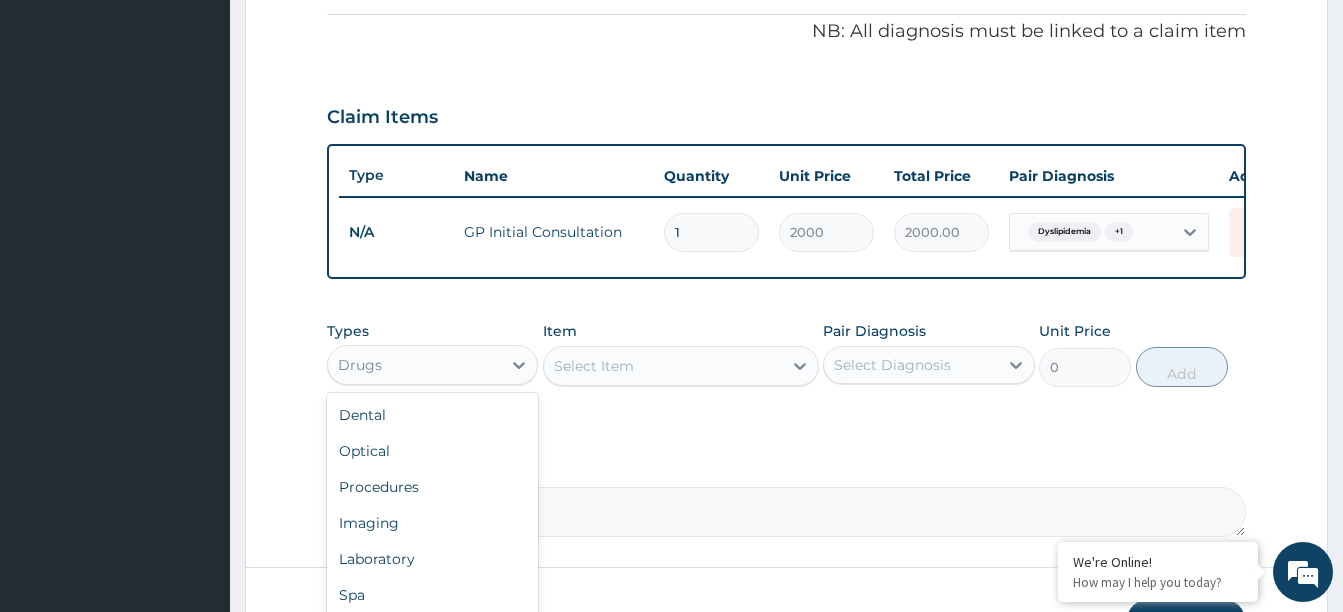 click on "Drugs" at bounding box center (414, 365) 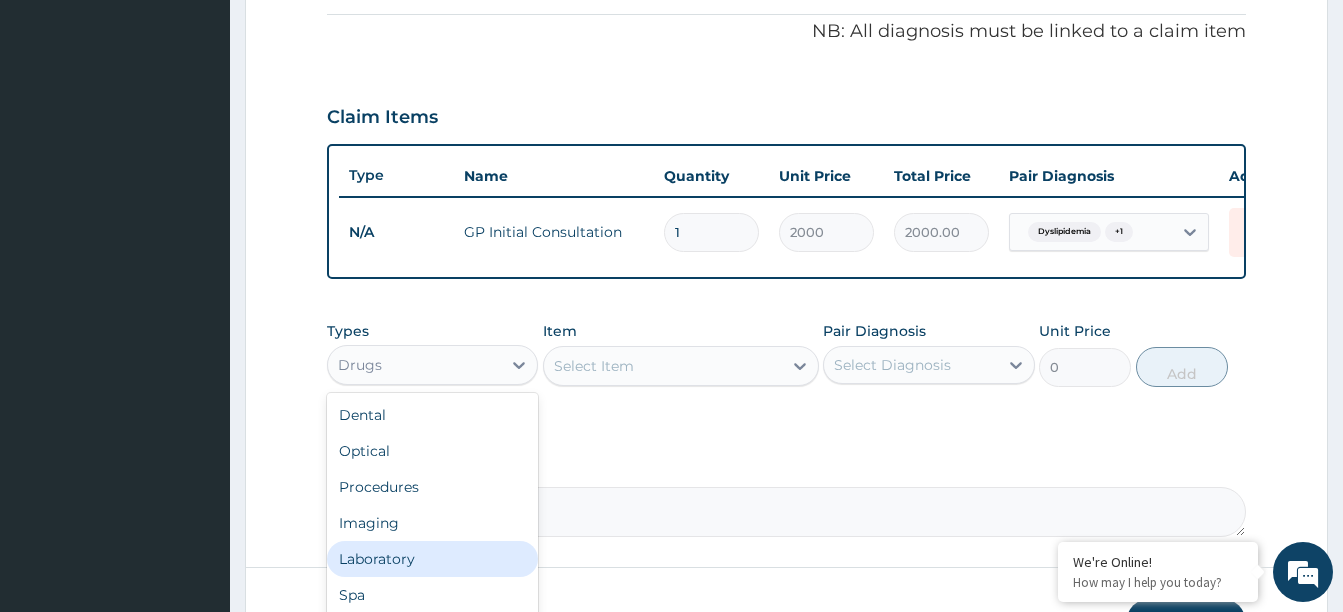 click on "Laboratory" at bounding box center (432, 559) 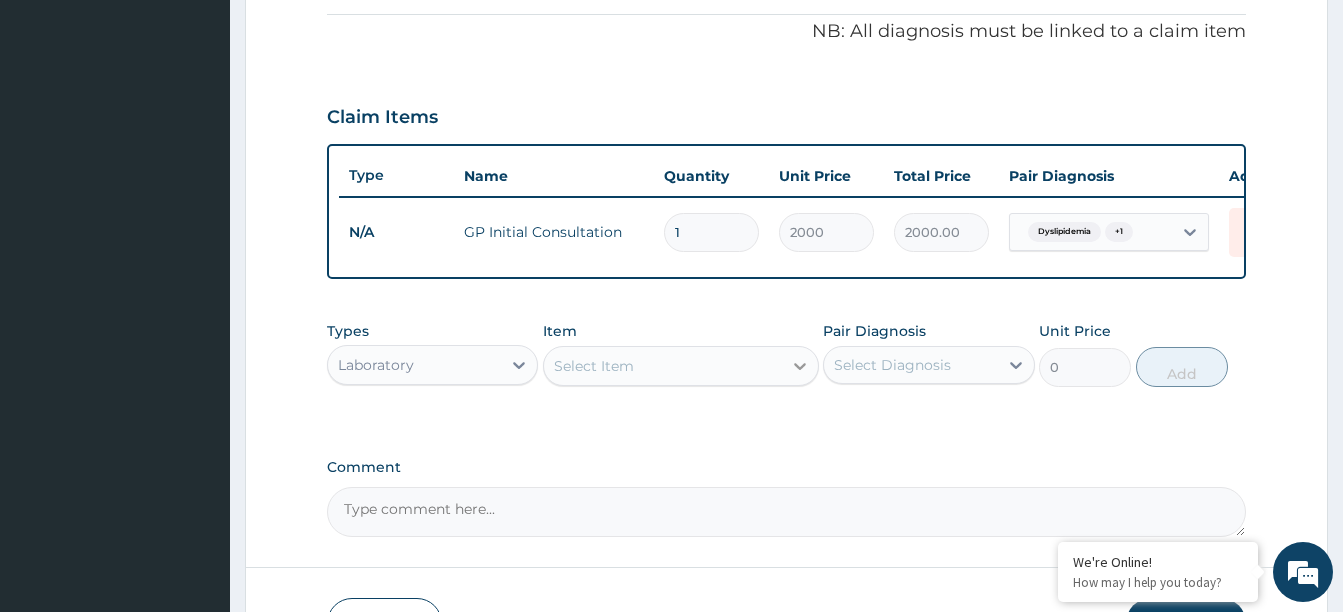 click at bounding box center (800, 366) 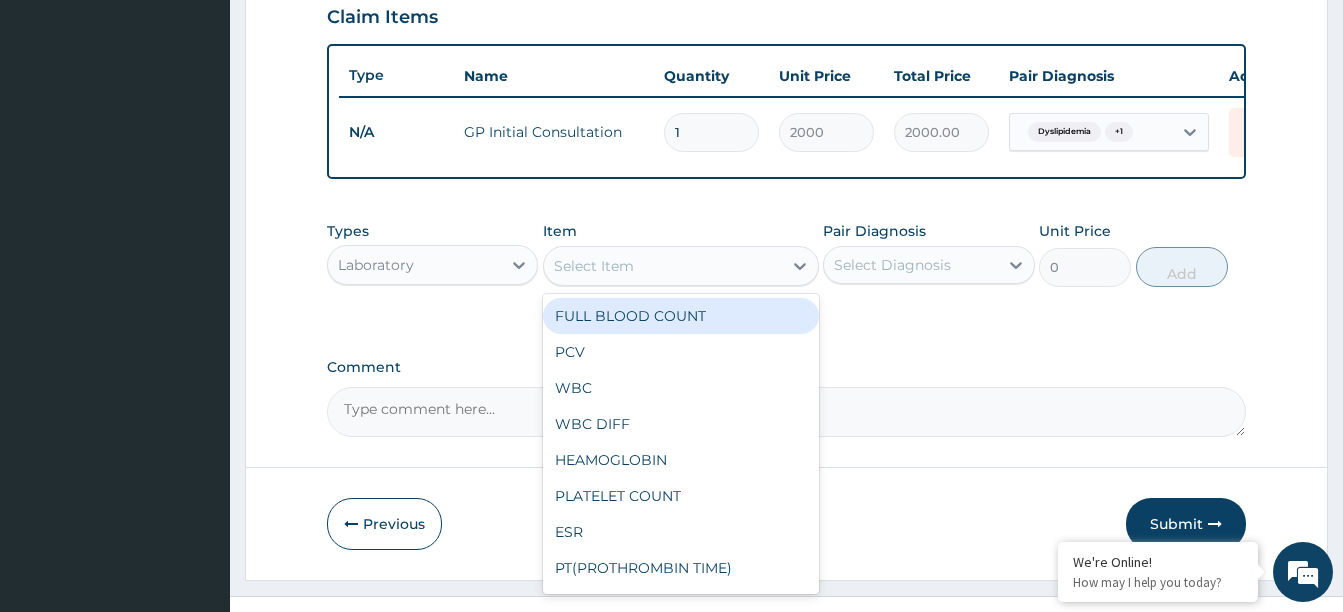 scroll, scrollTop: 750, scrollLeft: 0, axis: vertical 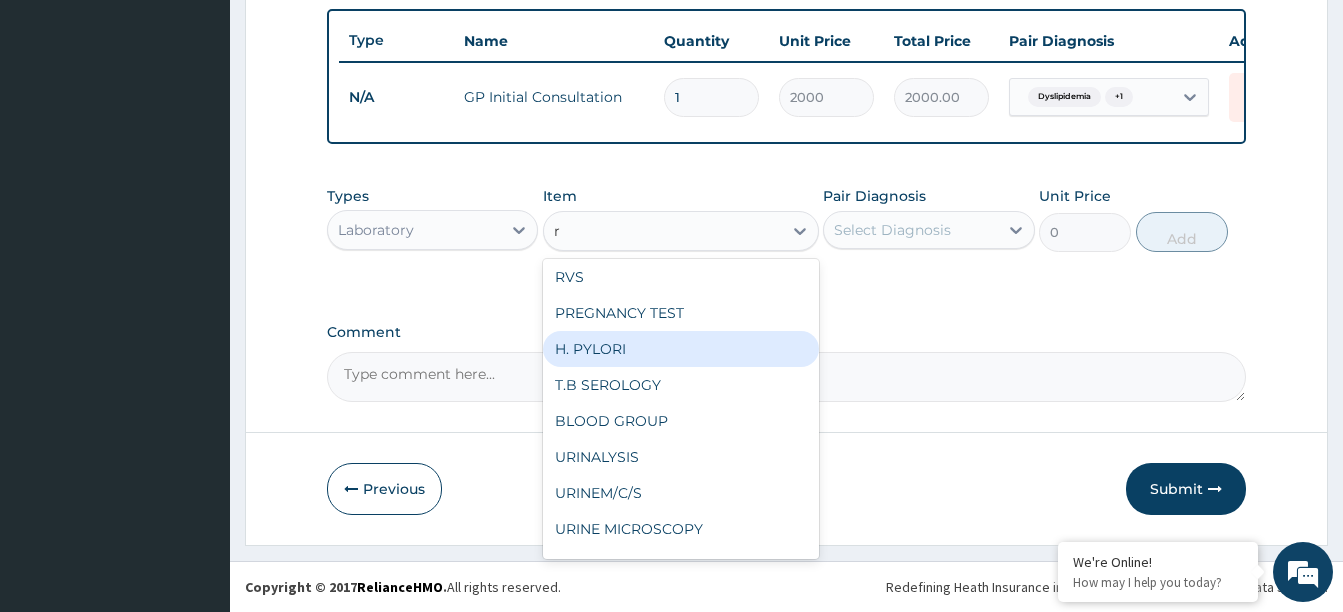 type on "rb" 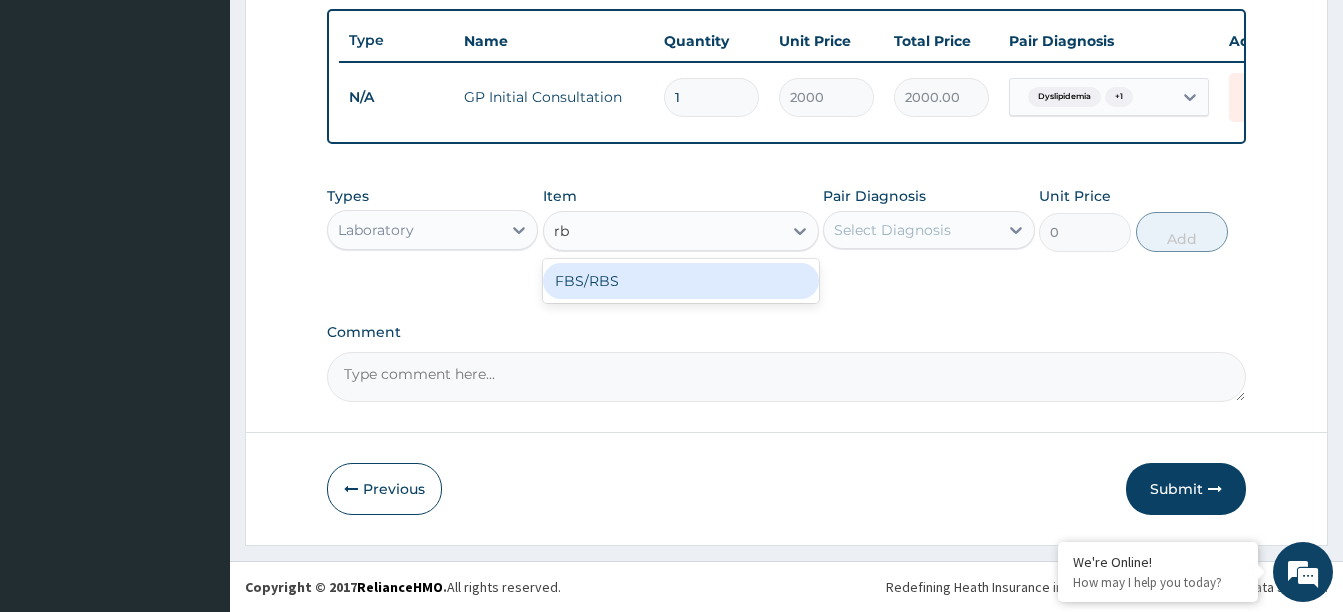scroll, scrollTop: 0, scrollLeft: 0, axis: both 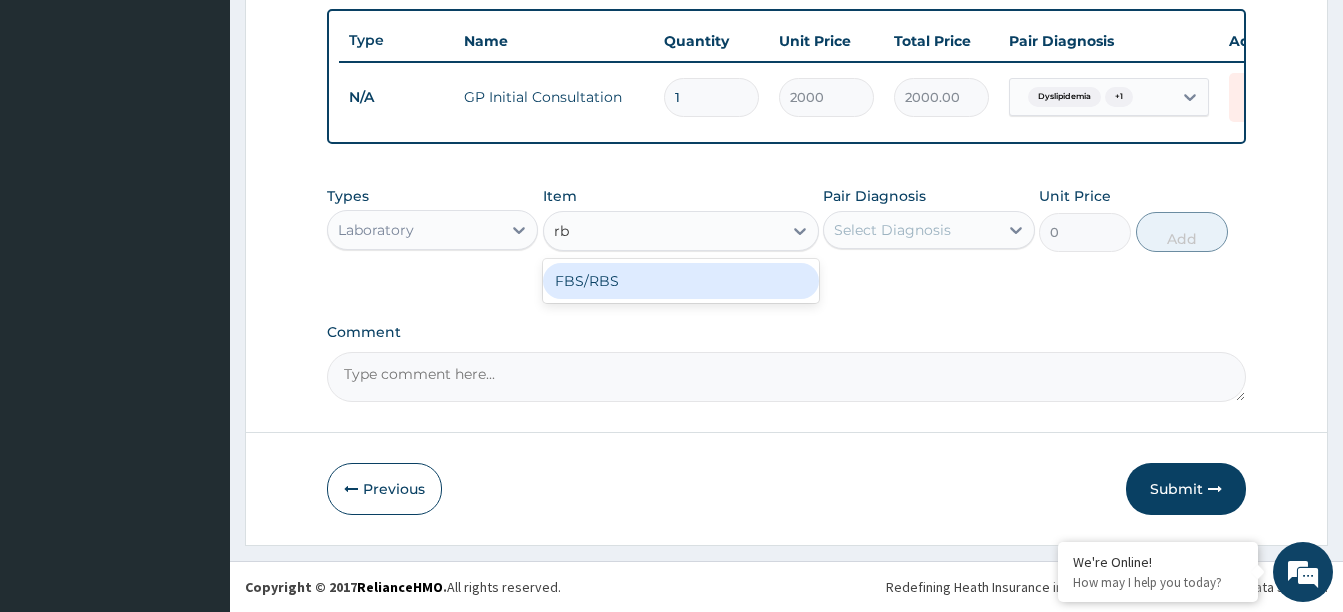 click on "FBS/RBS" at bounding box center [681, 281] 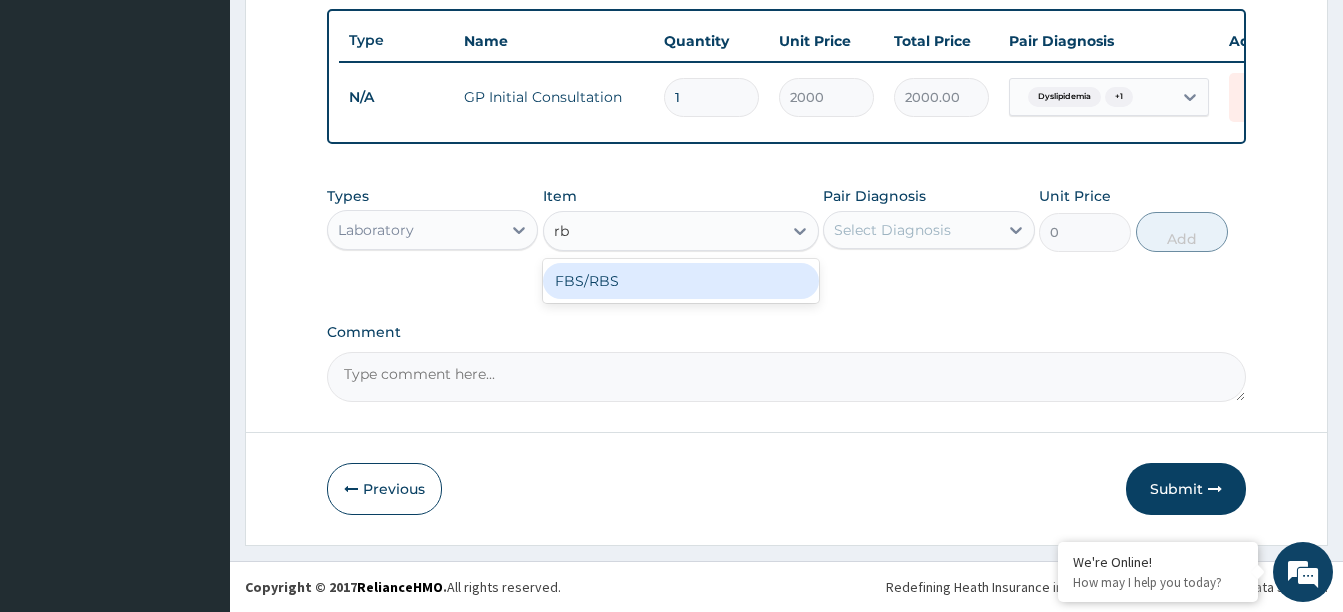 type 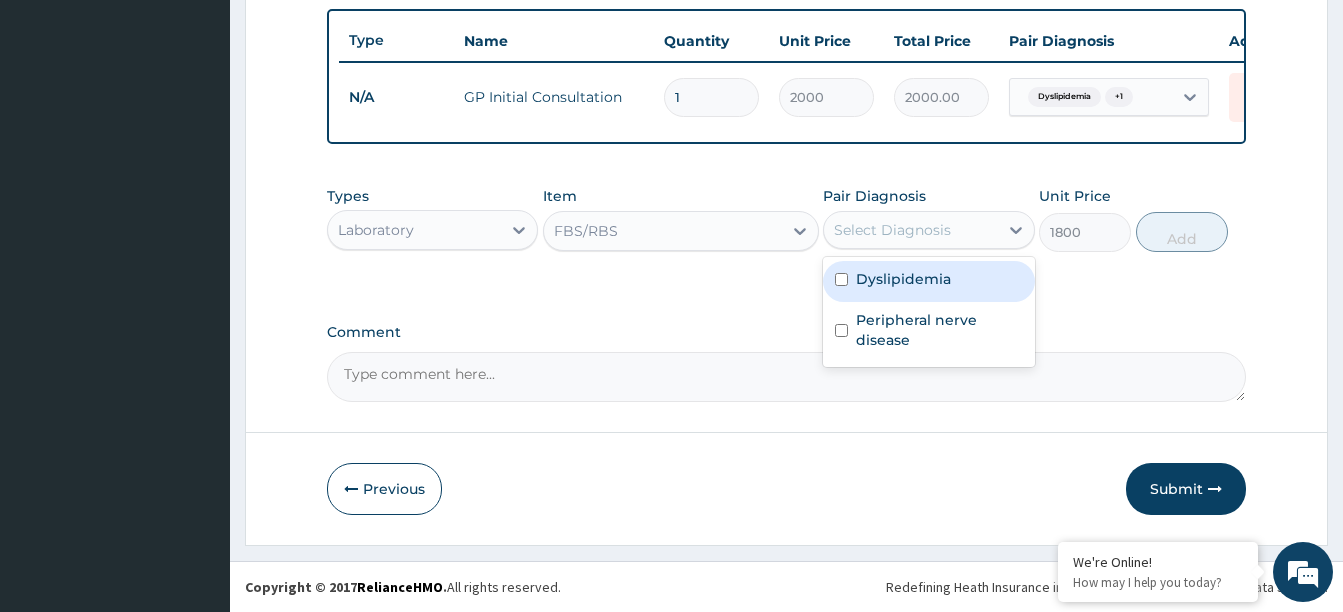 click on "Select Diagnosis" at bounding box center [892, 230] 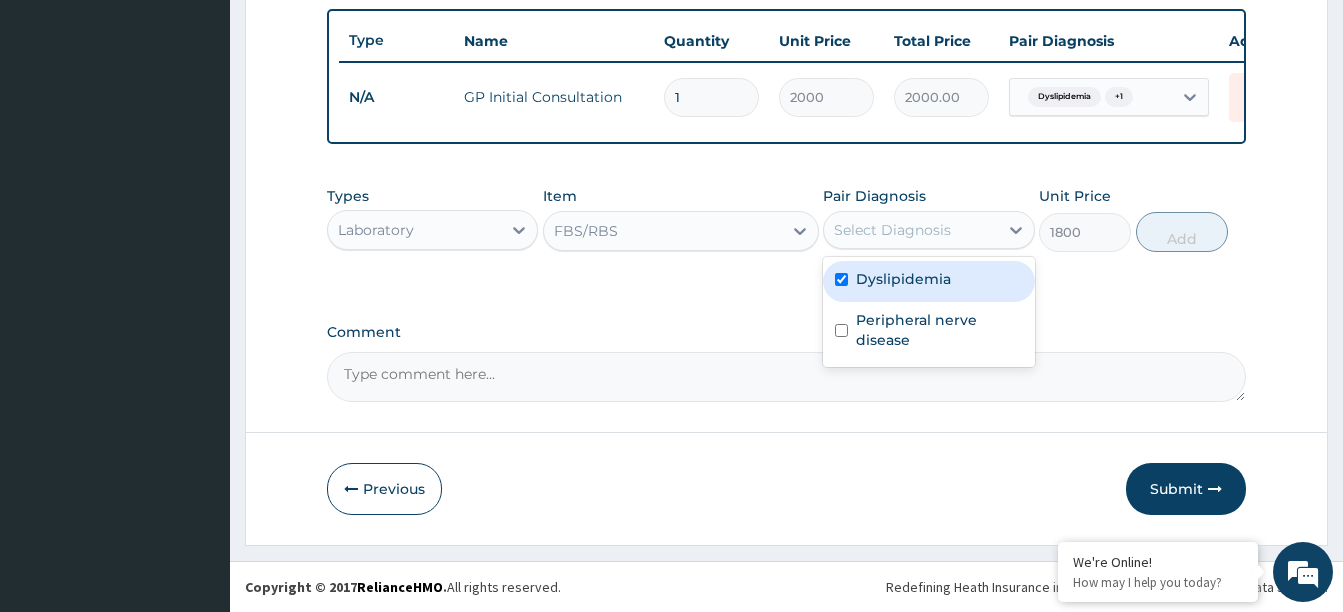checkbox on "true" 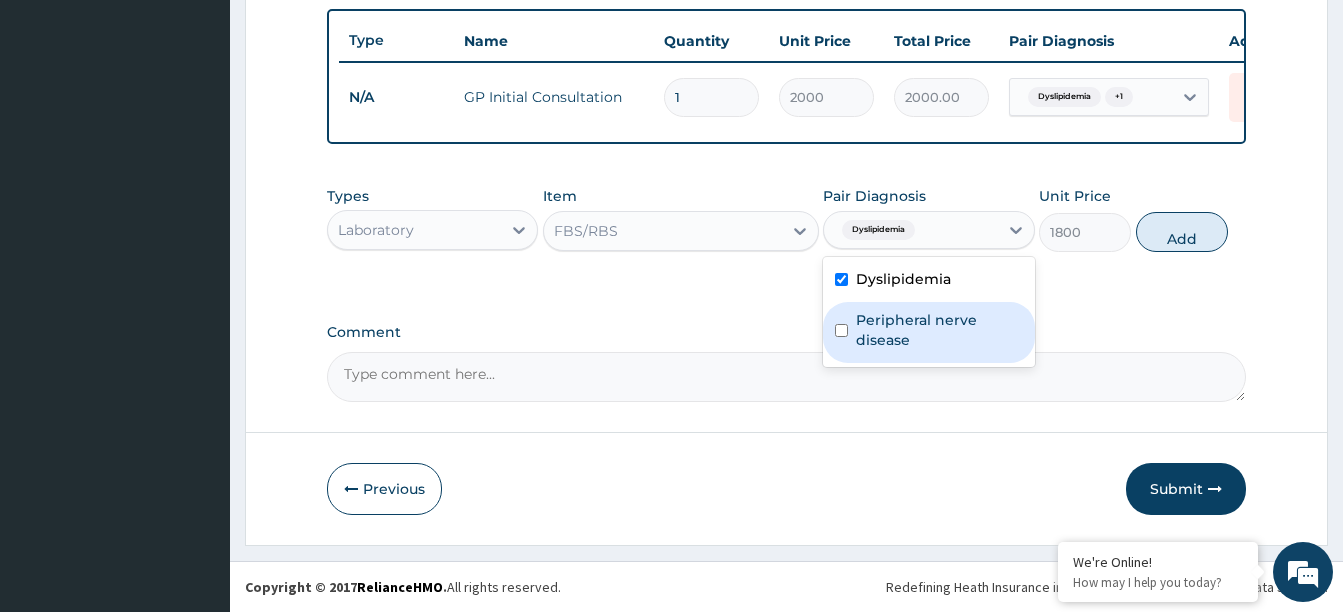 click on "Peripheral nerve disease" at bounding box center (939, 330) 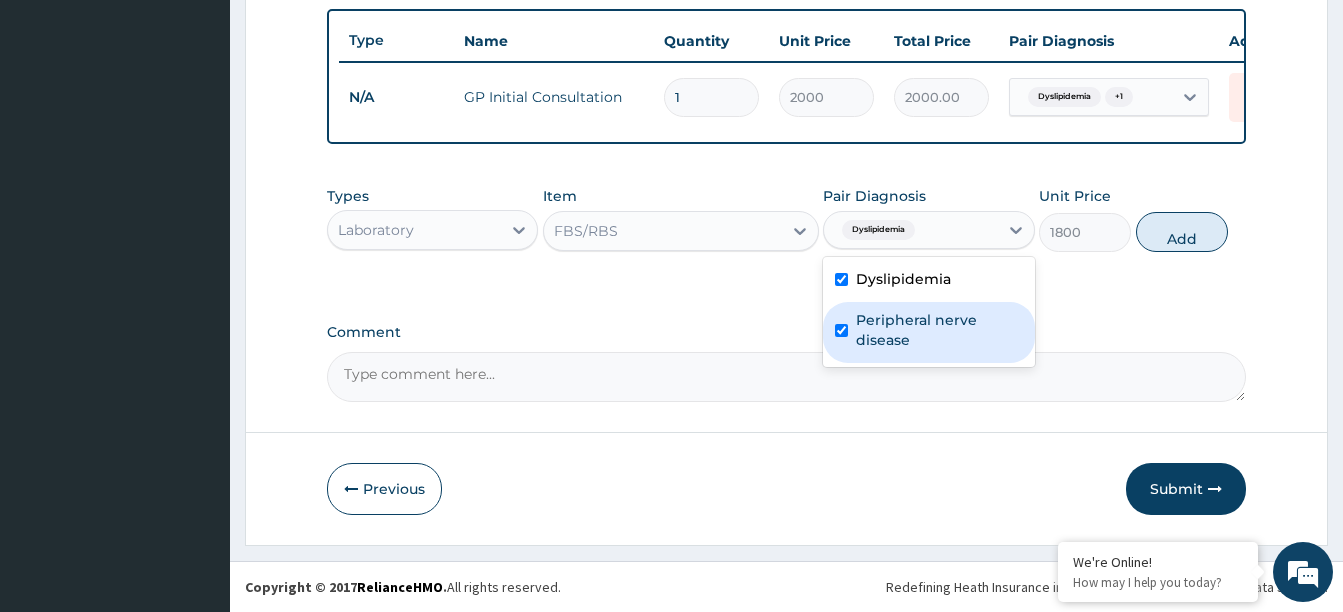 checkbox on "true" 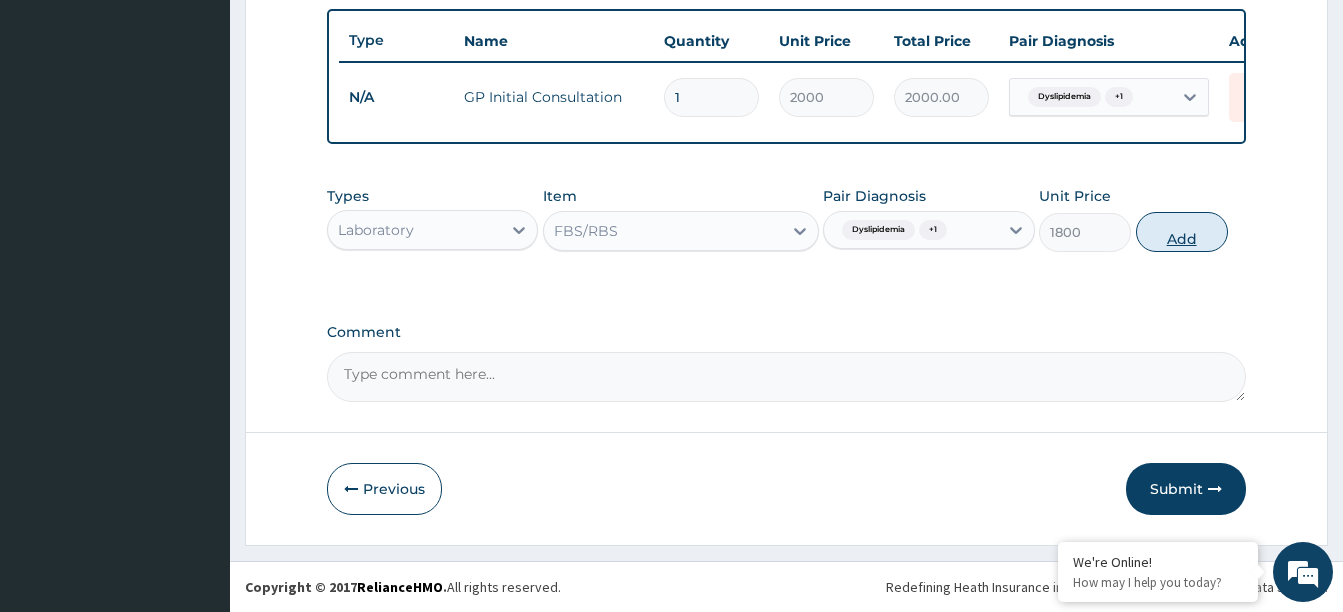 click on "Add" at bounding box center [1182, 232] 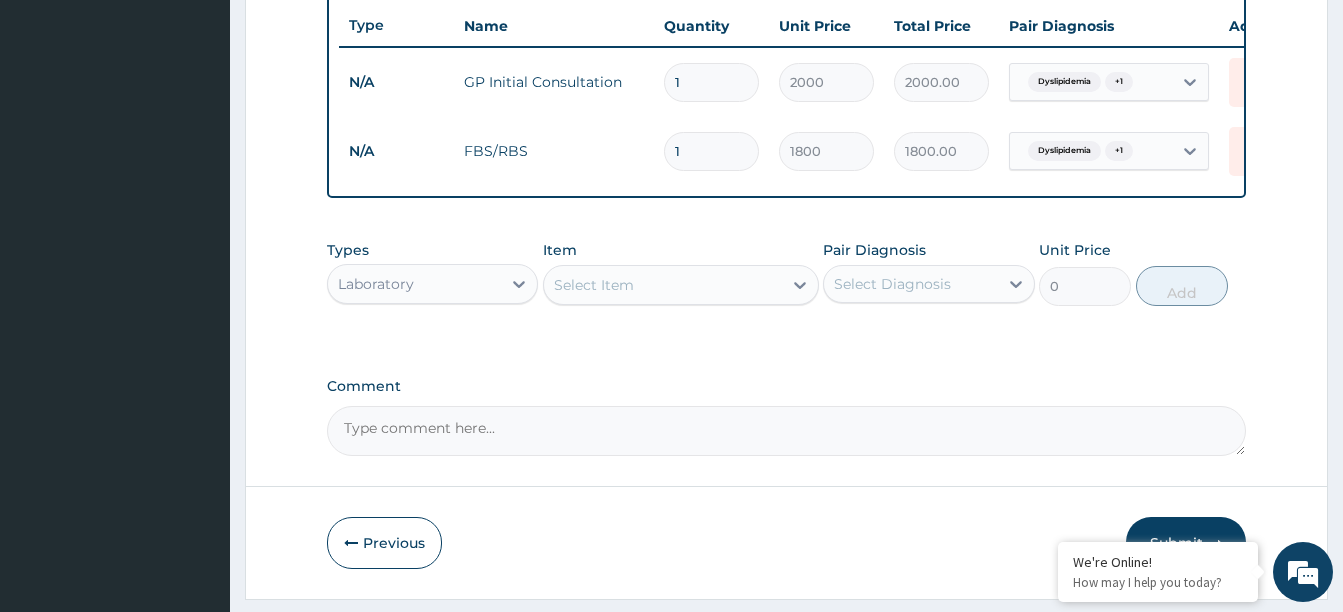 scroll, scrollTop: 650, scrollLeft: 0, axis: vertical 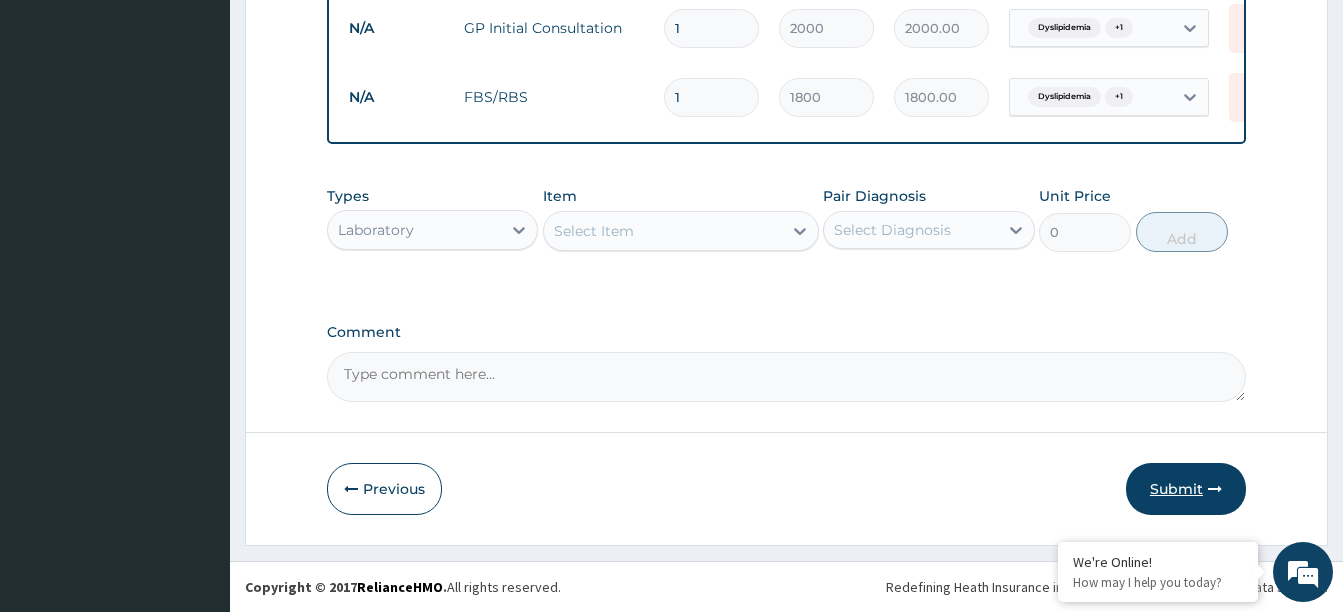 click on "Submit" at bounding box center (1186, 489) 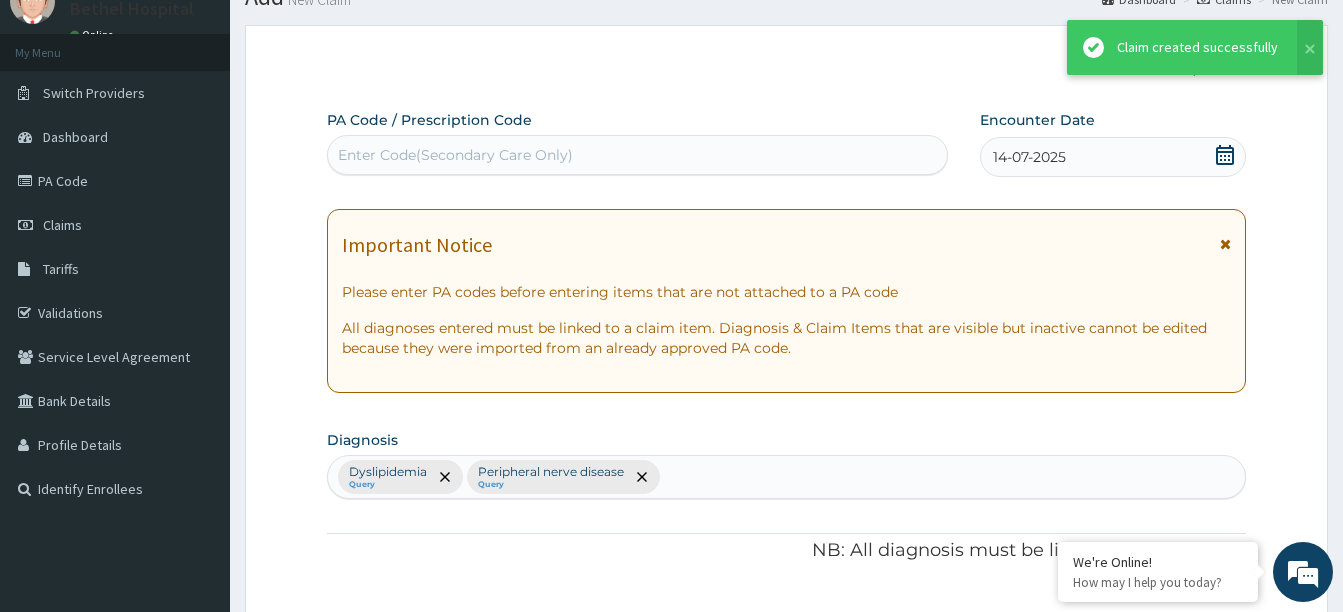 scroll, scrollTop: 819, scrollLeft: 0, axis: vertical 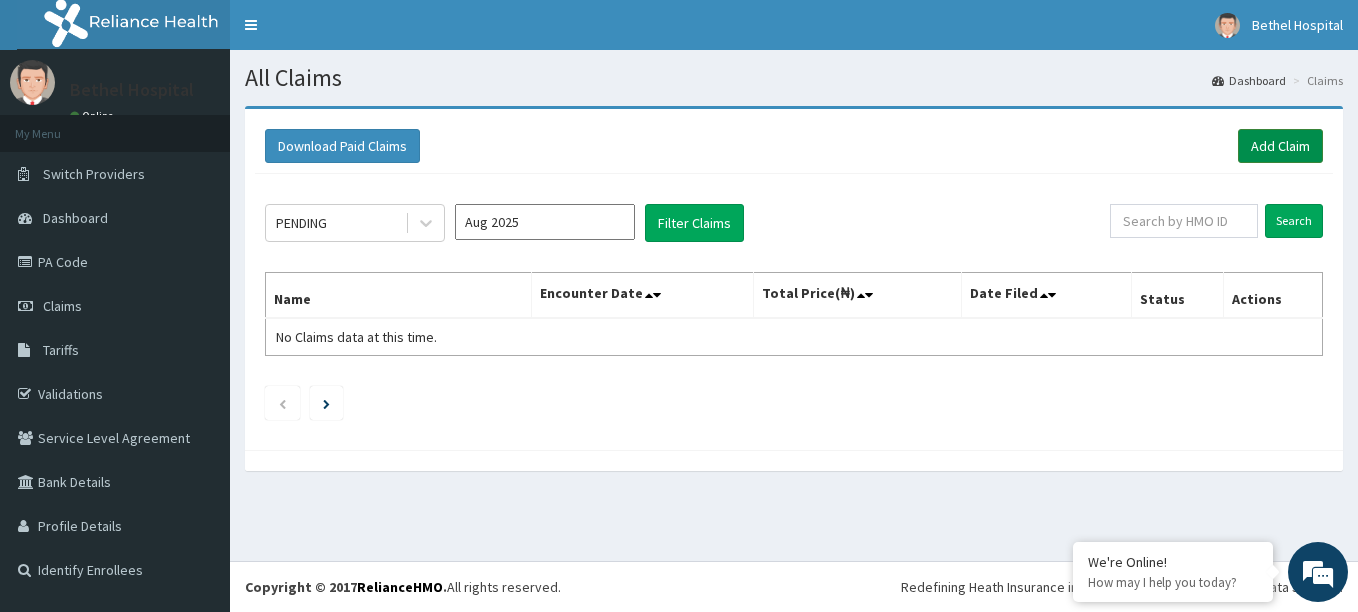 click on "Add Claim" at bounding box center (1280, 146) 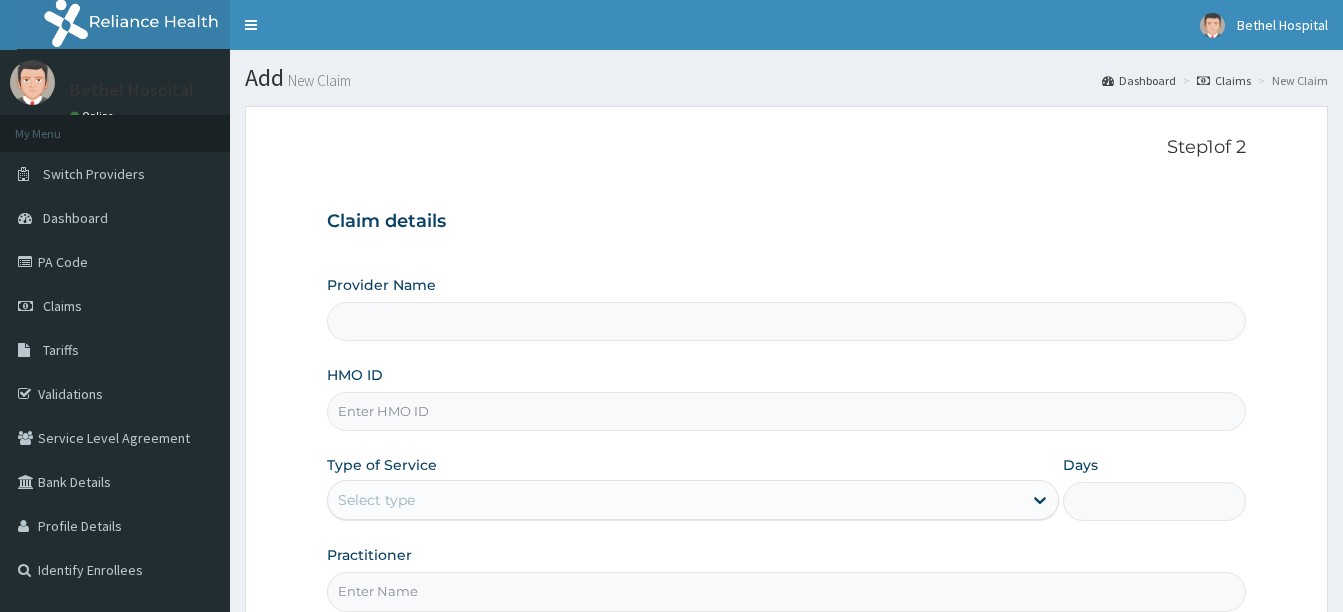 scroll, scrollTop: 0, scrollLeft: 0, axis: both 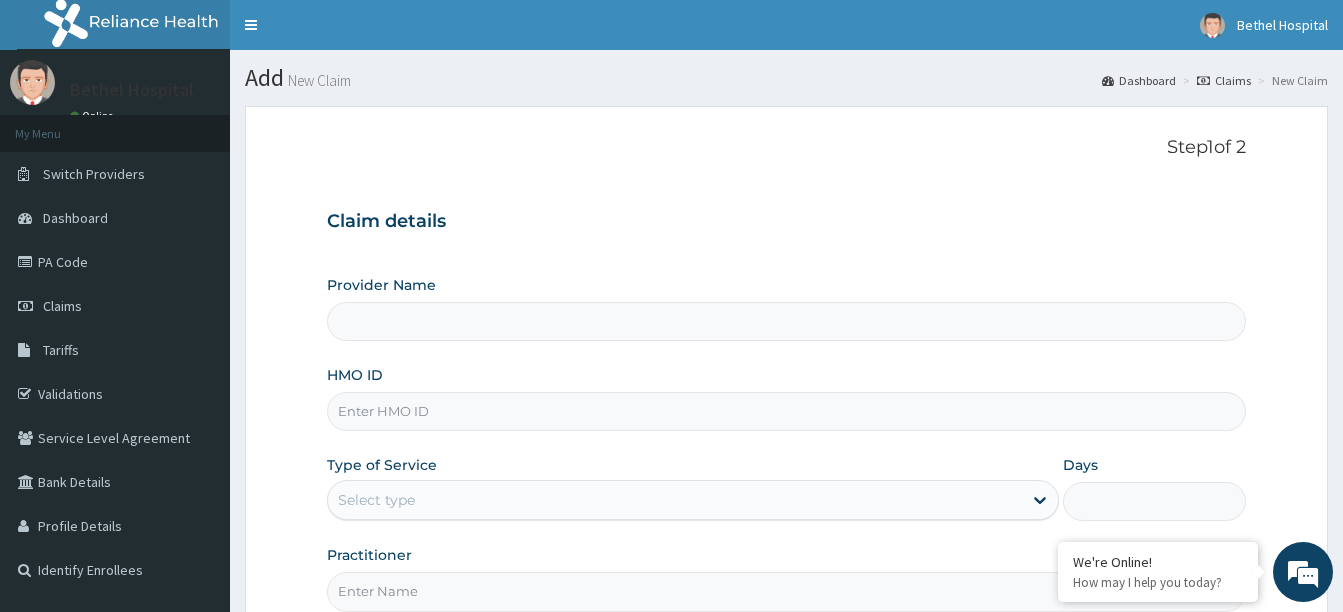 type on "Bethel Specialist Hospital" 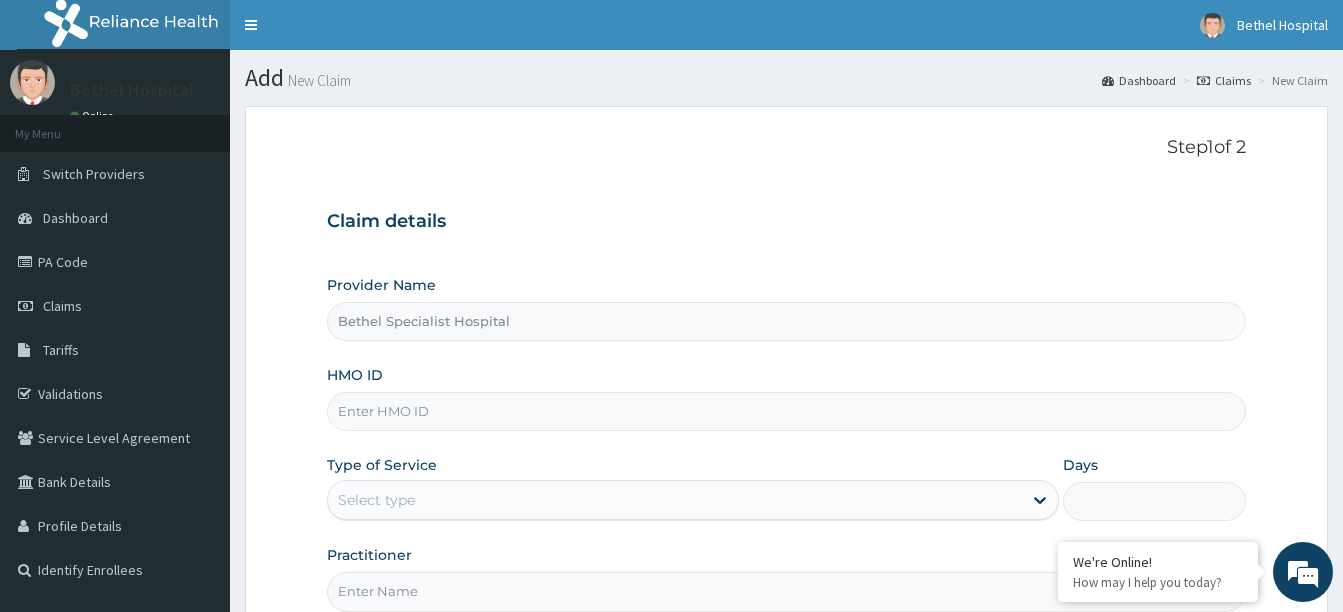 scroll, scrollTop: 0, scrollLeft: 0, axis: both 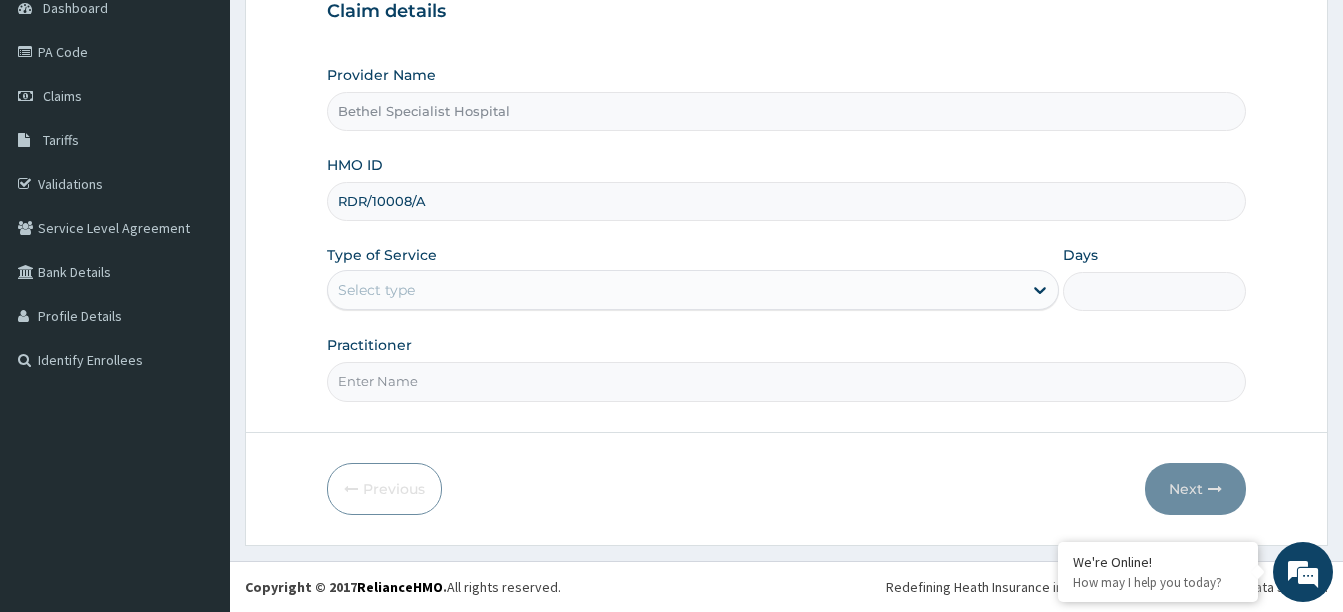 type on "RDR/10008/A" 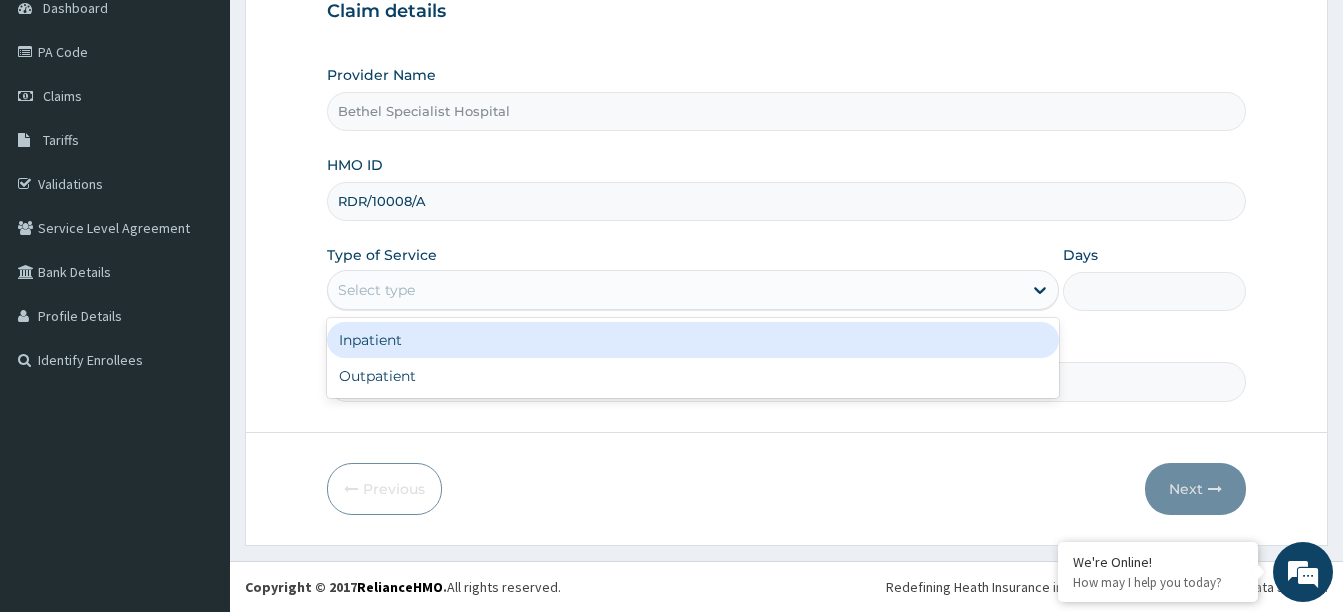 click on "Select type" at bounding box center (675, 290) 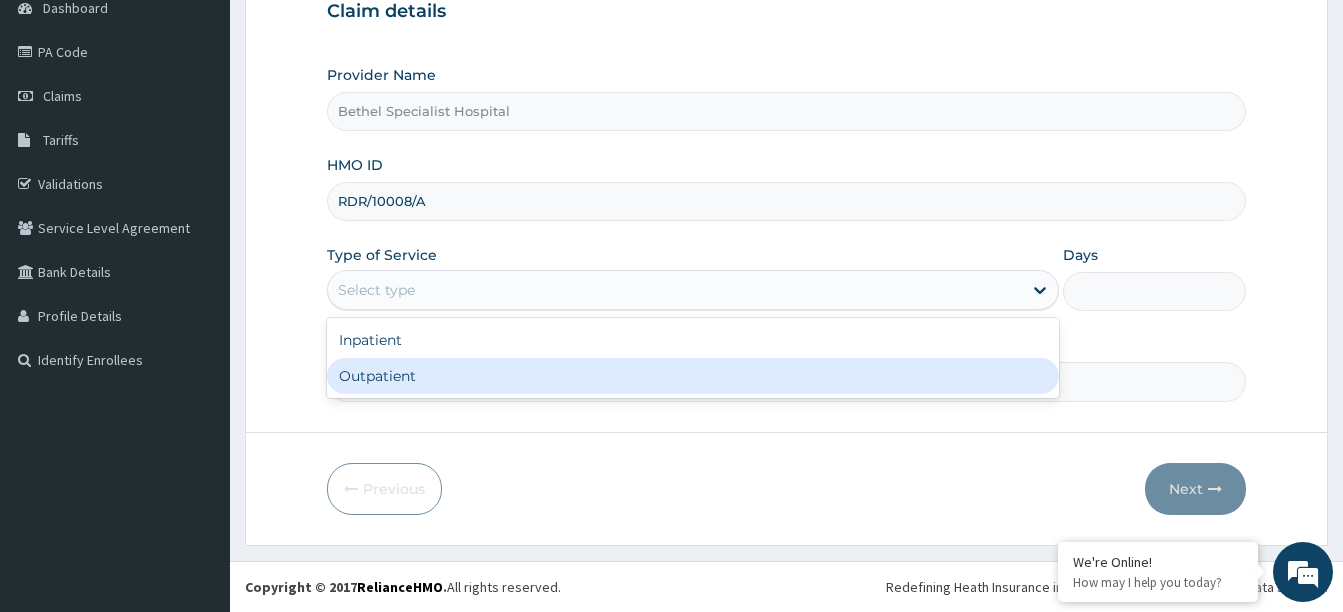 click on "Outpatient" at bounding box center (693, 376) 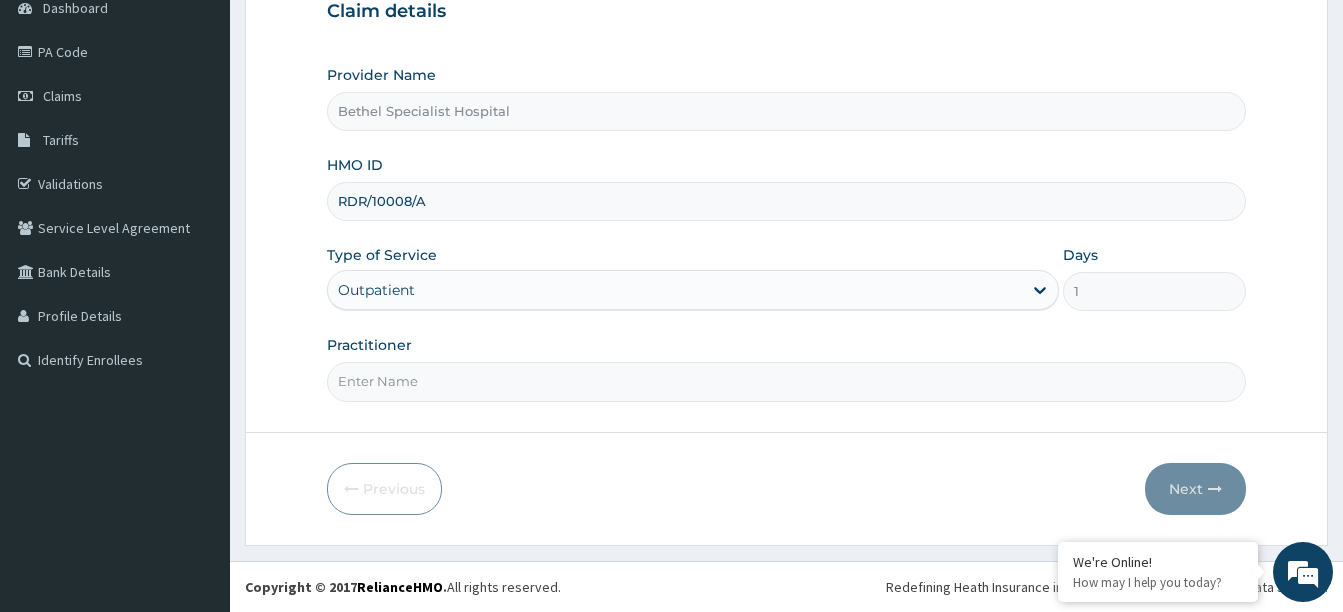 click on "Practitioner" at bounding box center [786, 381] 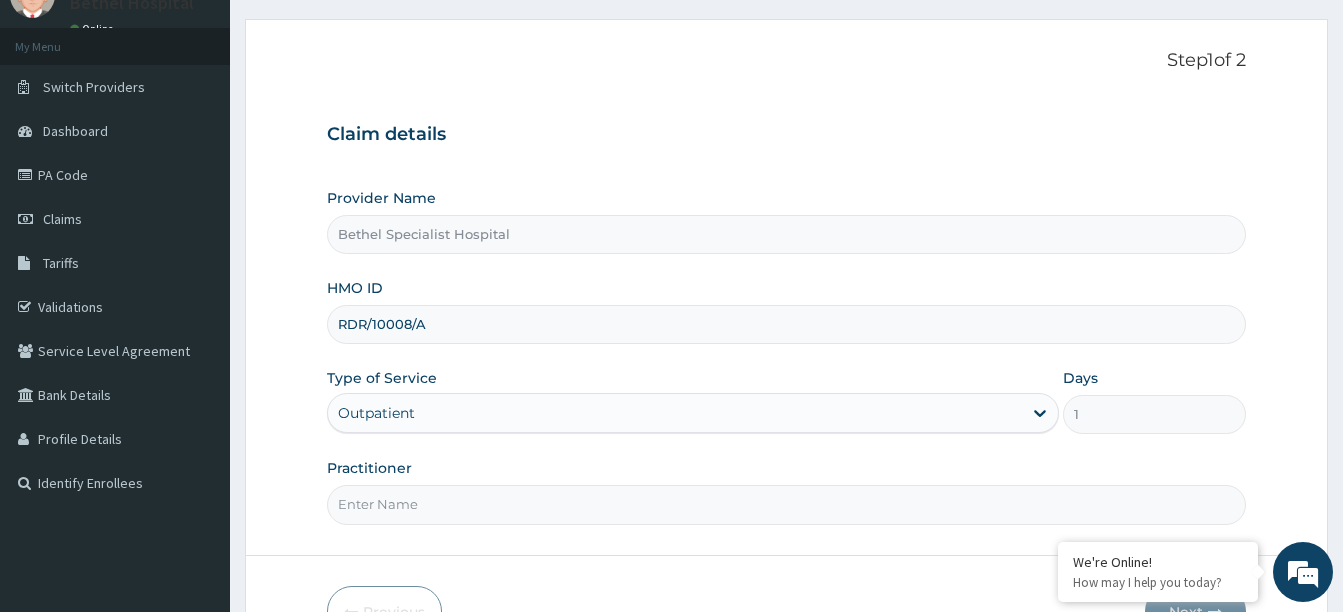 scroll, scrollTop: 210, scrollLeft: 0, axis: vertical 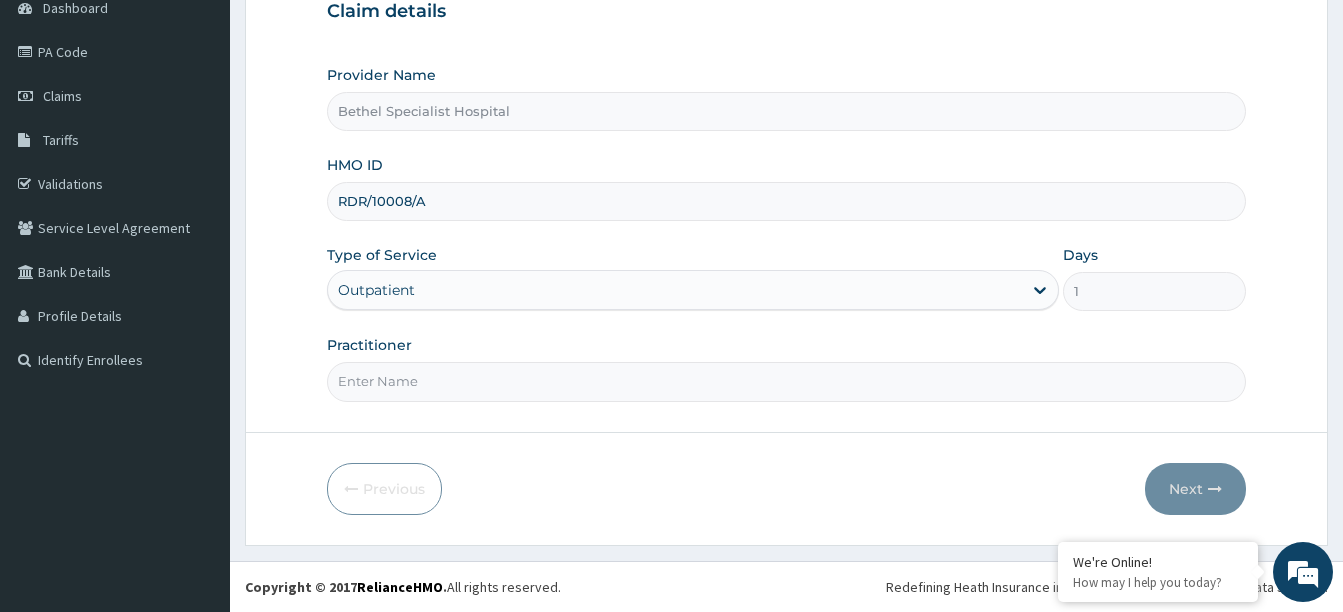 type on "d" 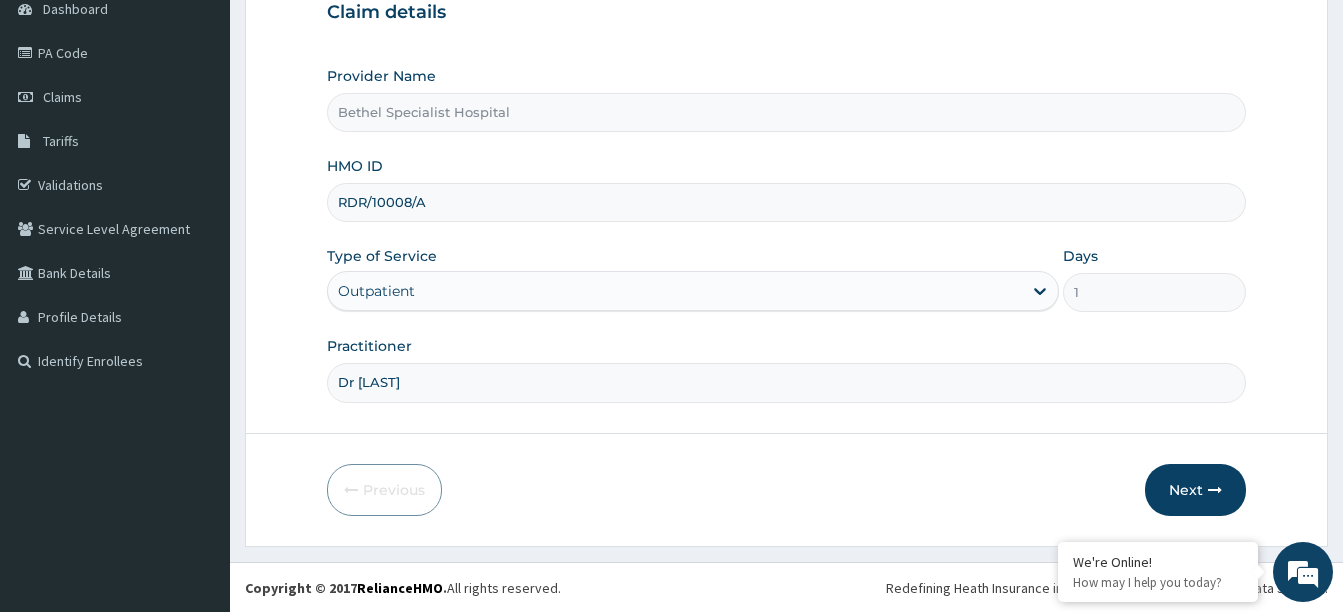 scroll, scrollTop: 210, scrollLeft: 0, axis: vertical 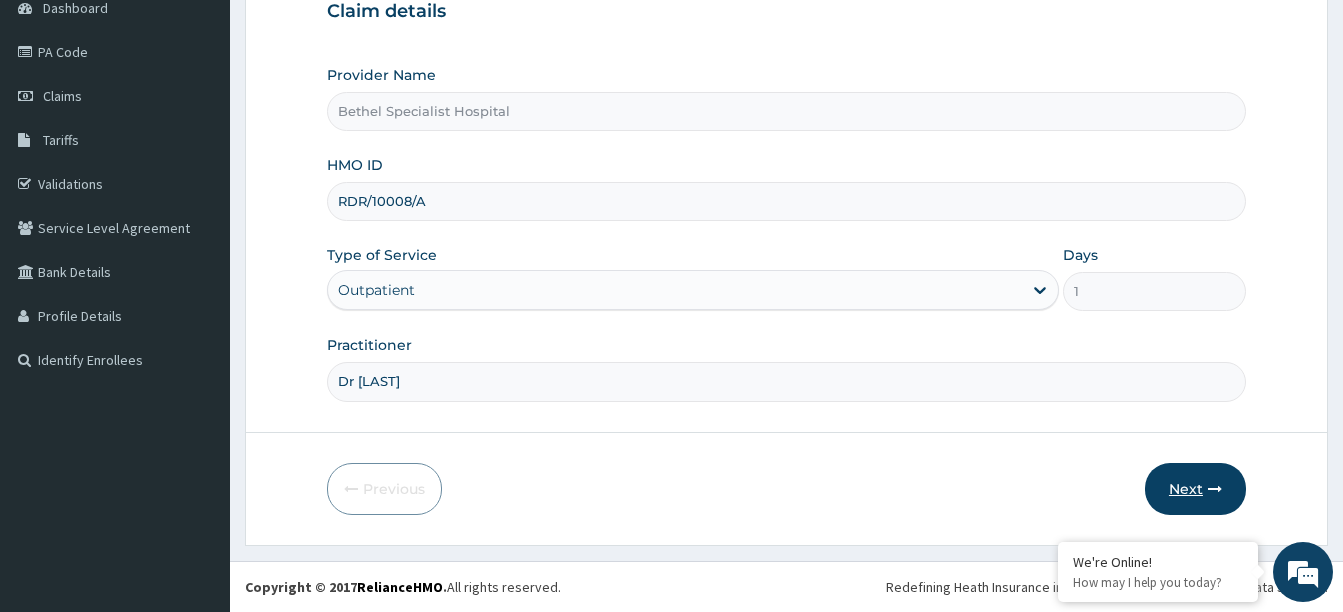 type on "Dr [NAME]" 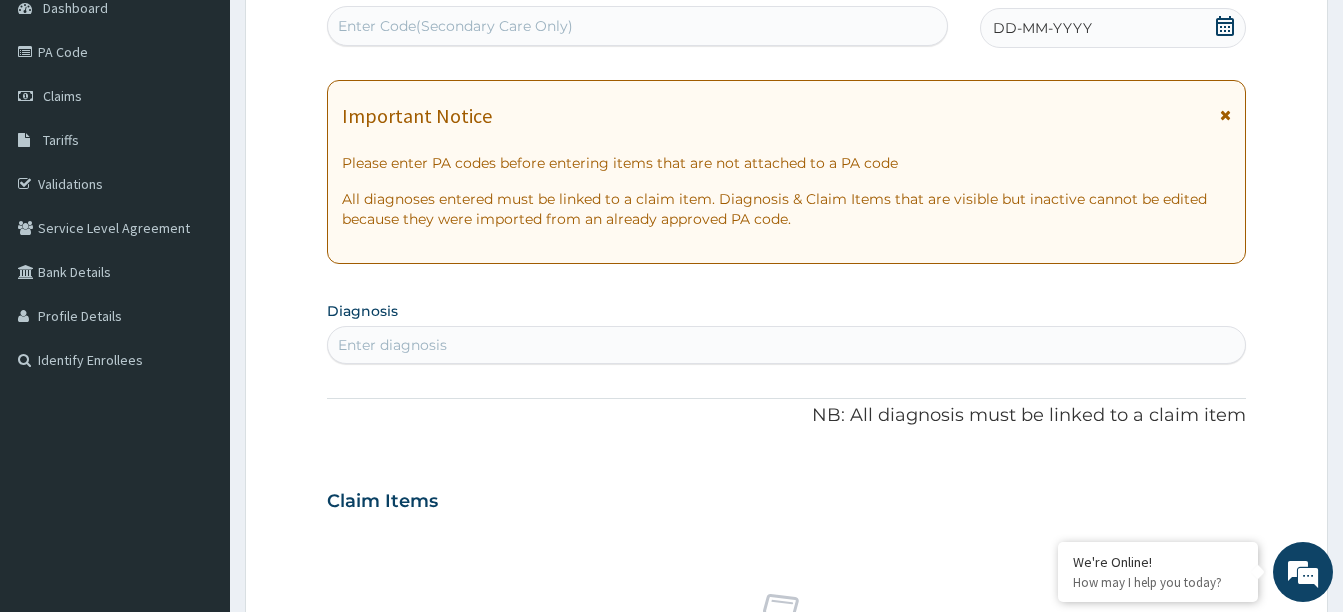 scroll, scrollTop: 10, scrollLeft: 0, axis: vertical 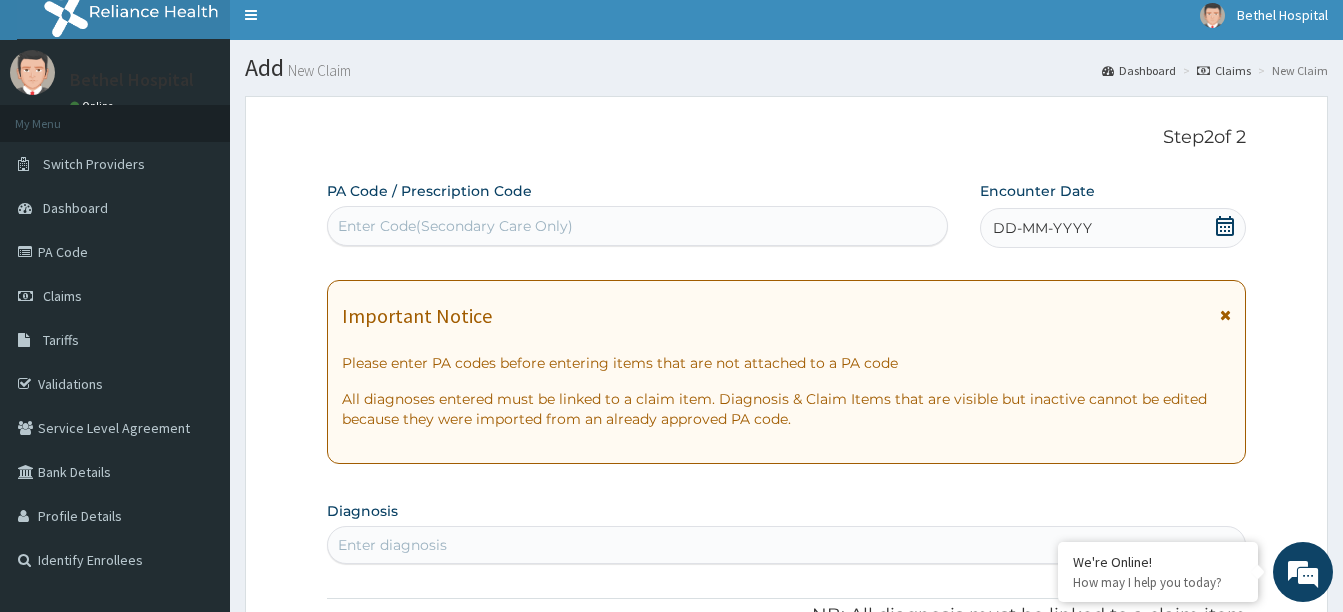 click 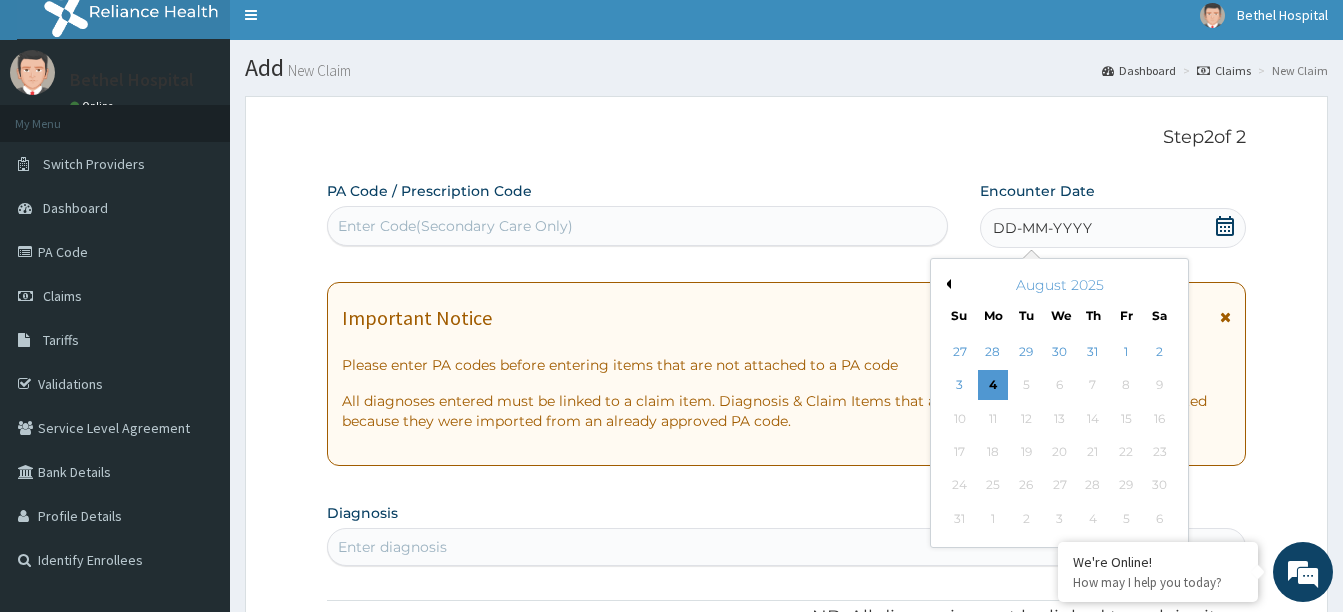 click on "Previous Month" at bounding box center [946, 284] 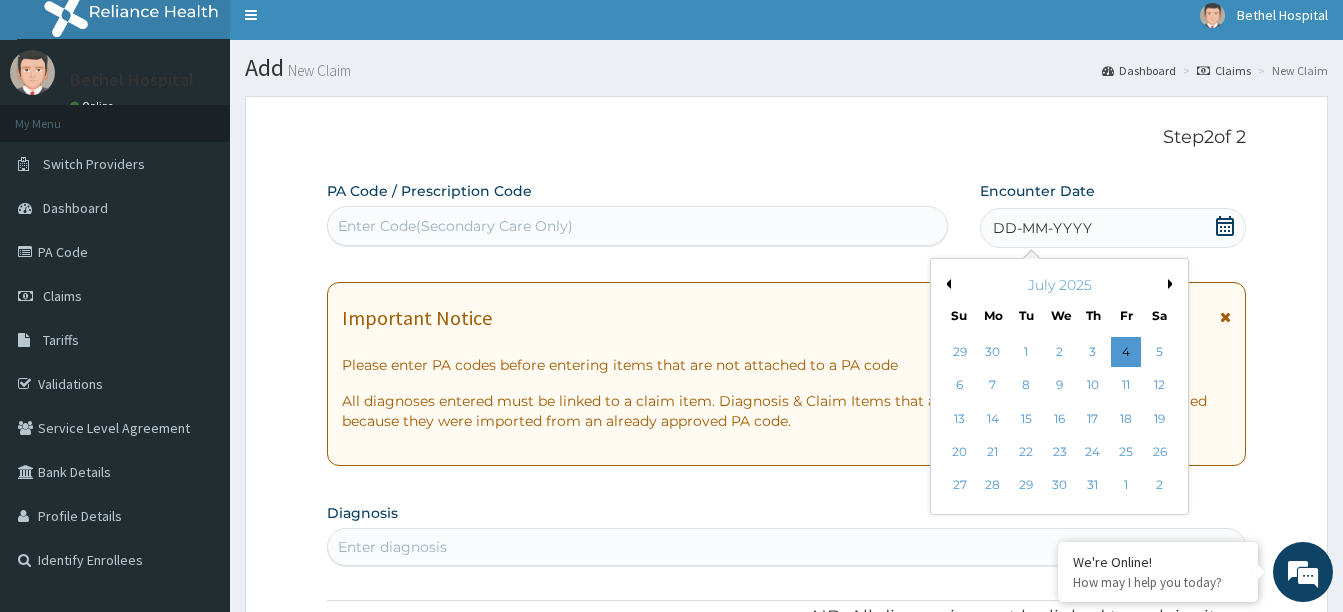click on "14" at bounding box center (993, 419) 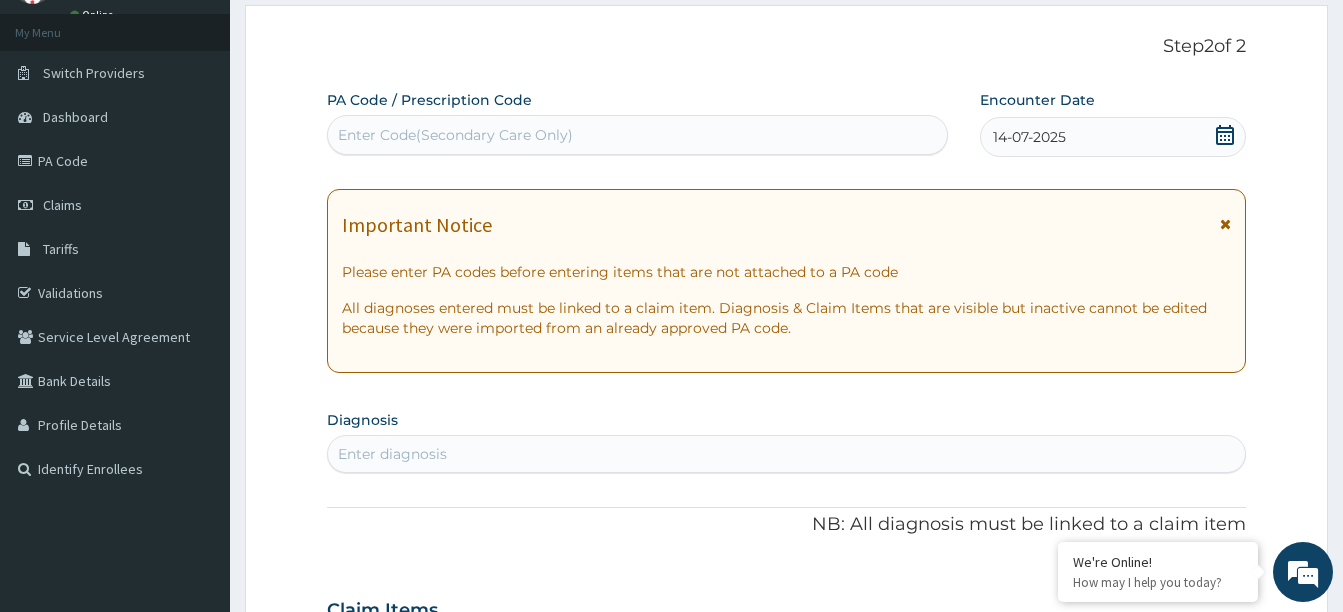 scroll, scrollTop: 310, scrollLeft: 0, axis: vertical 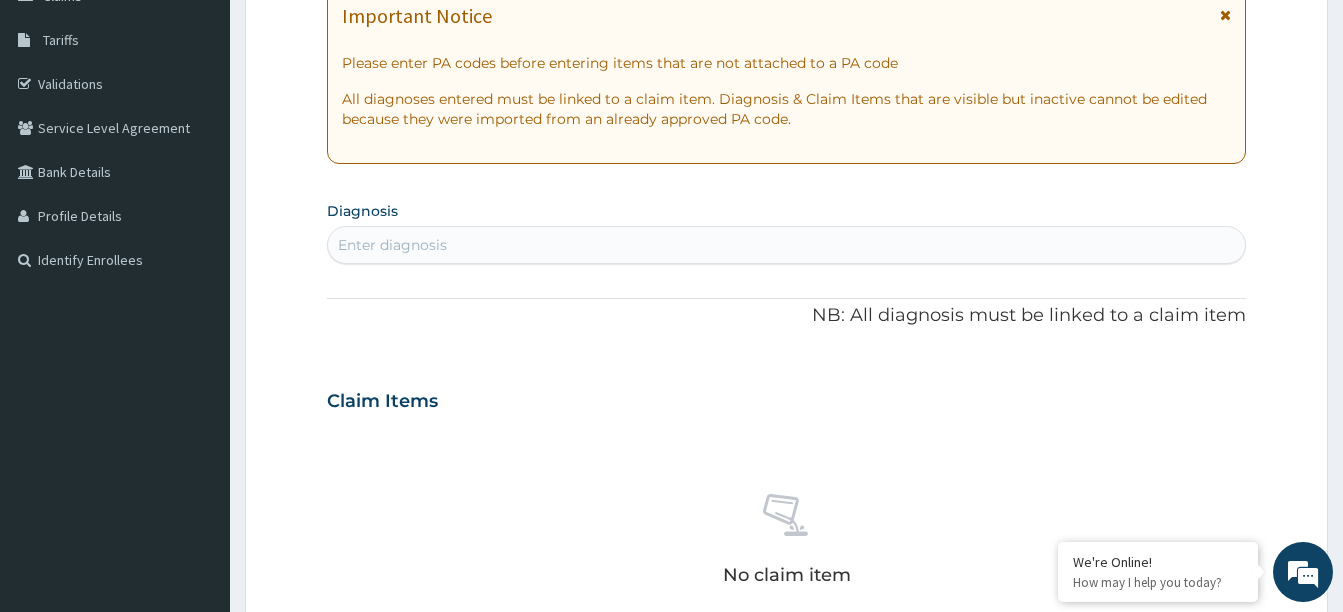 click on "Enter diagnosis" at bounding box center [786, 245] 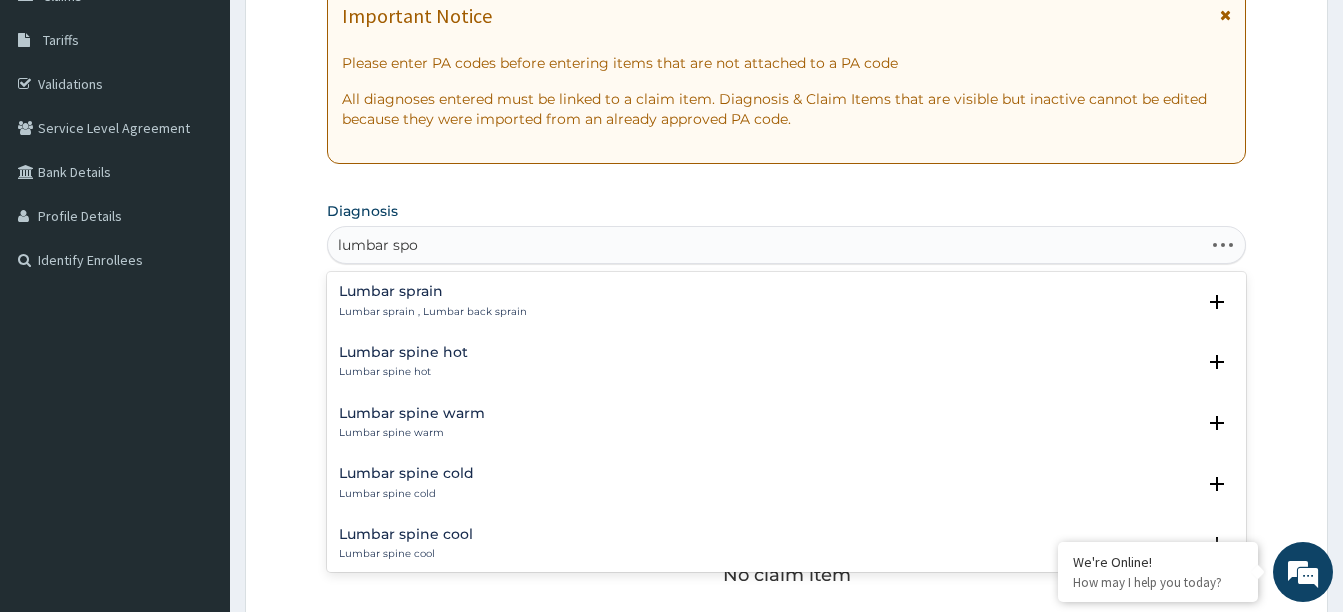 type on "lumbar spon" 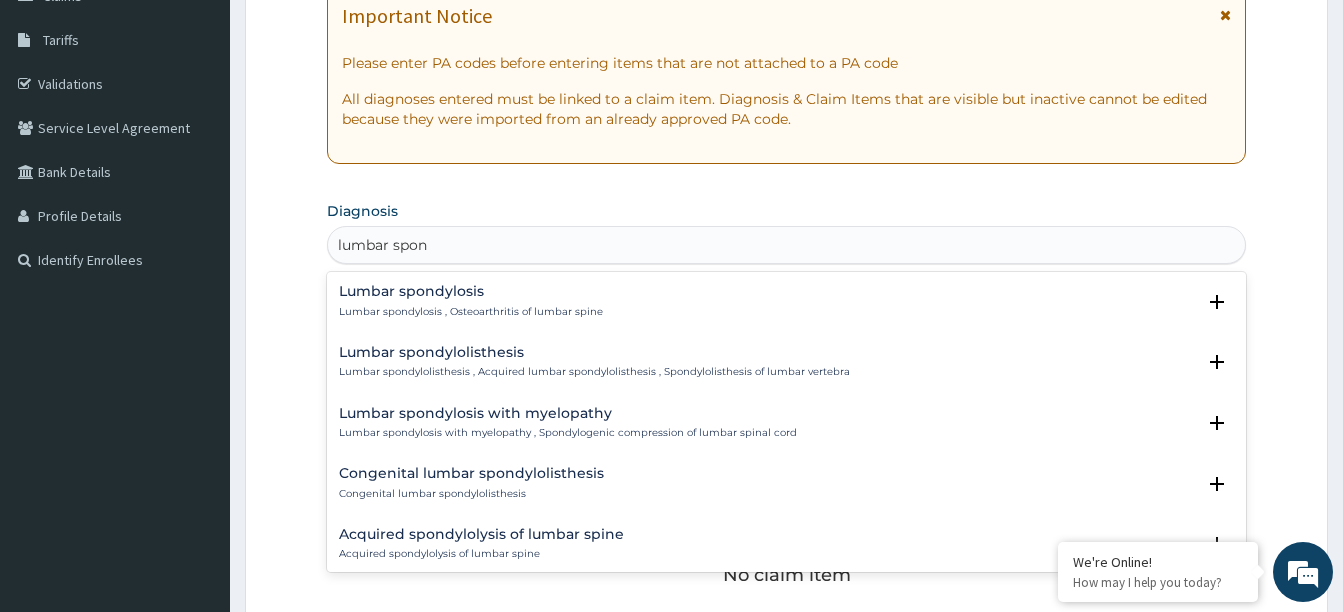 click on "Lumbar spondylosis" at bounding box center [471, 291] 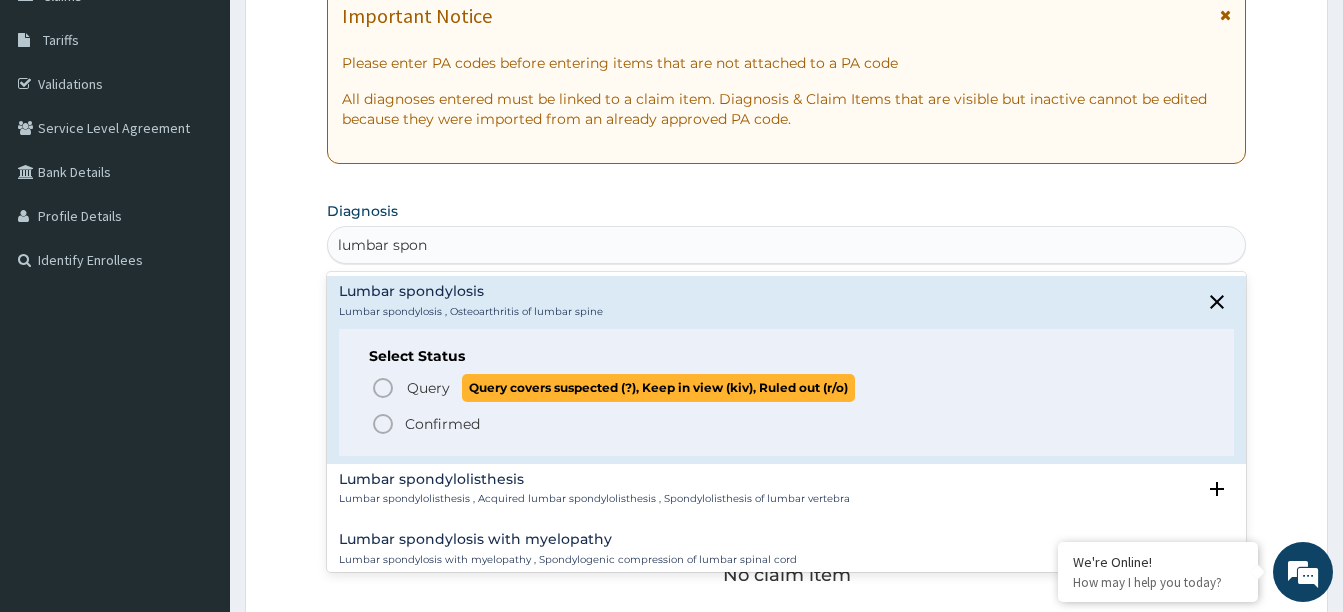 click 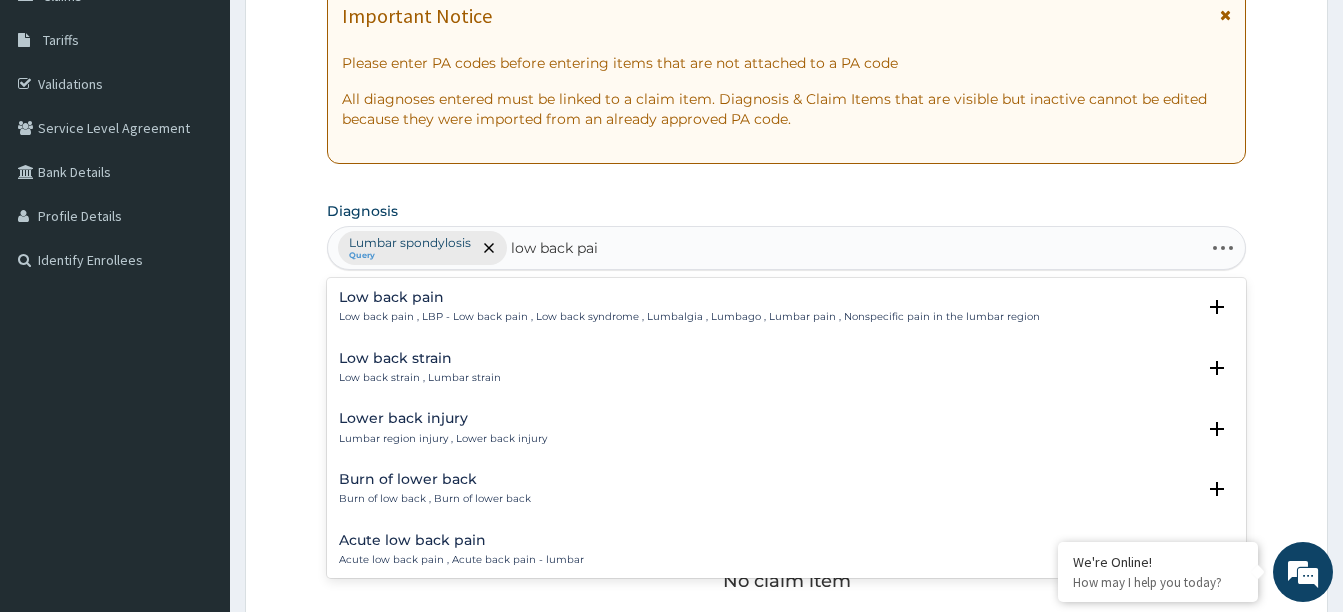 type on "low back pain" 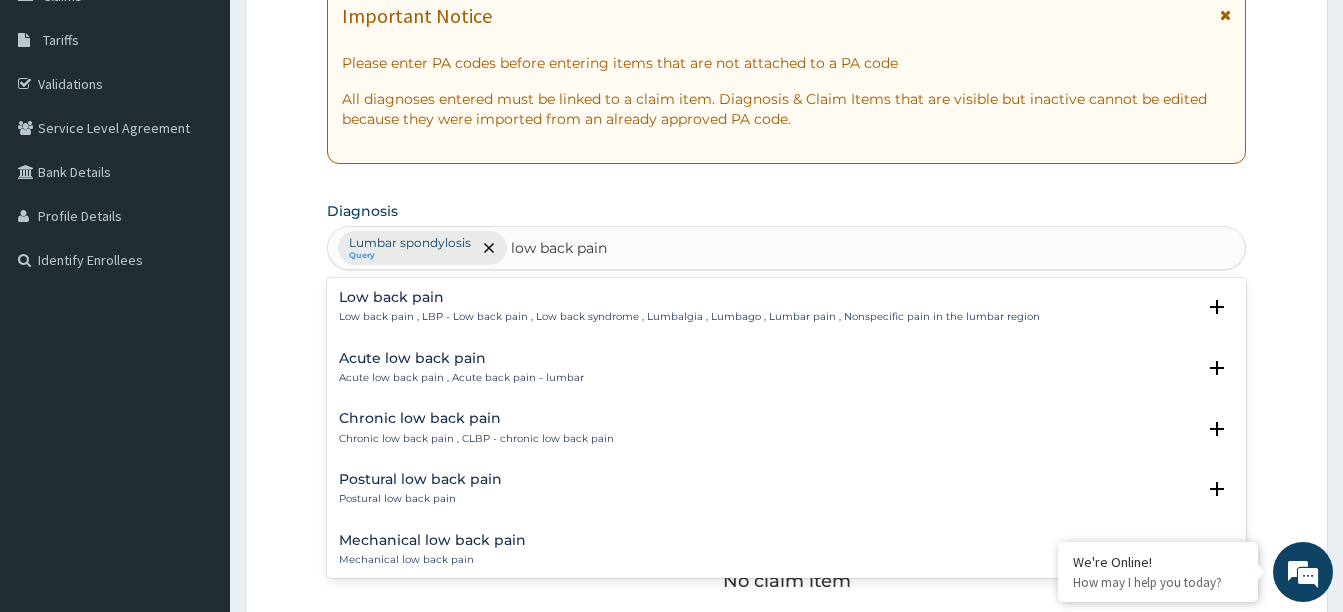 click on "Low back pain" at bounding box center (689, 297) 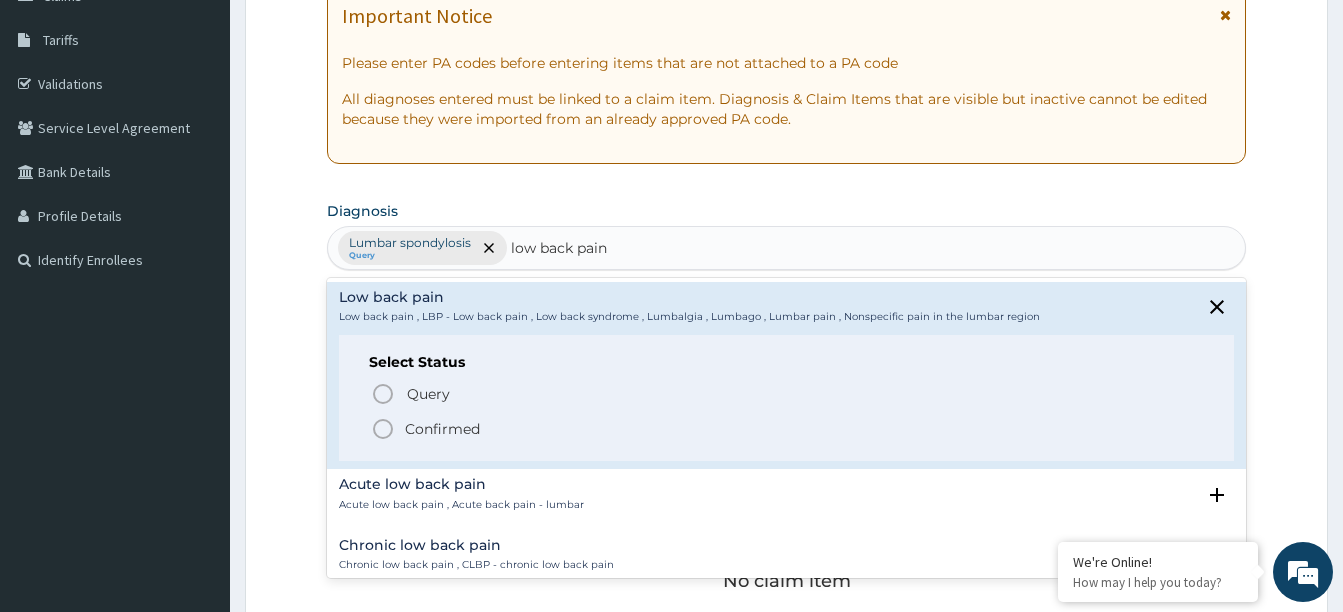click 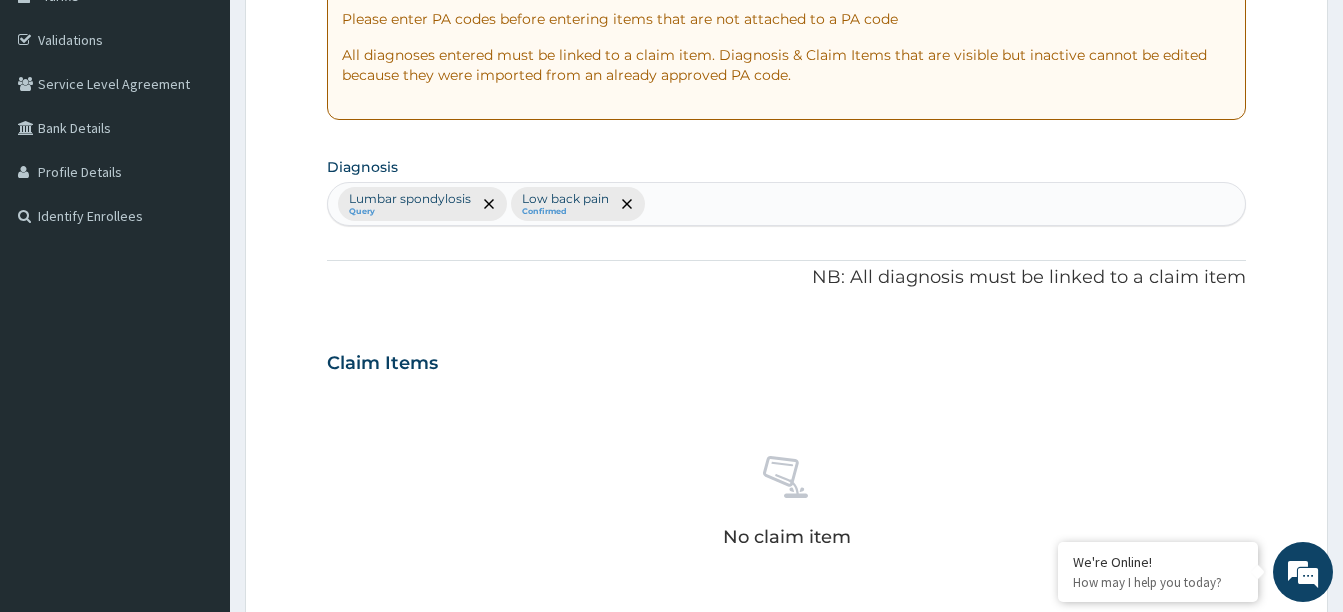 scroll, scrollTop: 410, scrollLeft: 0, axis: vertical 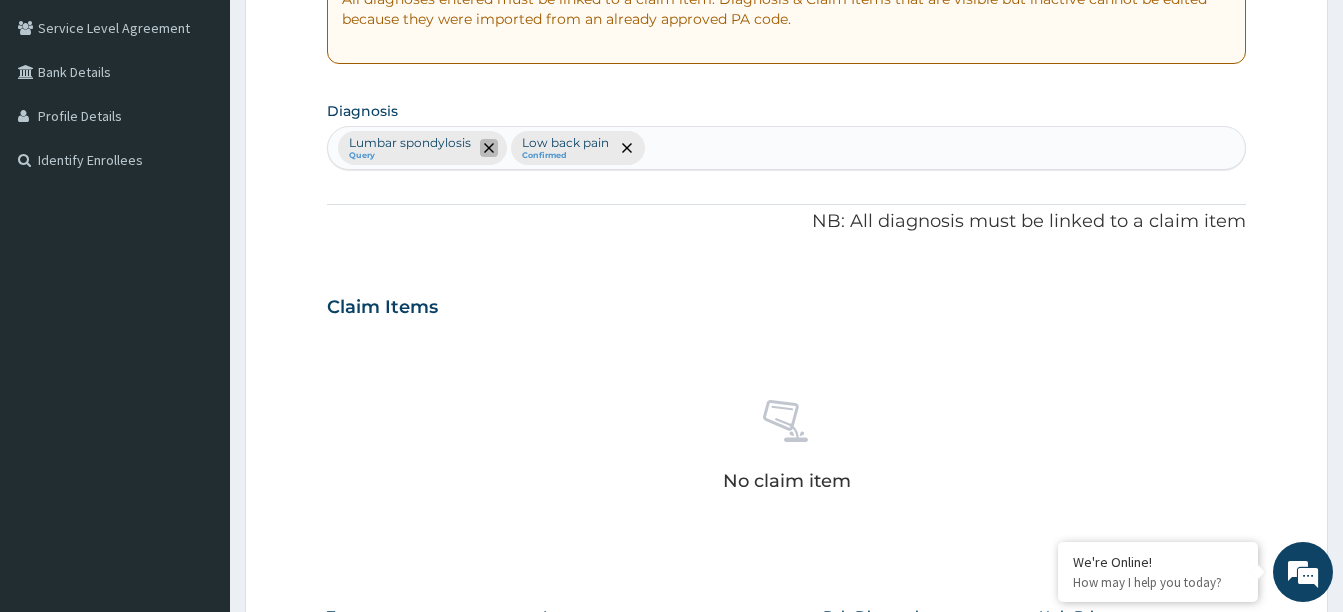 click 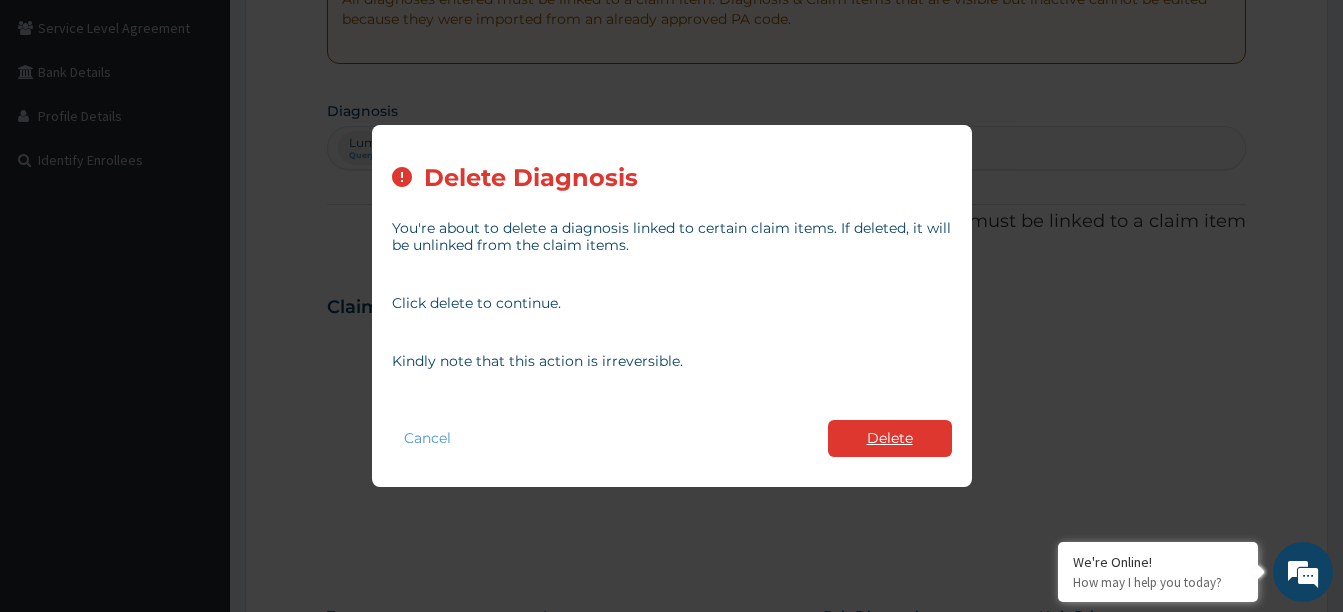 click on "Delete" at bounding box center [890, 438] 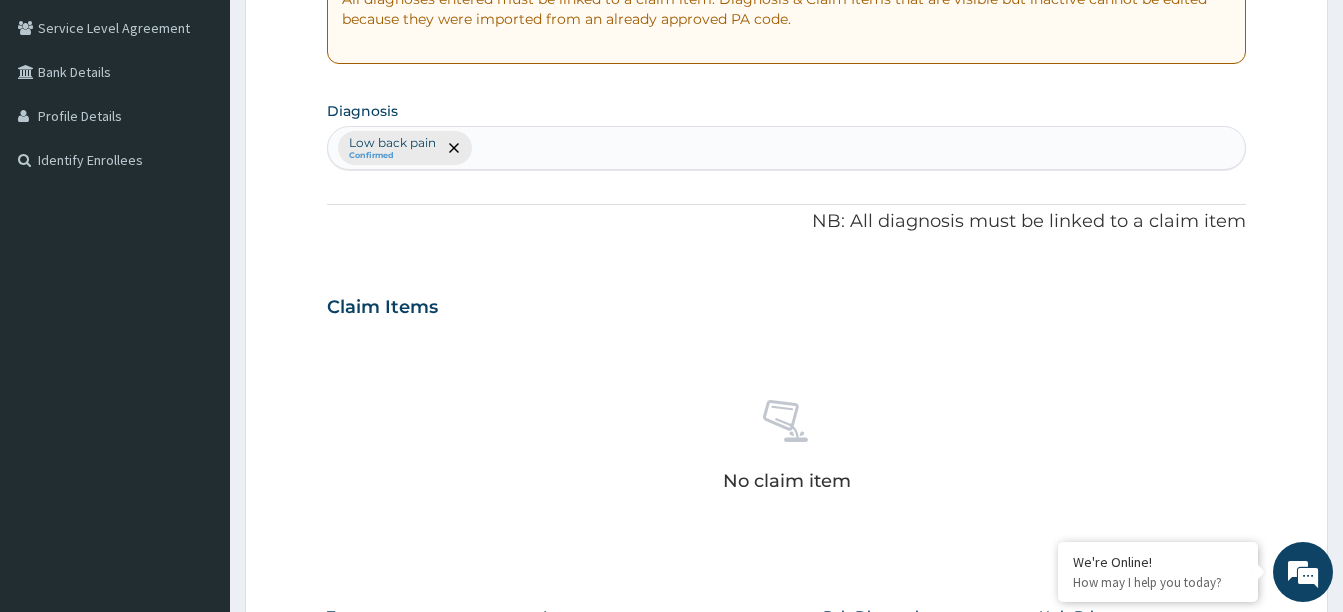click on "Low back pain Confirmed" at bounding box center (786, 148) 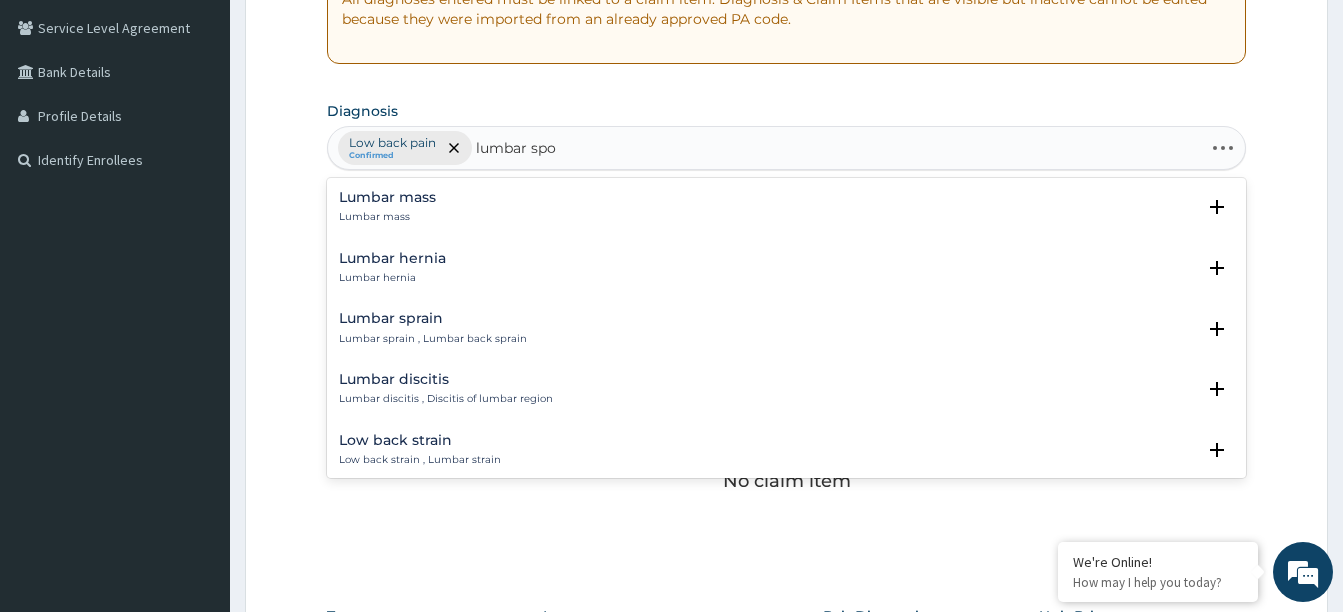type on "lumbar spon" 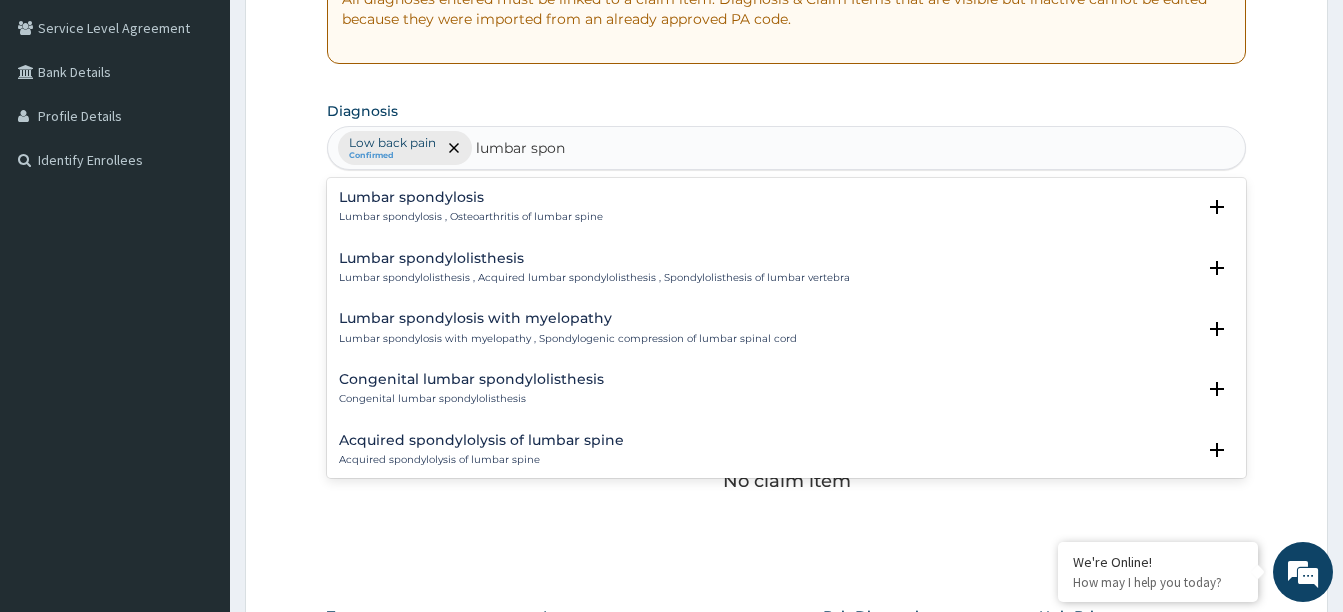 click on "Lumbar spondylosis" at bounding box center [471, 197] 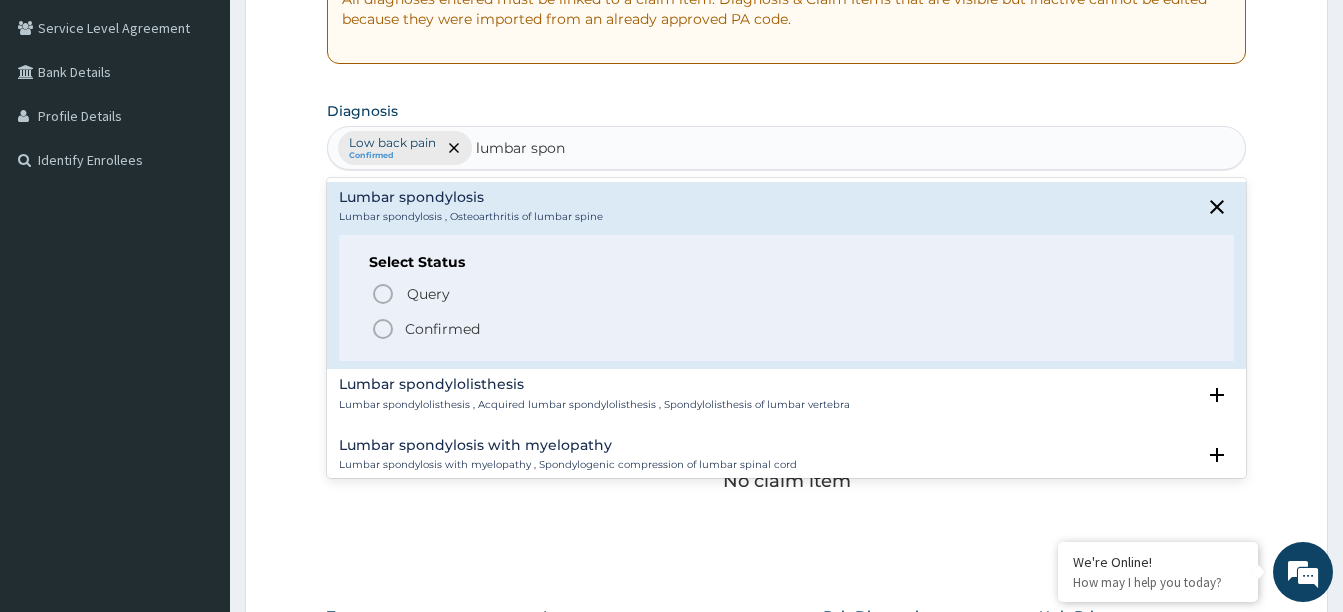 click 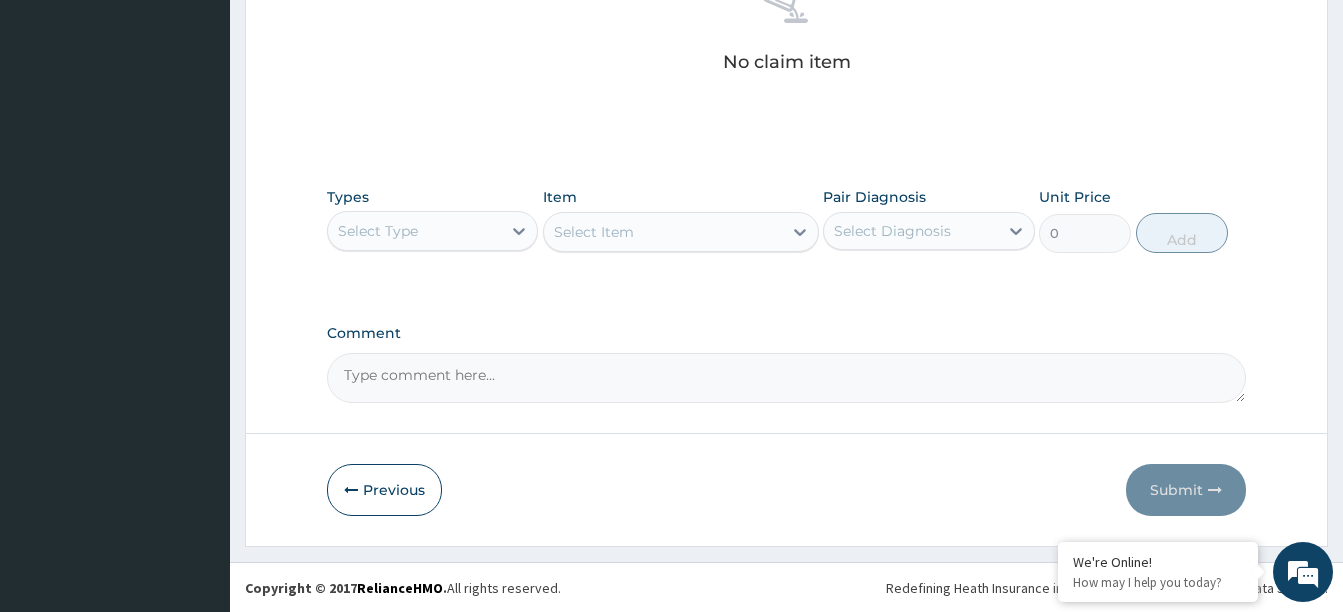 scroll, scrollTop: 830, scrollLeft: 0, axis: vertical 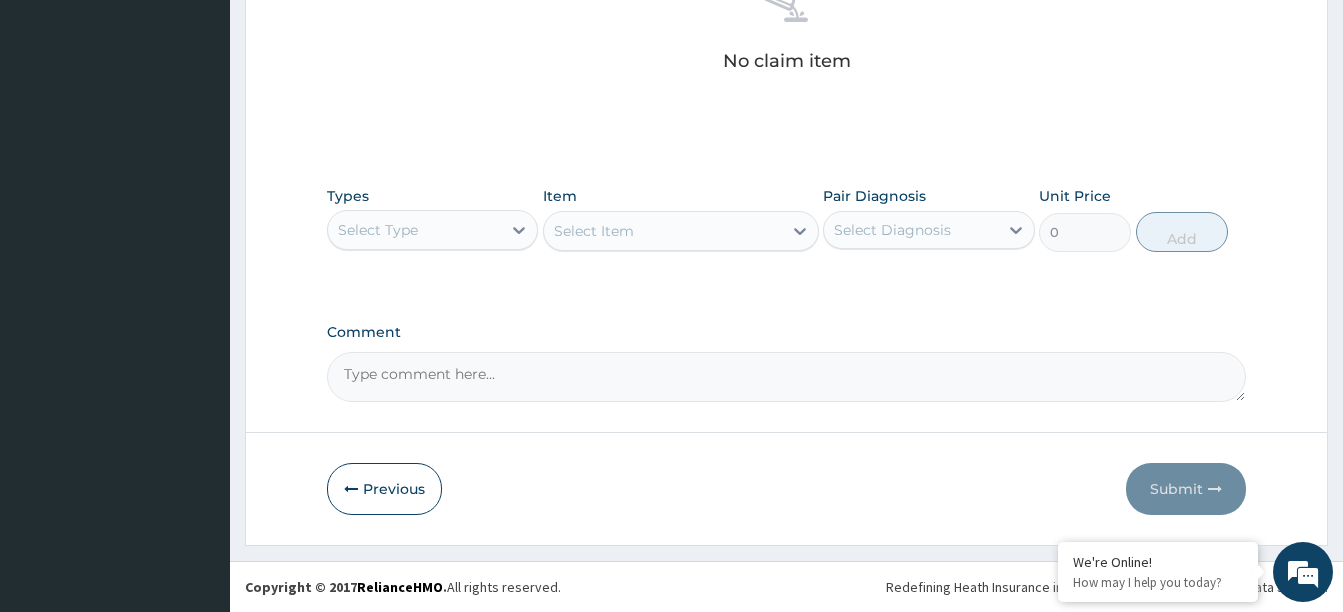 click on "Select Type" at bounding box center (414, 230) 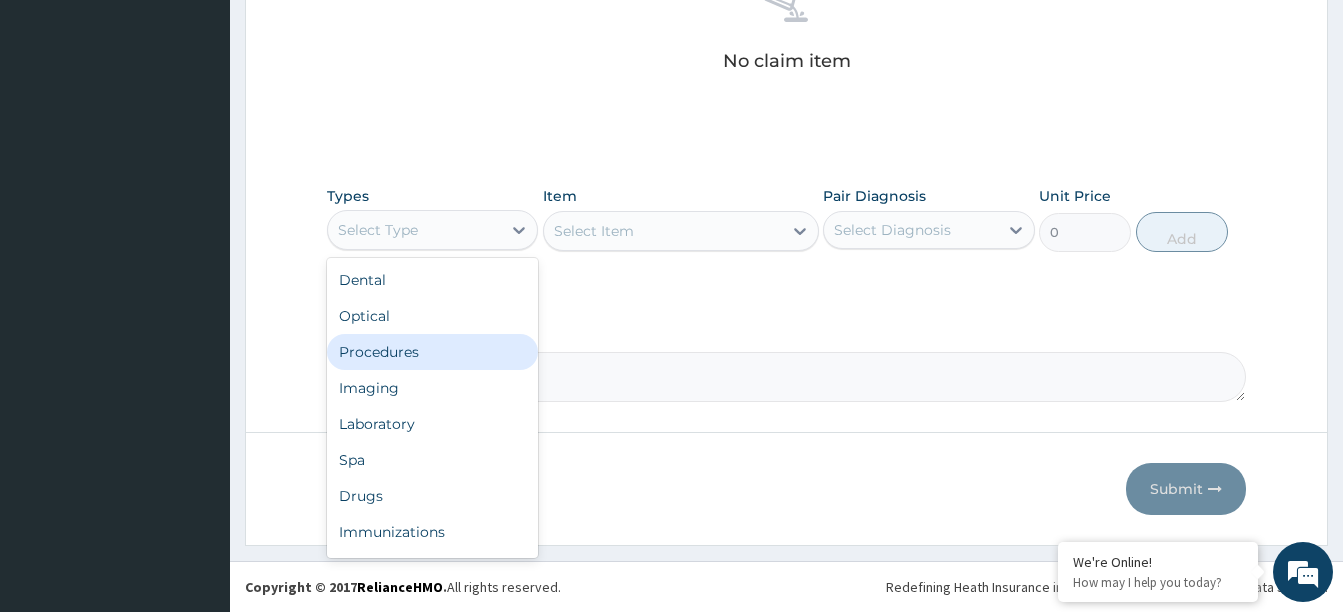 click on "Procedures" at bounding box center [432, 352] 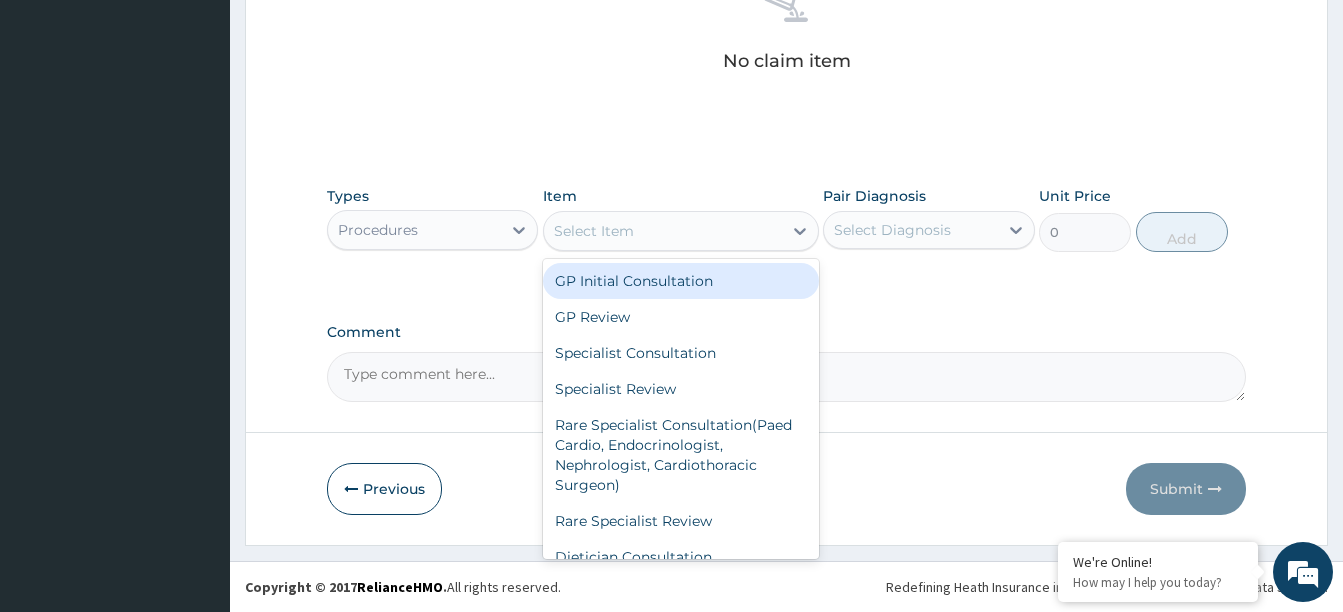 drag, startPoint x: 793, startPoint y: 230, endPoint x: 728, endPoint y: 262, distance: 72.44998 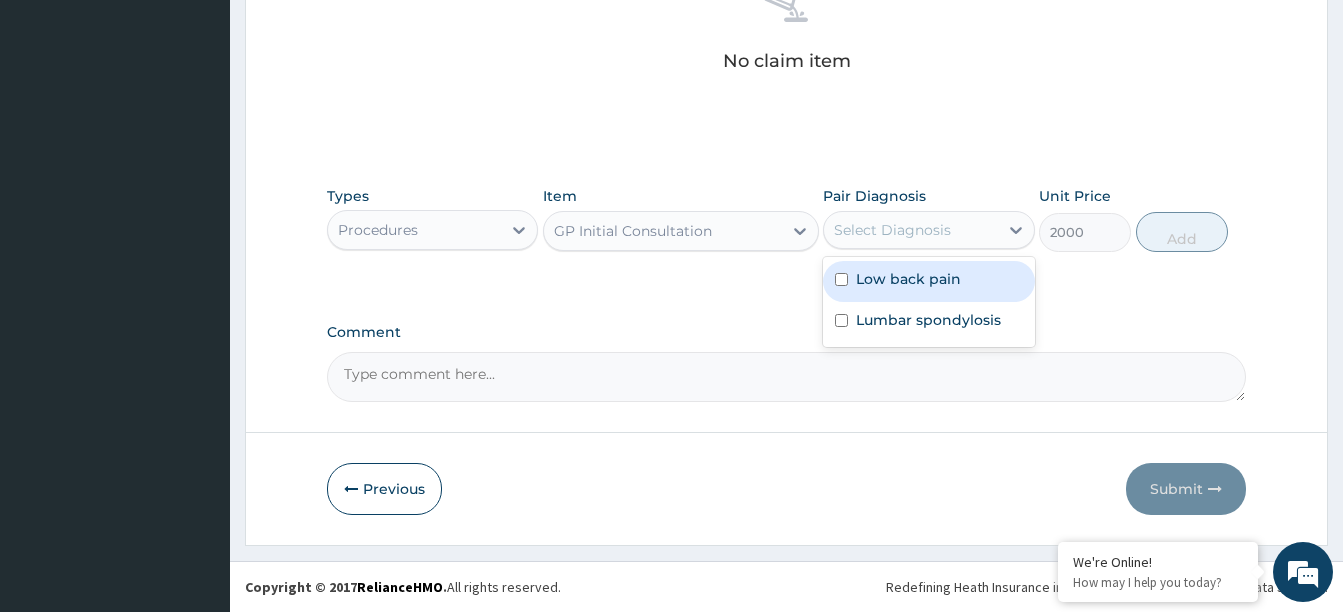 click on "Select Diagnosis" at bounding box center (910, 230) 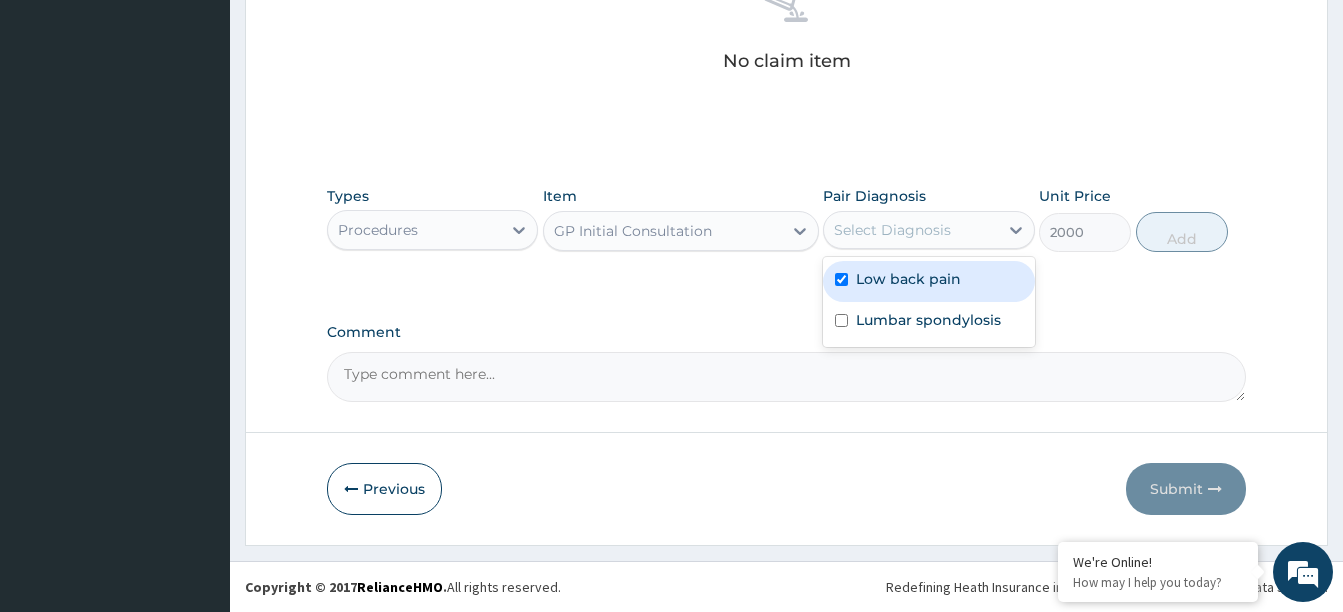 checkbox on "true" 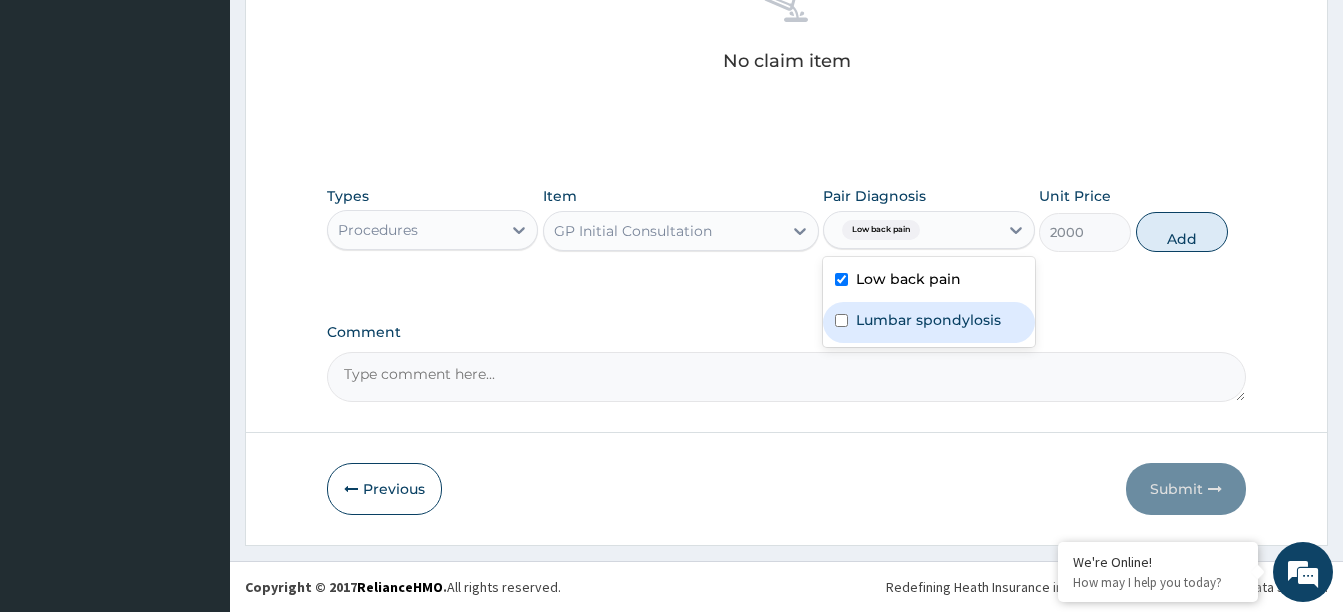 click on "Lumbar spondylosis" at bounding box center [928, 320] 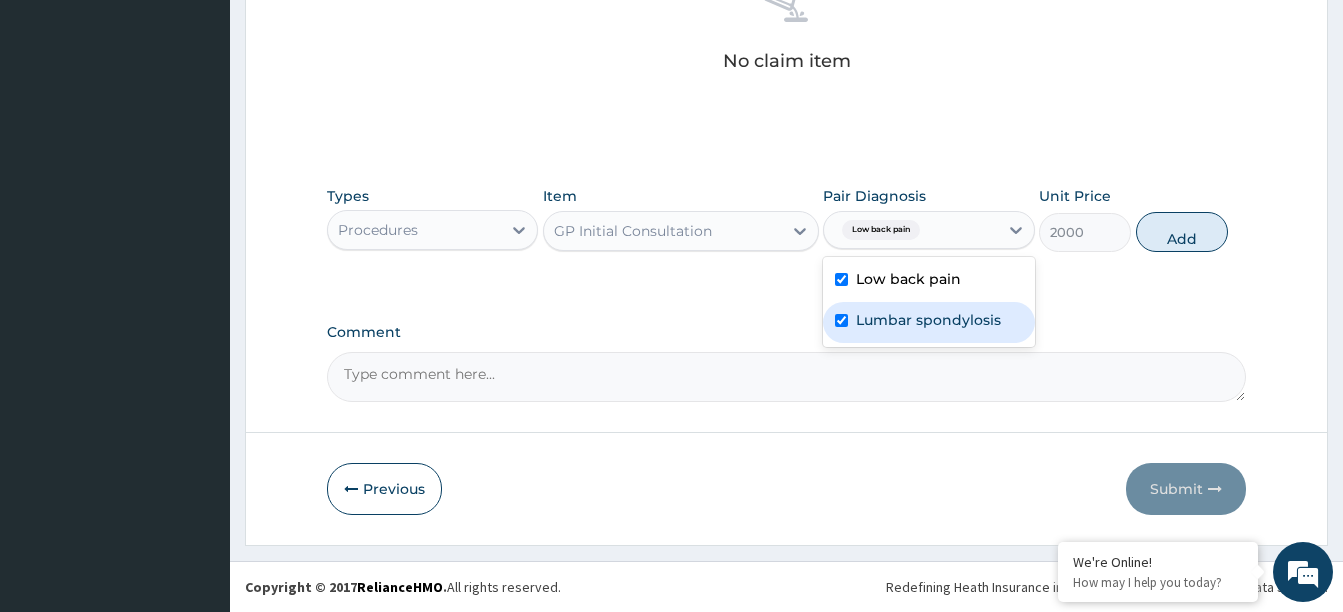 checkbox on "true" 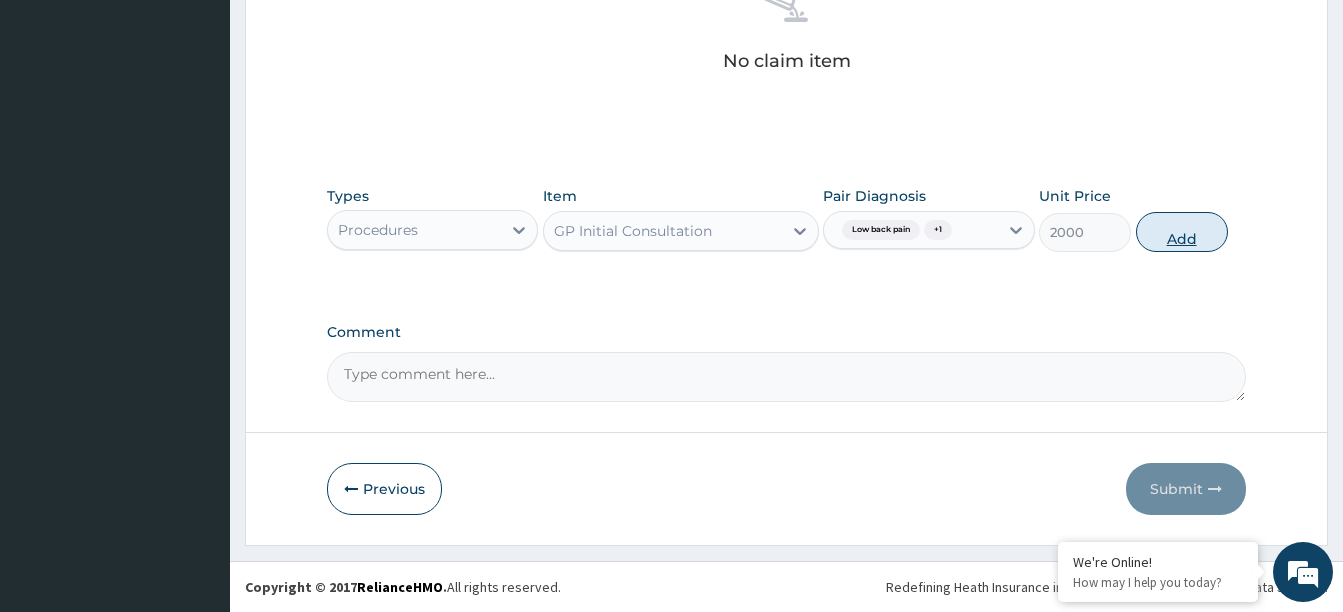 click on "Add" at bounding box center [1182, 232] 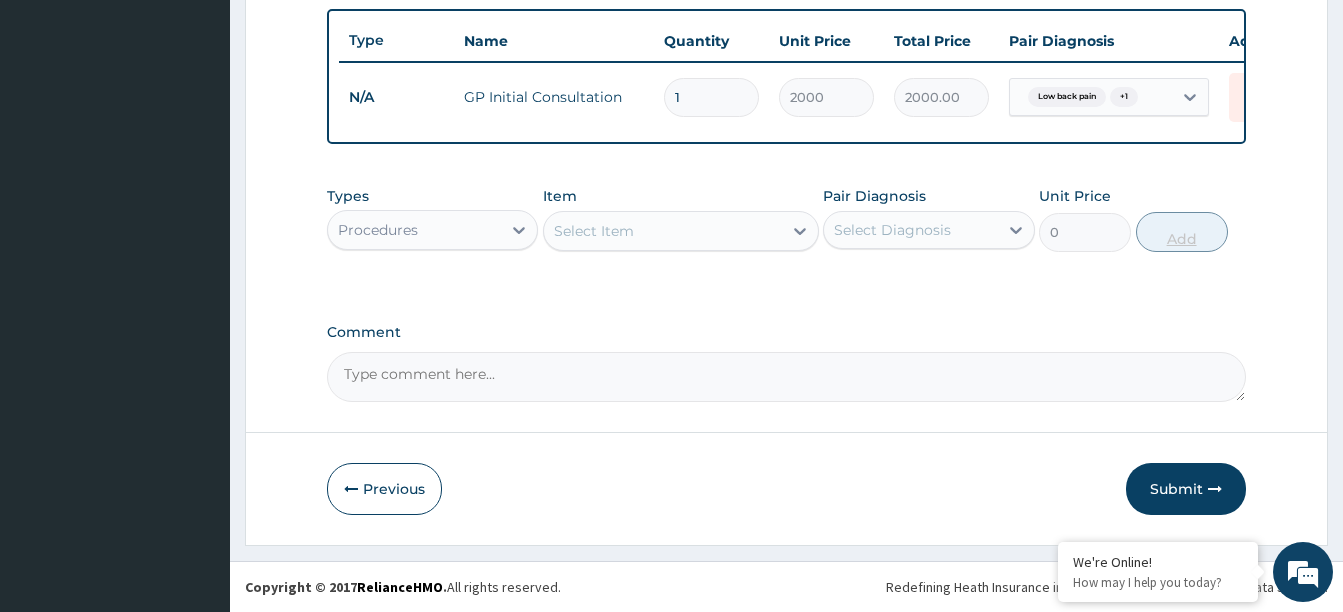 scroll, scrollTop: 750, scrollLeft: 0, axis: vertical 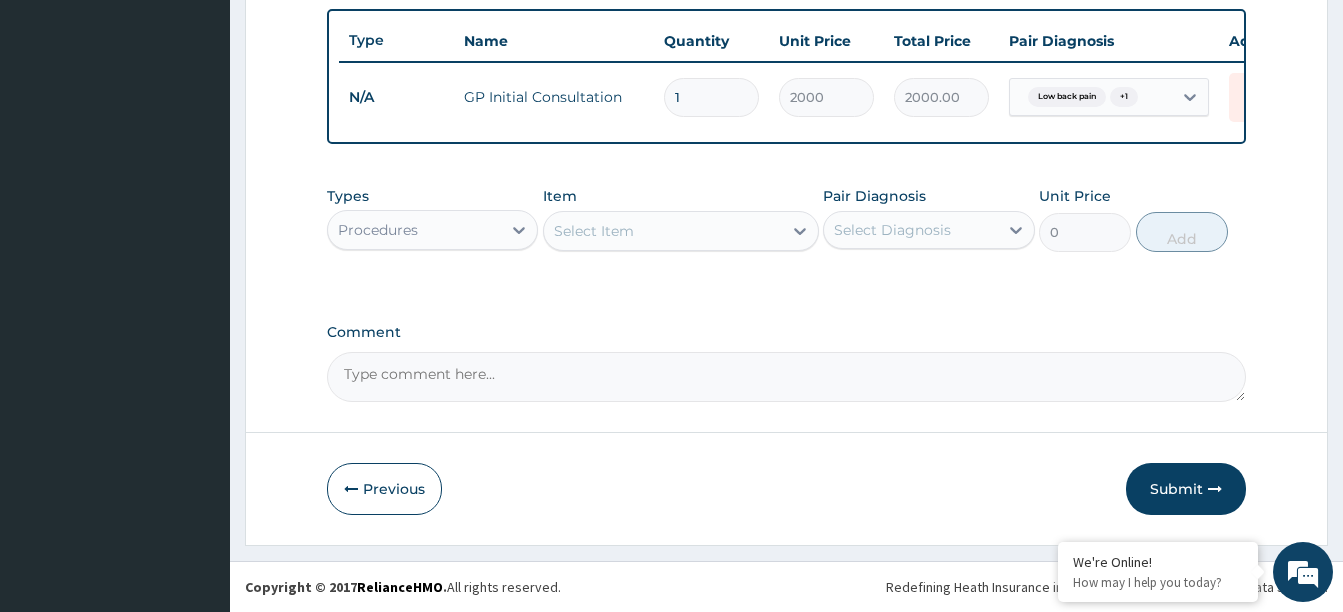 click on "Procedures" at bounding box center (414, 230) 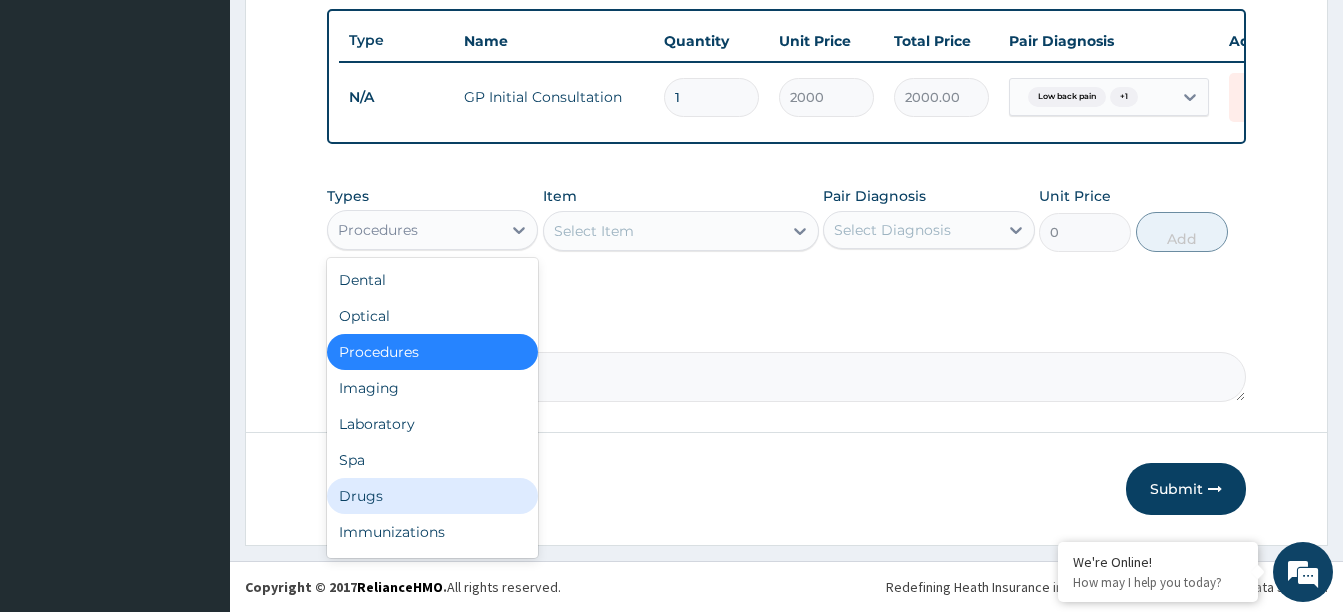 click on "Drugs" at bounding box center (432, 496) 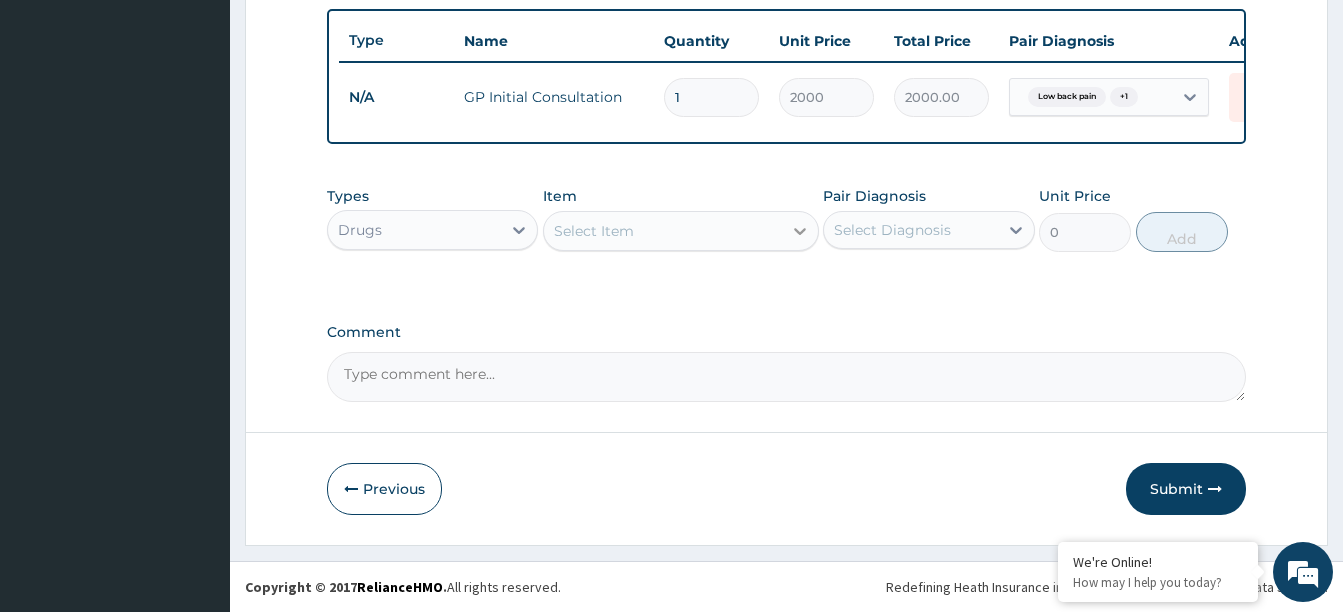 click at bounding box center [800, 231] 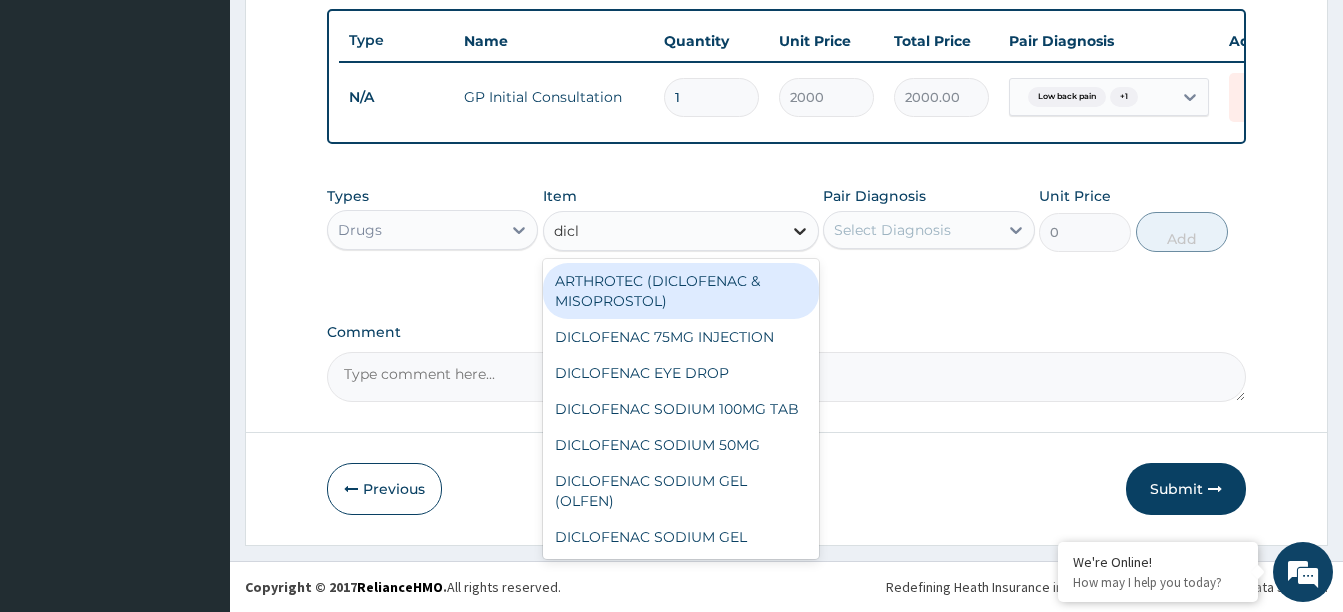 type on "diclo" 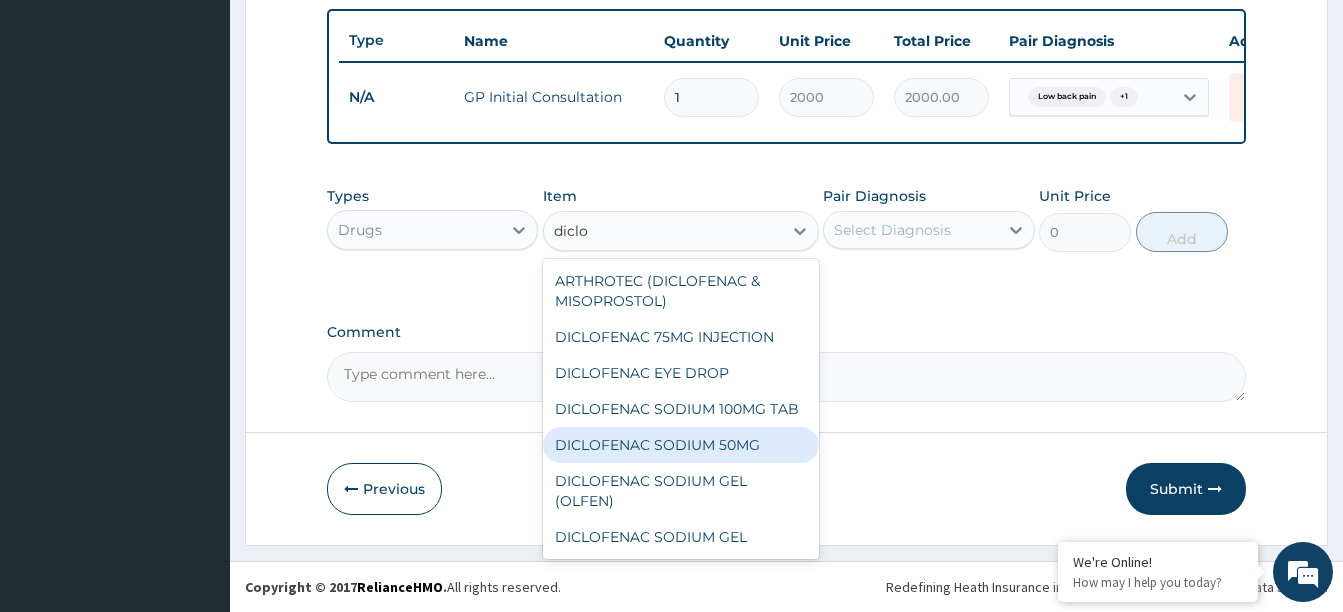 scroll, scrollTop: 236, scrollLeft: 0, axis: vertical 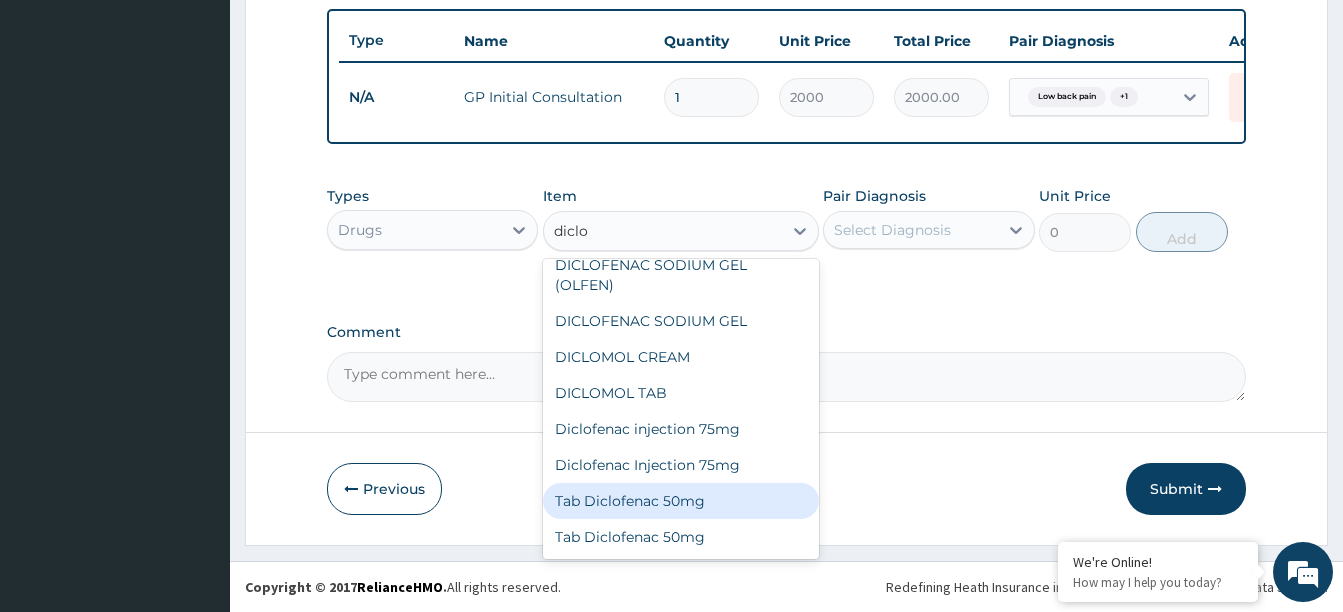 click on "Tab Diclofenac 50mg" at bounding box center (681, 501) 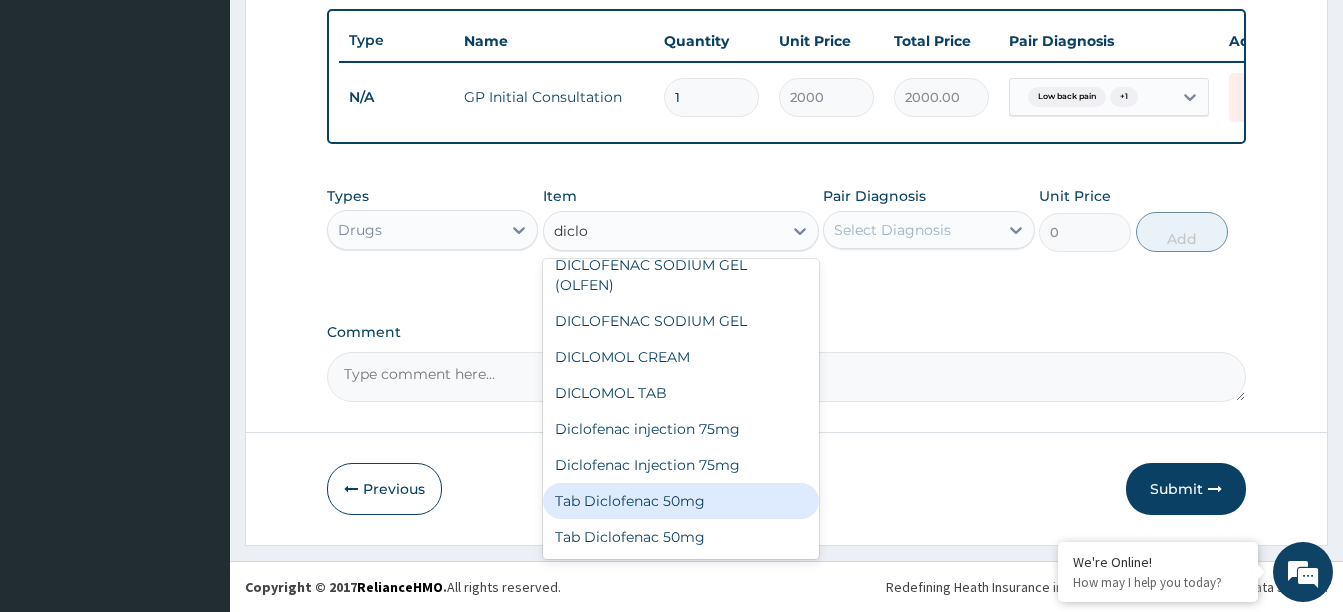 type 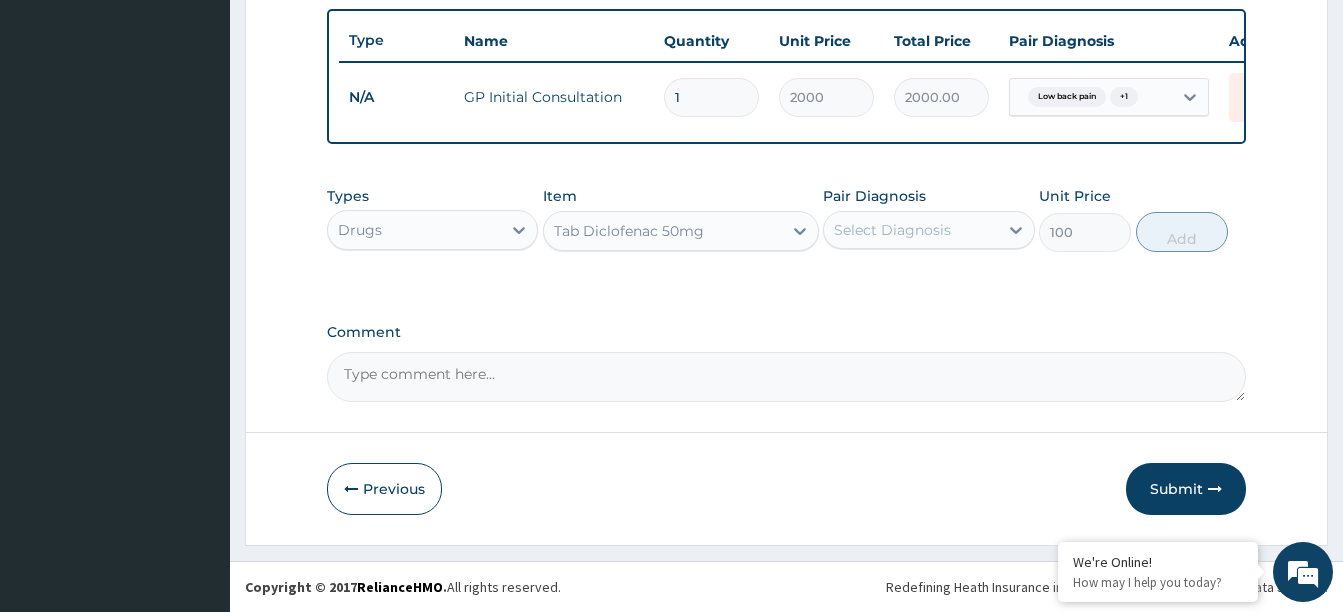 click on "Select Diagnosis" at bounding box center [910, 230] 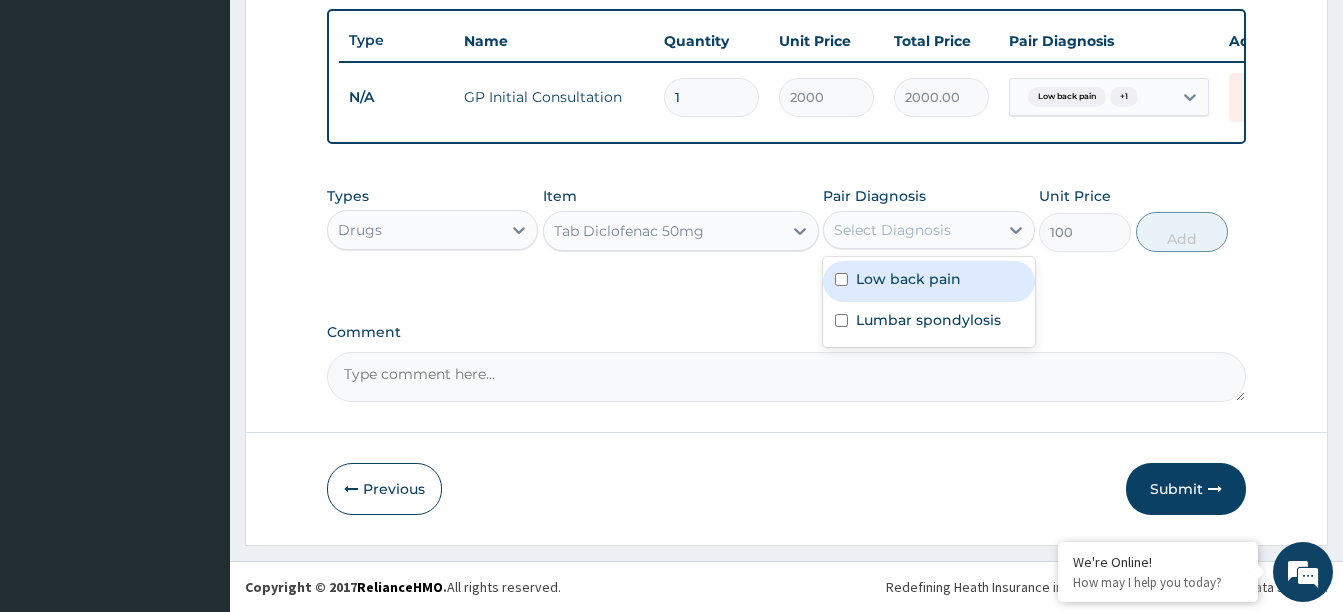 click on "Low back pain" at bounding box center (908, 279) 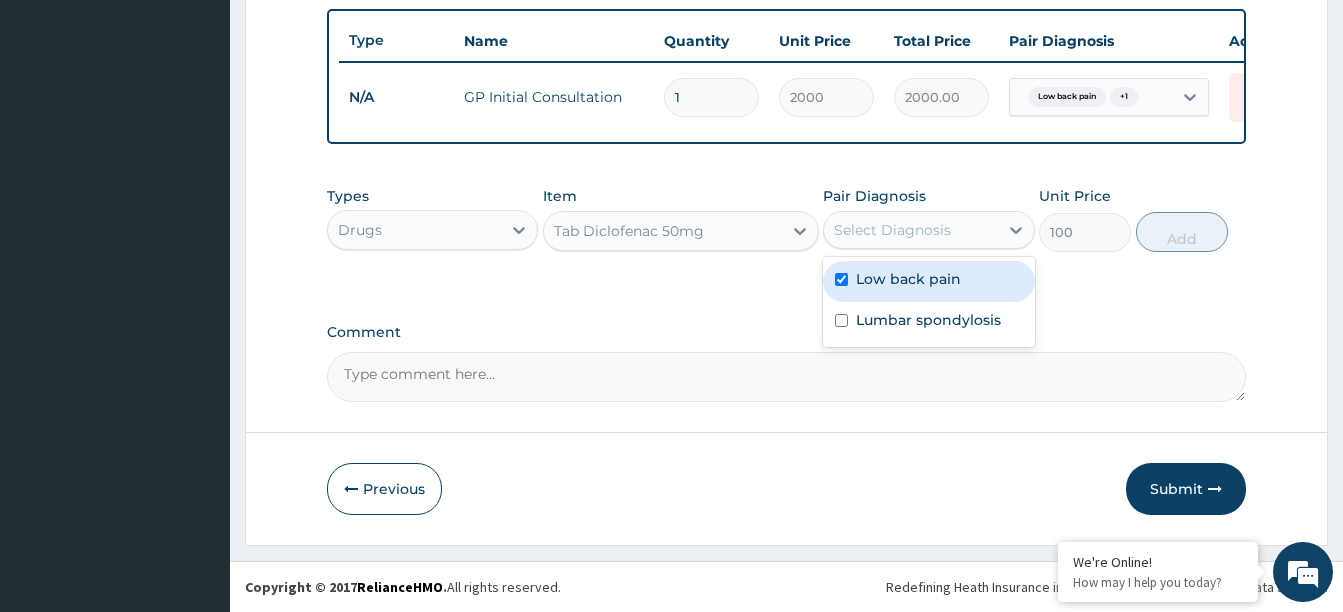 checkbox on "true" 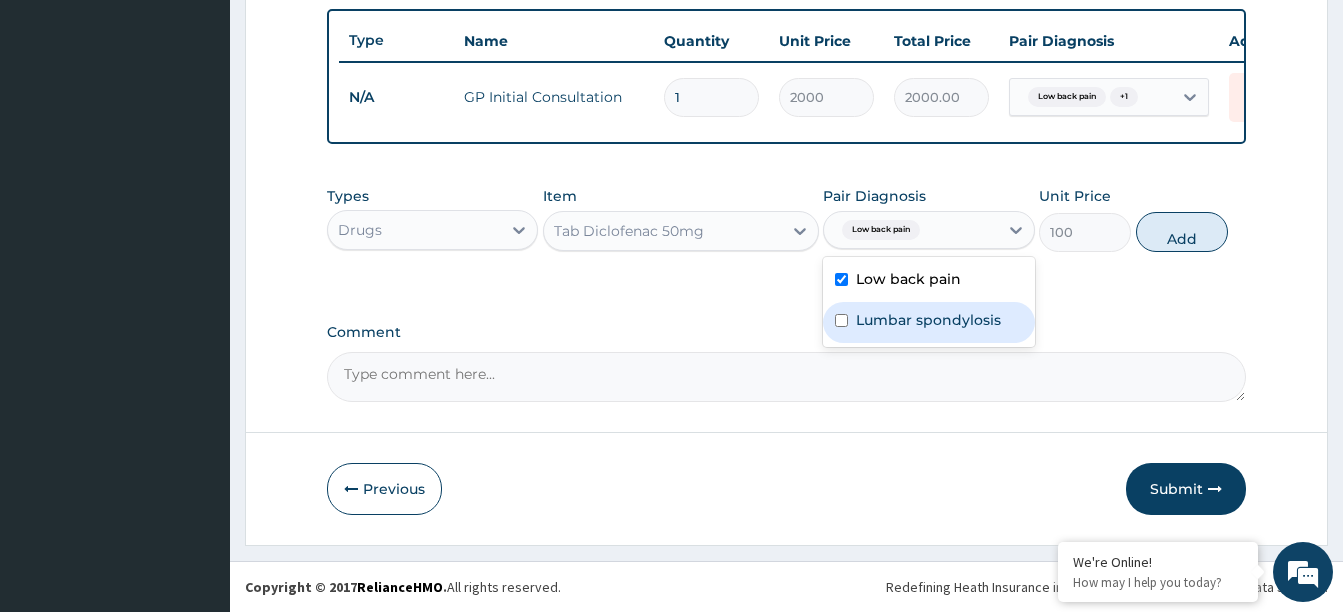 drag, startPoint x: 913, startPoint y: 320, endPoint x: 950, endPoint y: 304, distance: 40.311287 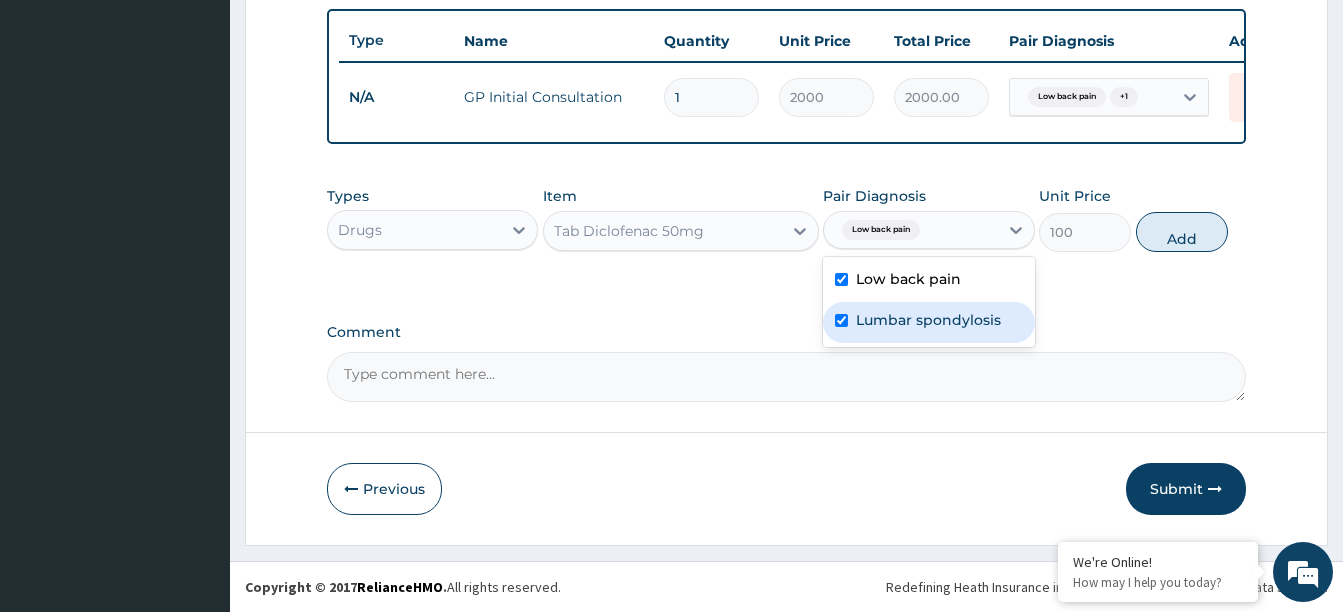 checkbox on "true" 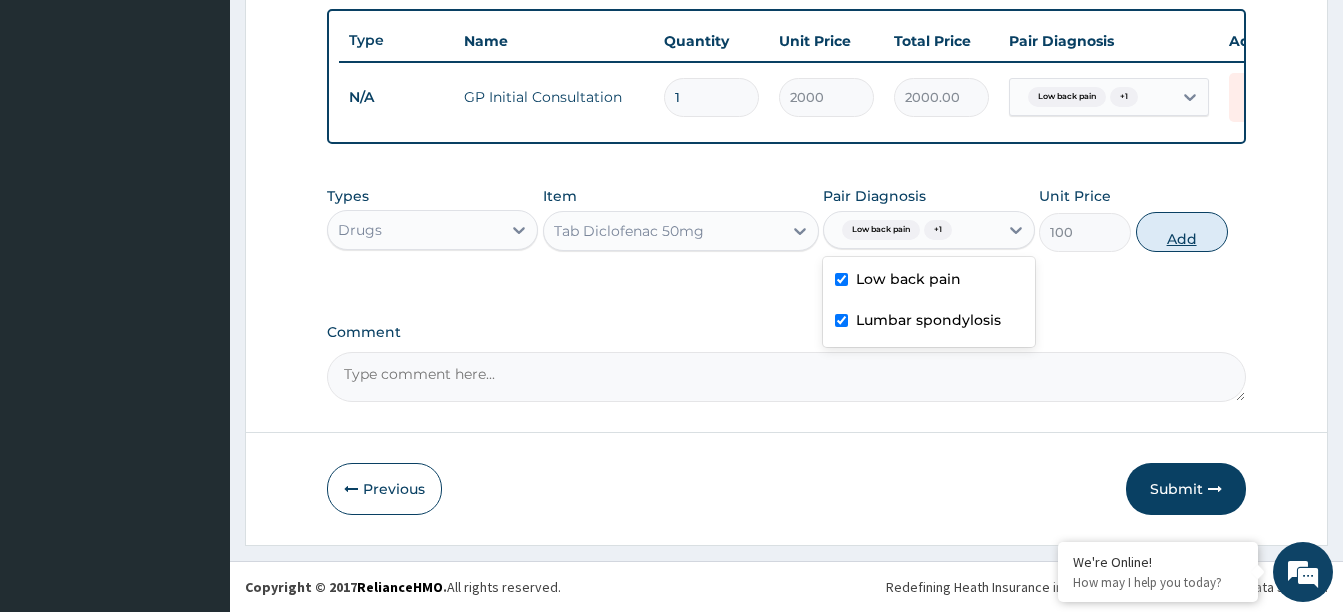 click on "Add" at bounding box center [1182, 232] 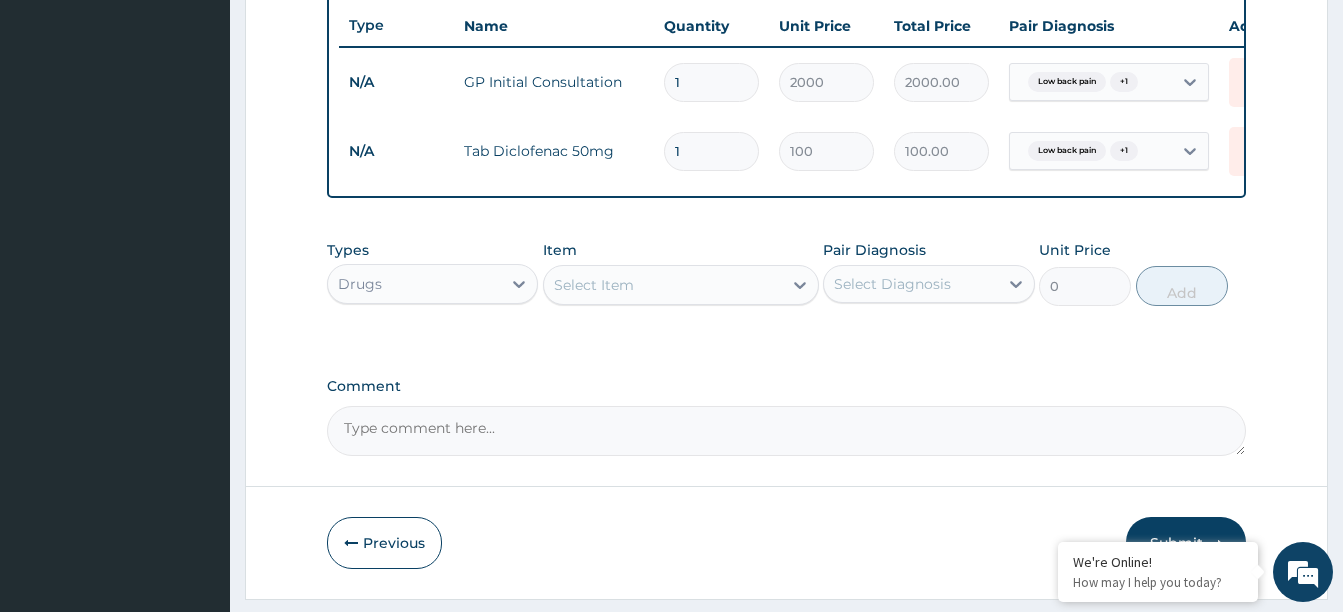 click on "Select Item" at bounding box center (663, 285) 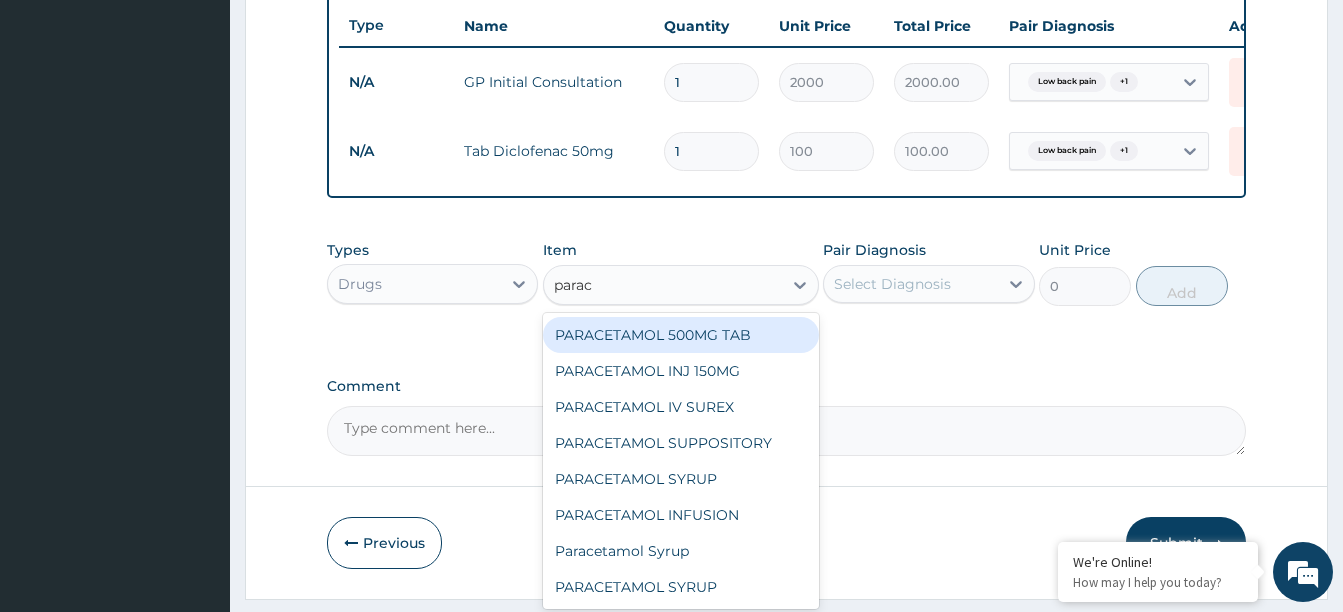 type on "parace" 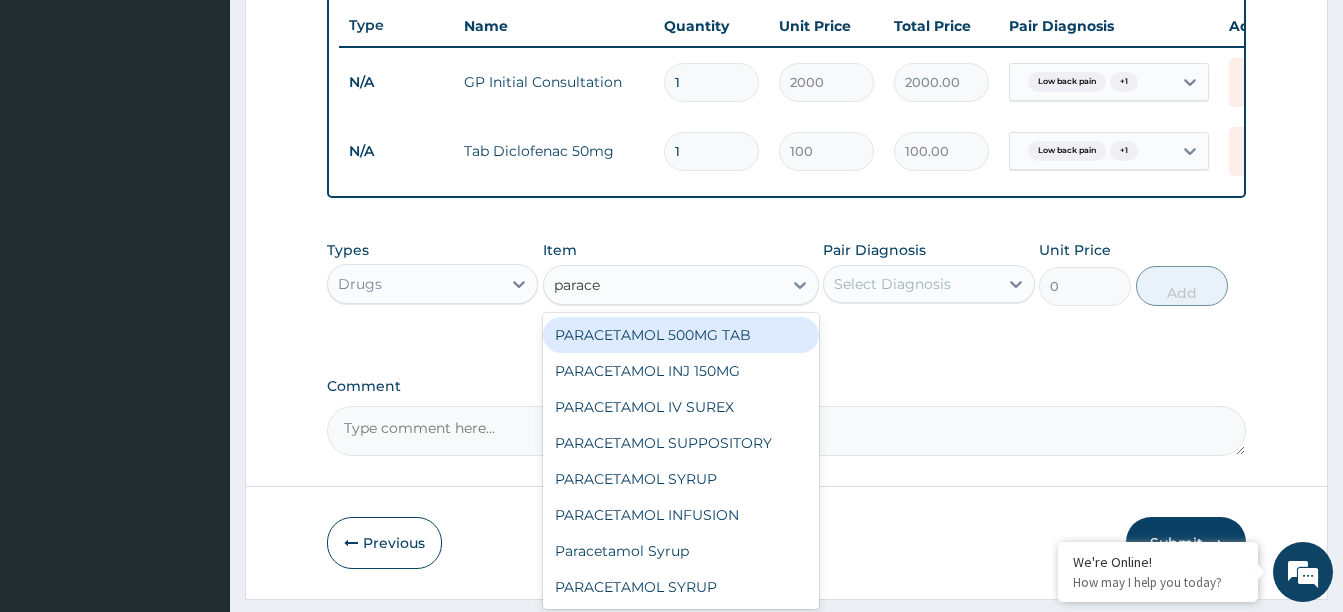 click on "PARACETAMOL 500MG TAB" at bounding box center (681, 335) 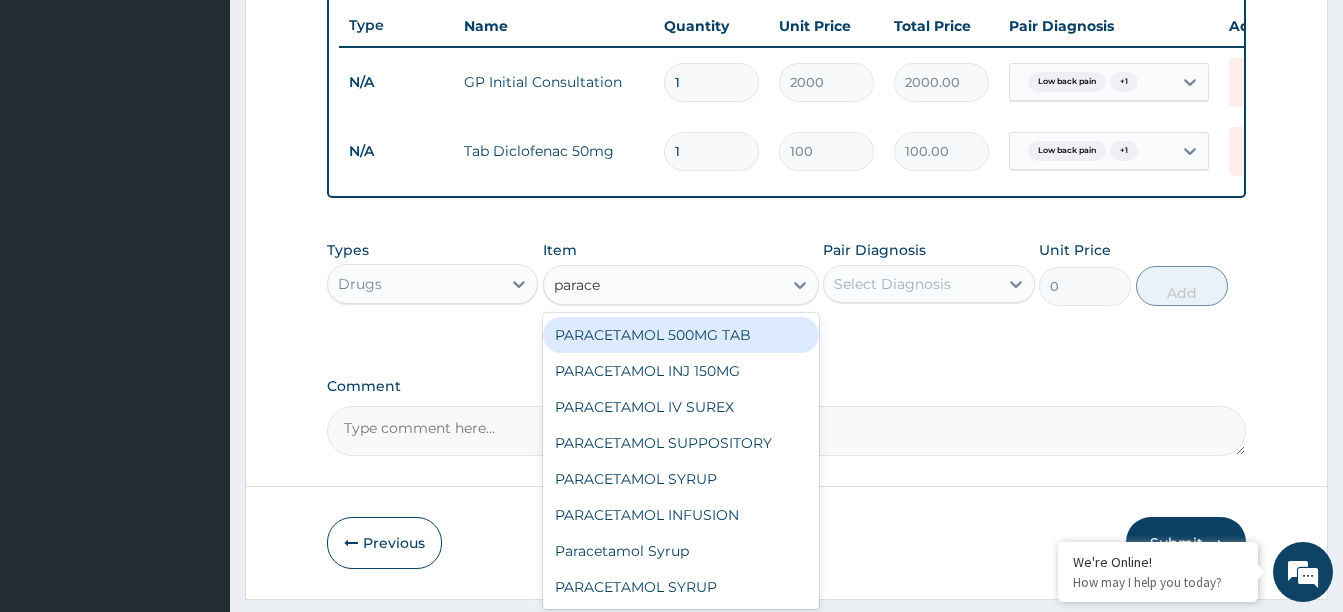type 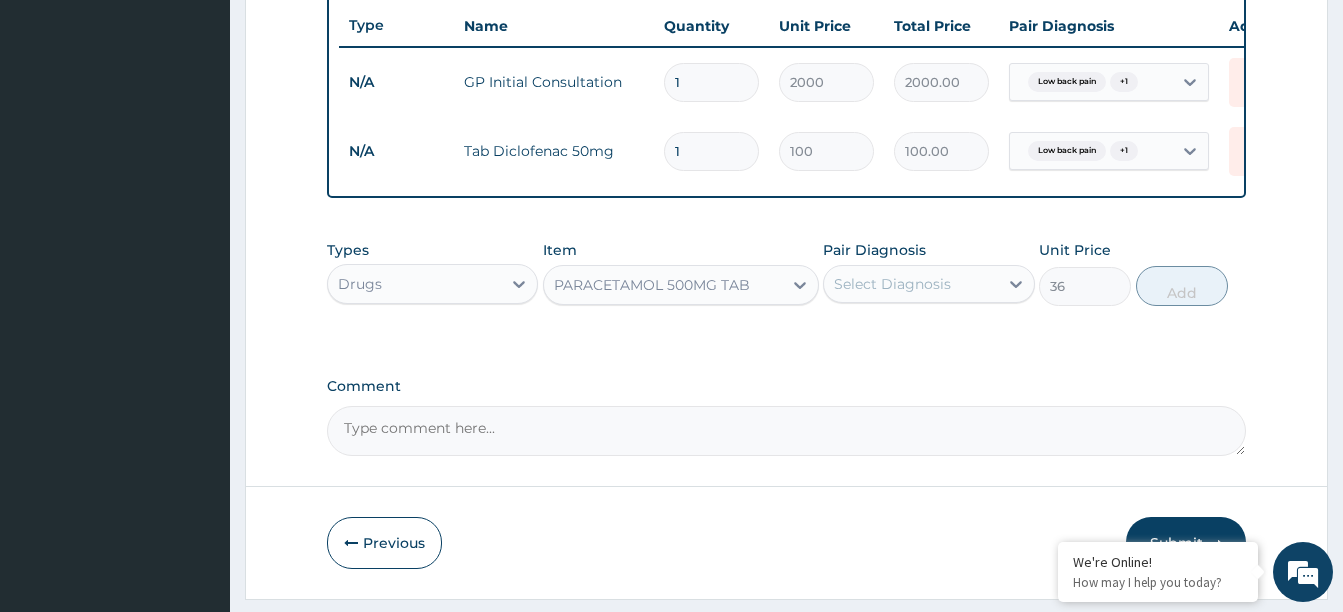 click on "Select Diagnosis" at bounding box center [910, 284] 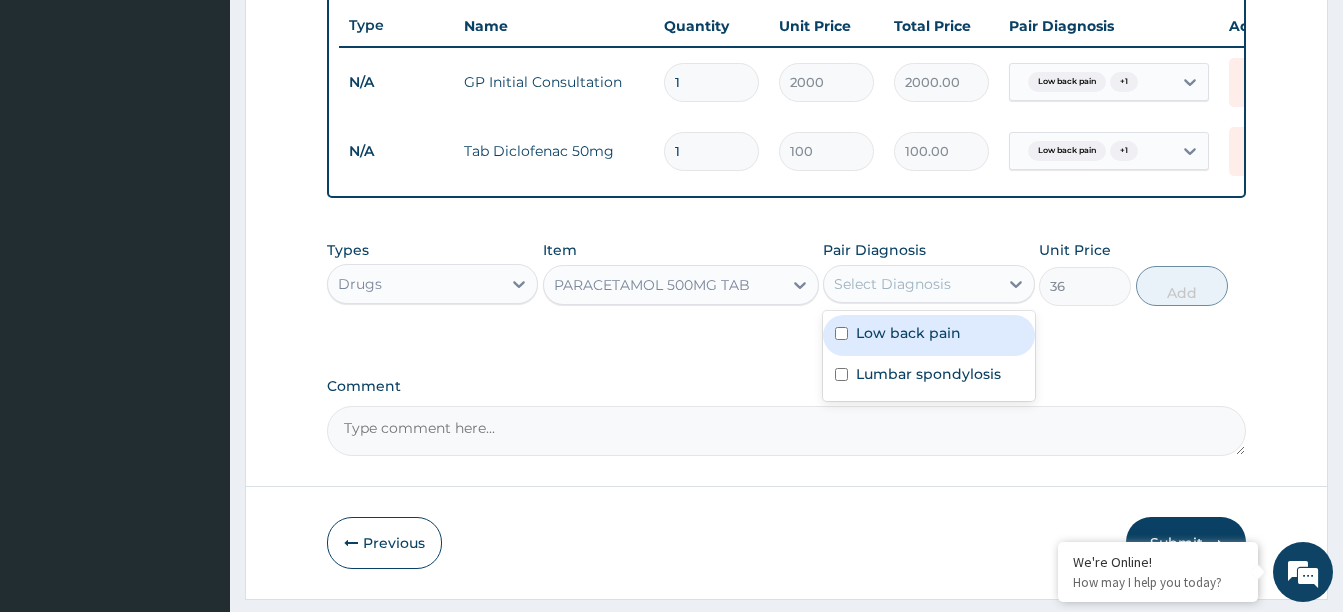 drag, startPoint x: 911, startPoint y: 344, endPoint x: 911, endPoint y: 389, distance: 45 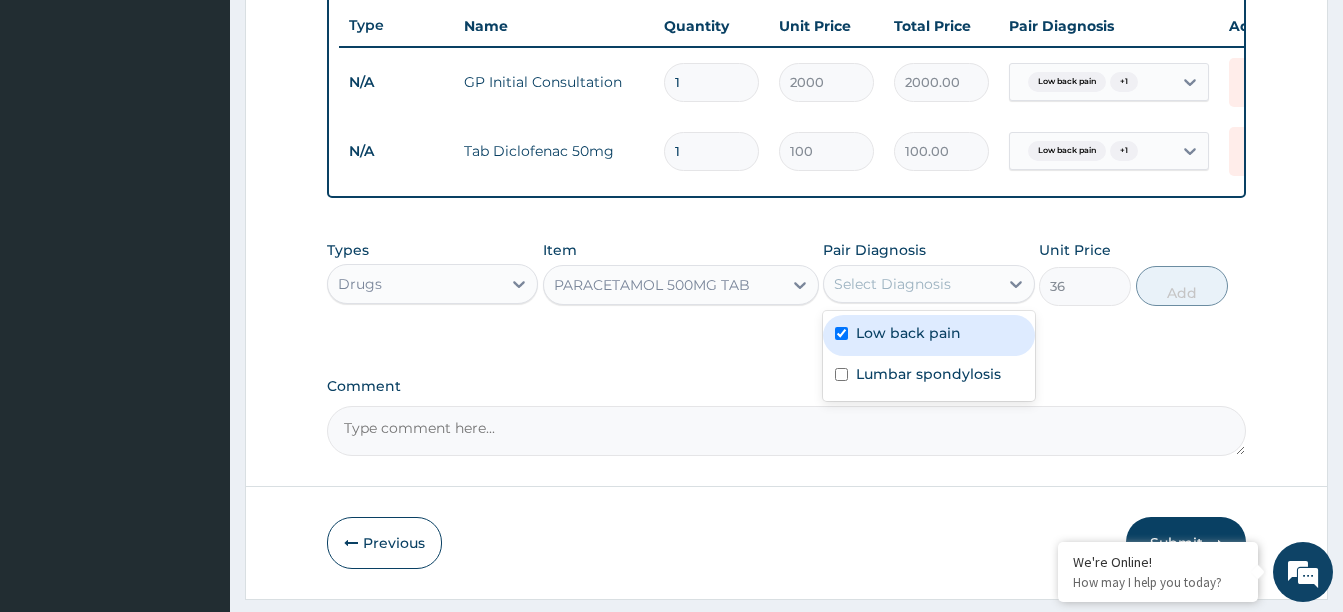 checkbox on "true" 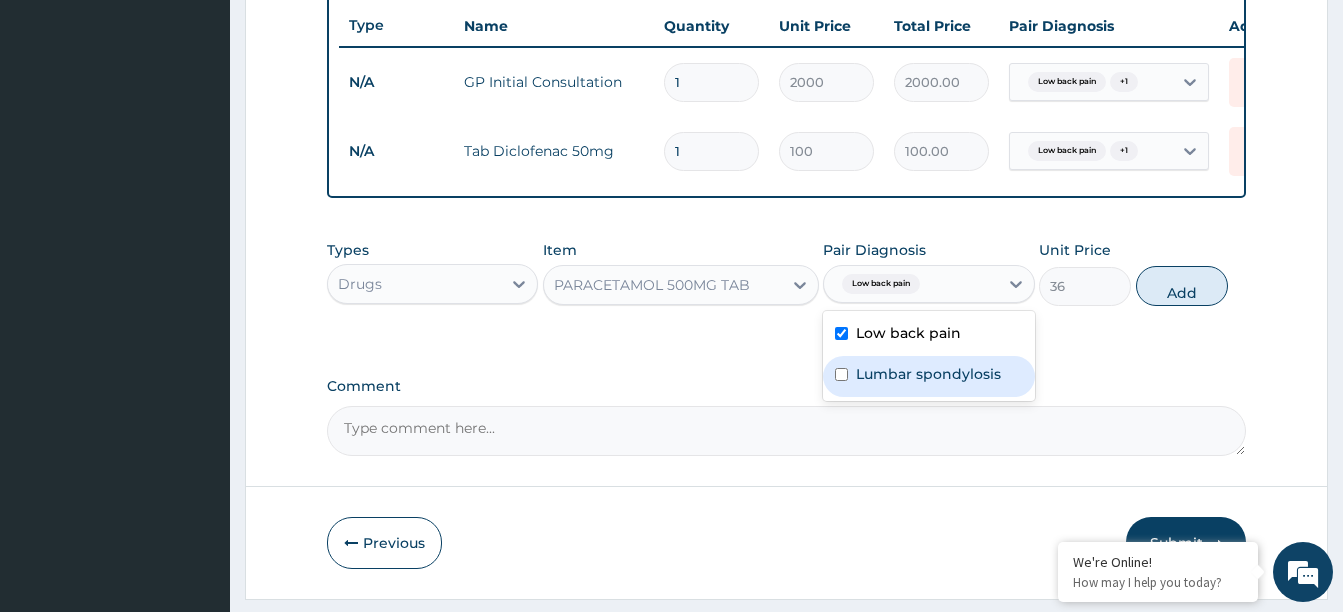 click on "Lumbar spondylosis" at bounding box center [928, 374] 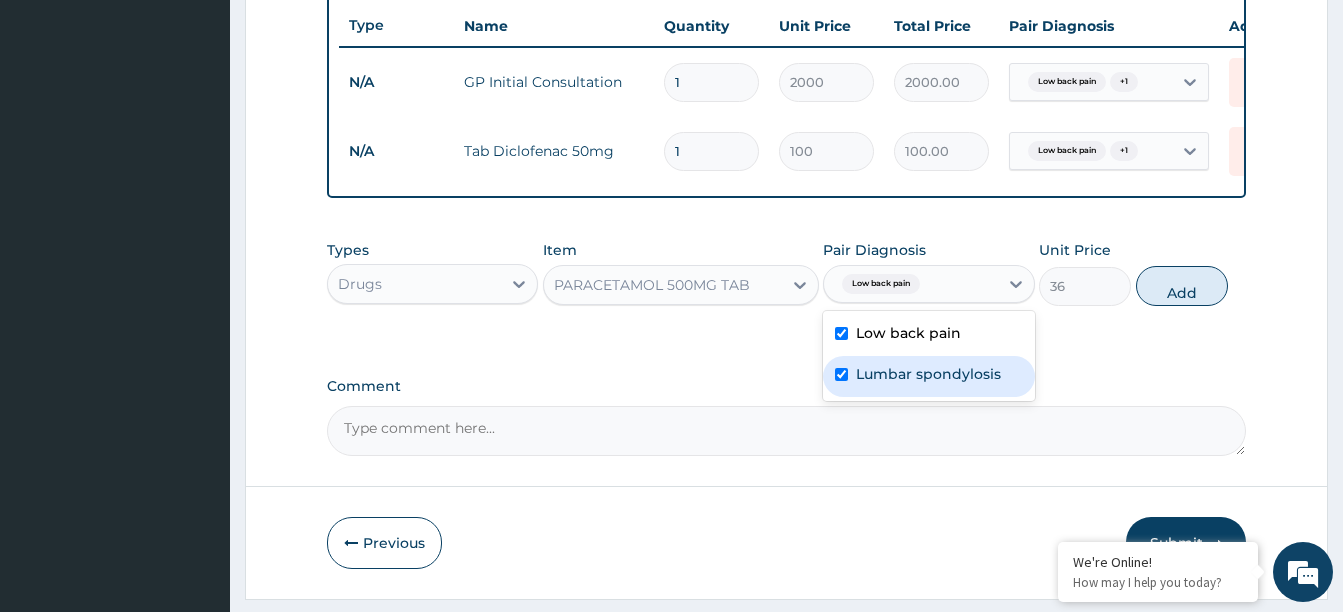 checkbox on "true" 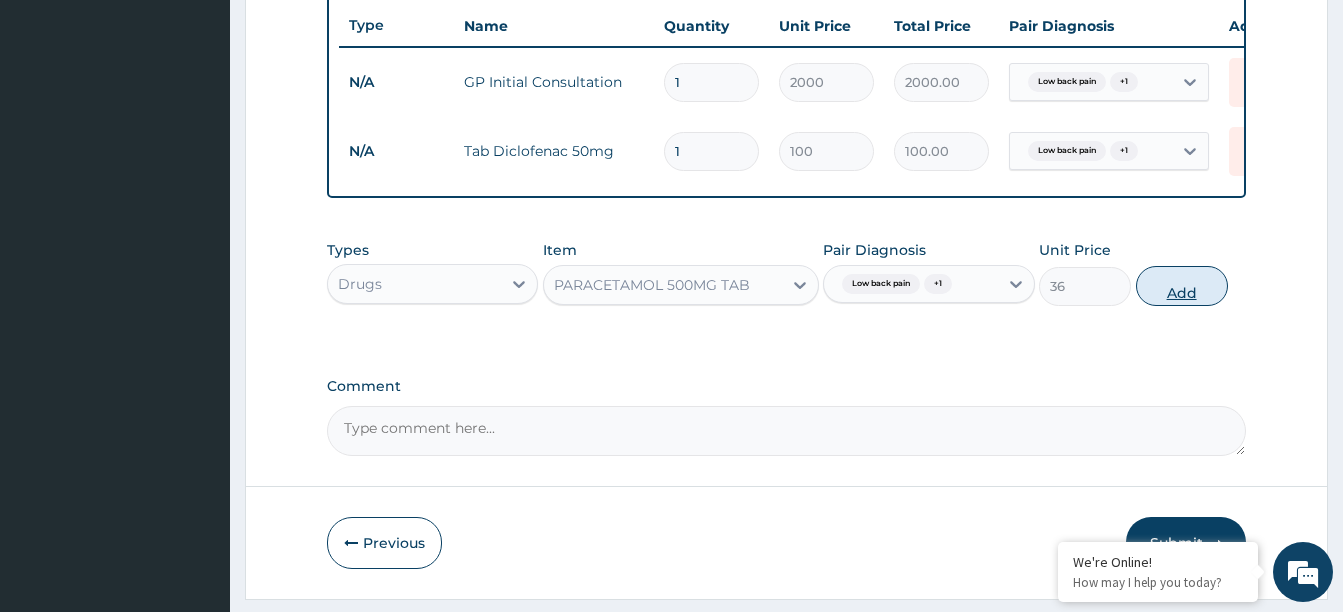 click on "Add" at bounding box center (1182, 286) 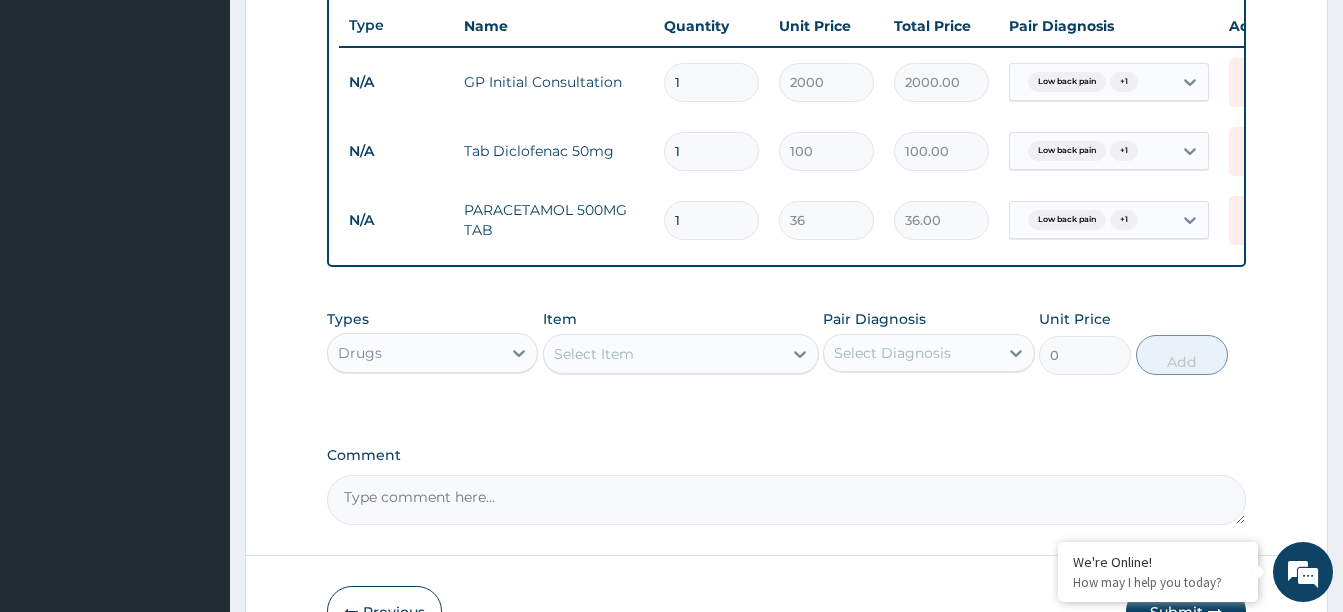 type 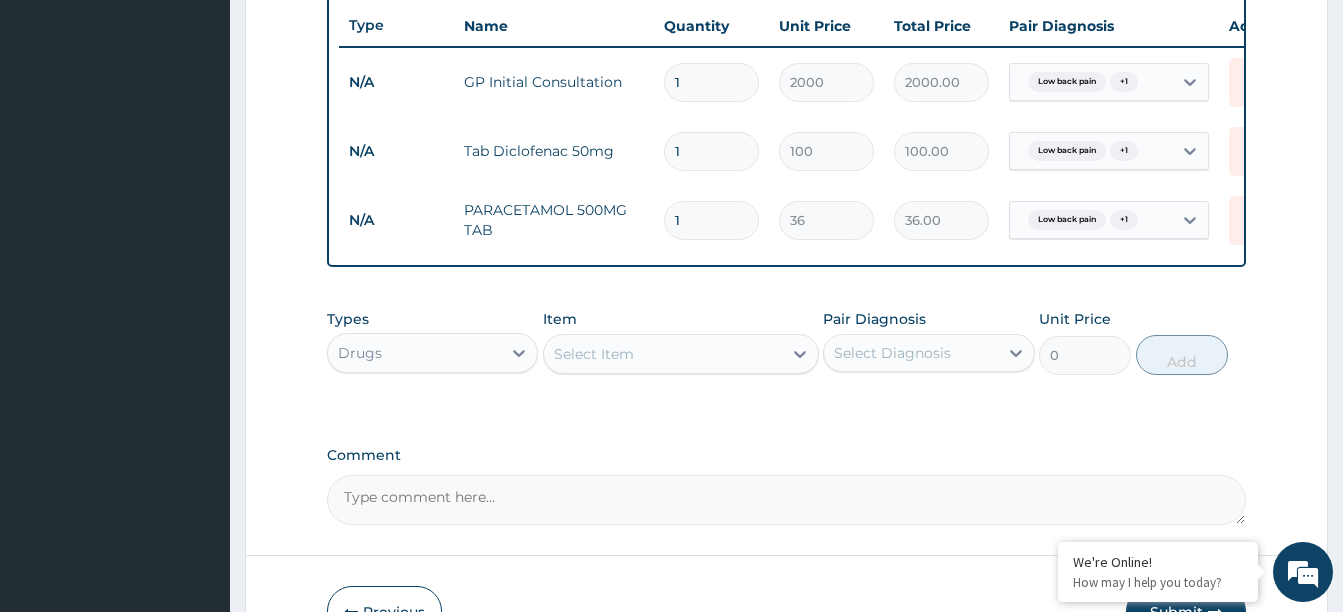 type on "0.00" 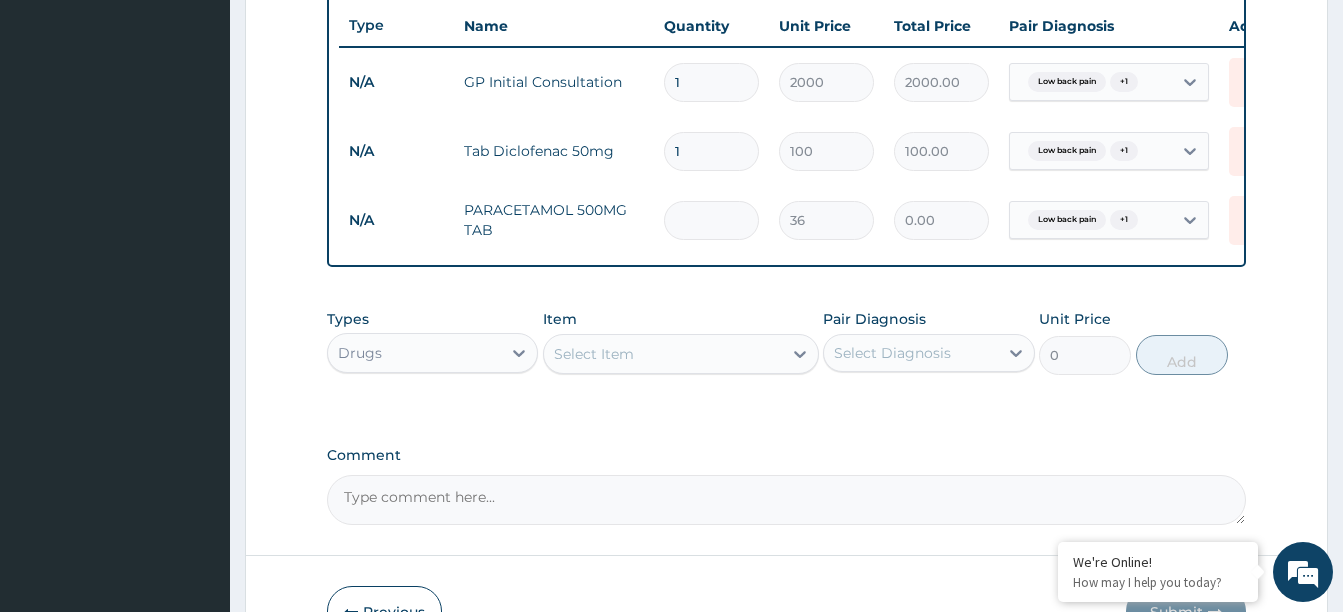 type on "2" 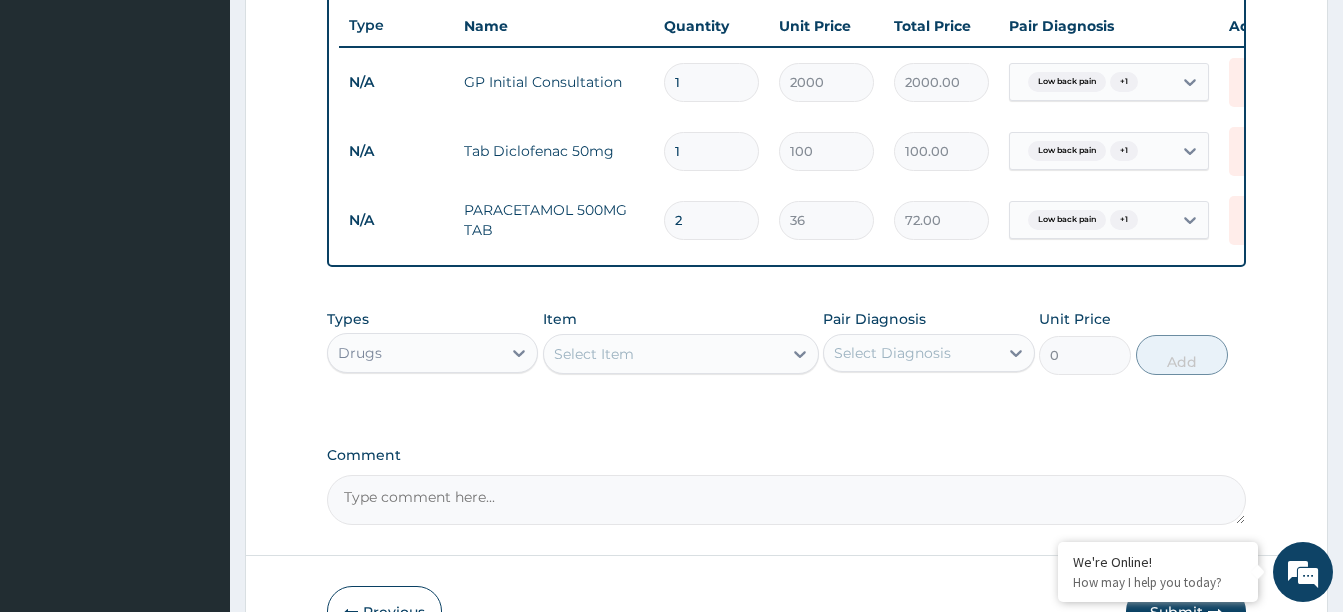 type on "20" 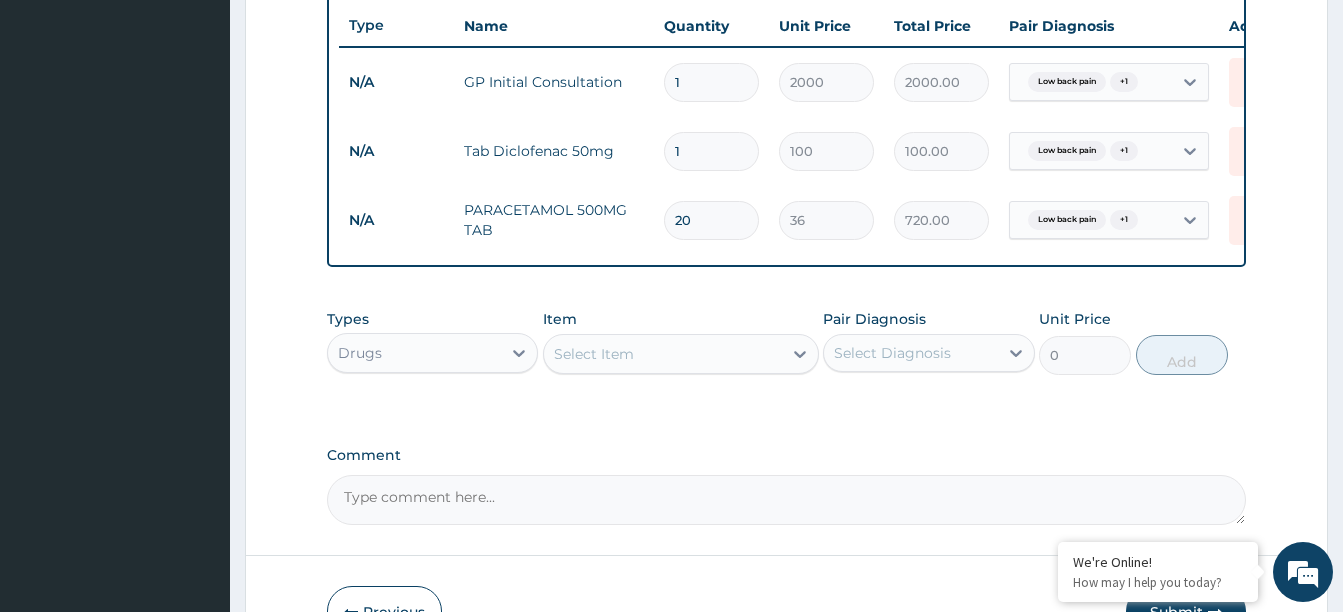 type on "20" 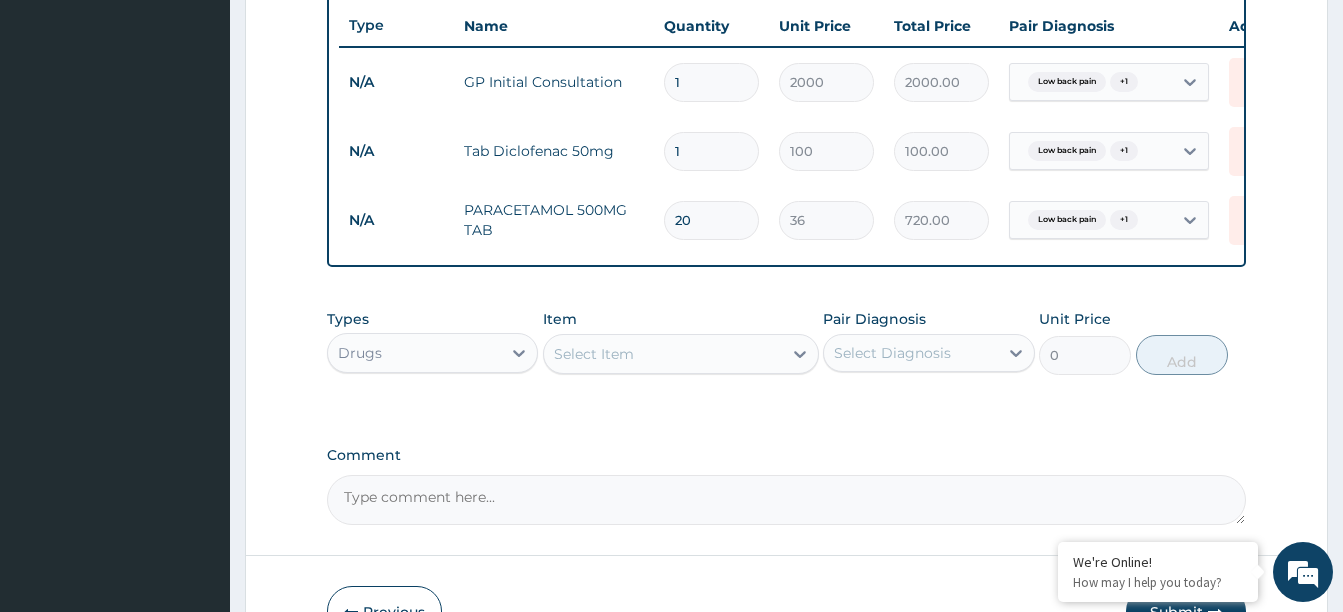 click on "Types Drugs Item Select Item Pair Diagnosis Select Diagnosis Unit Price 0 Add" at bounding box center [786, 342] 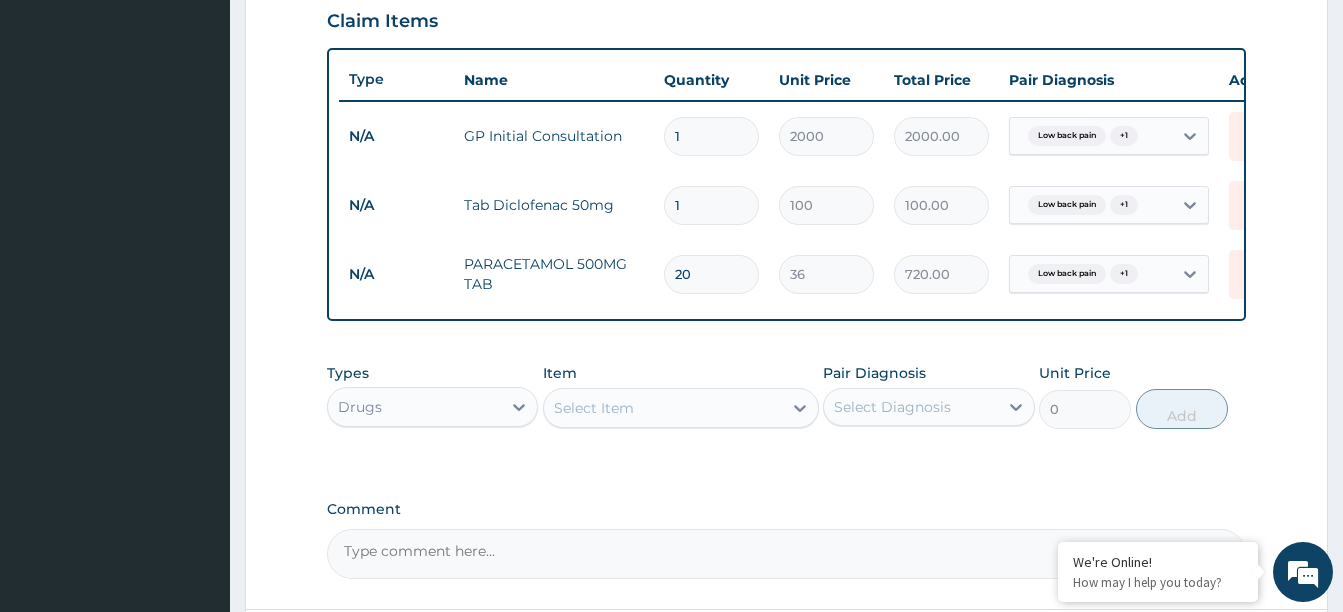 scroll, scrollTop: 888, scrollLeft: 0, axis: vertical 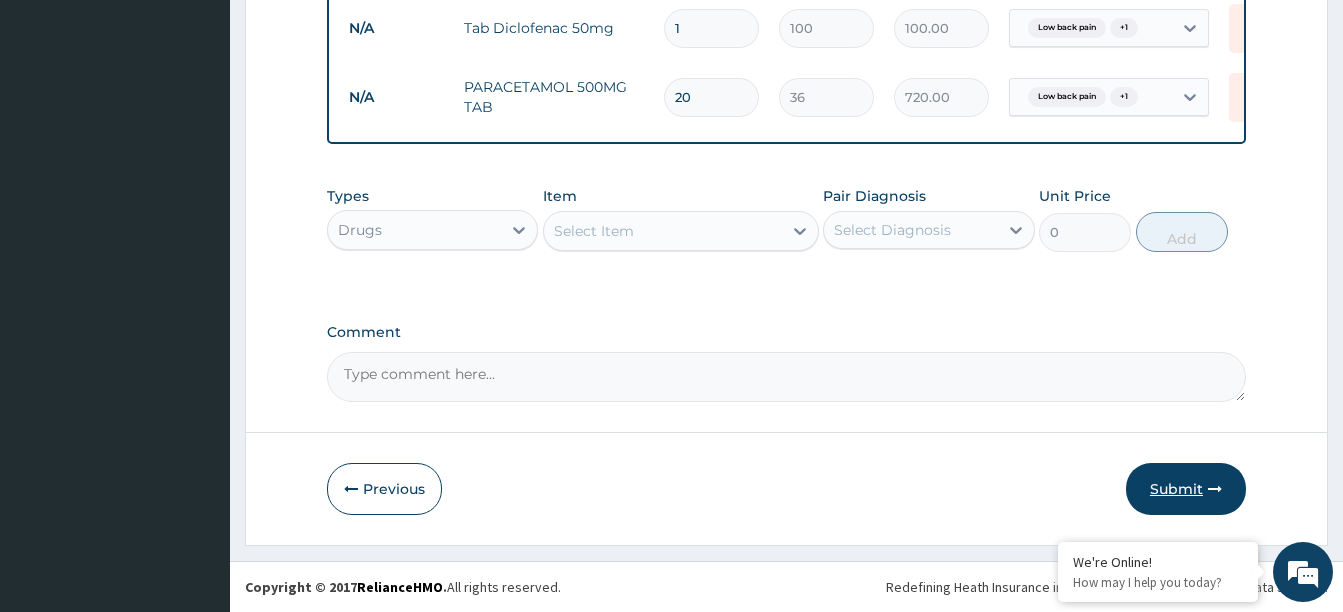 click on "Submit" at bounding box center [1186, 489] 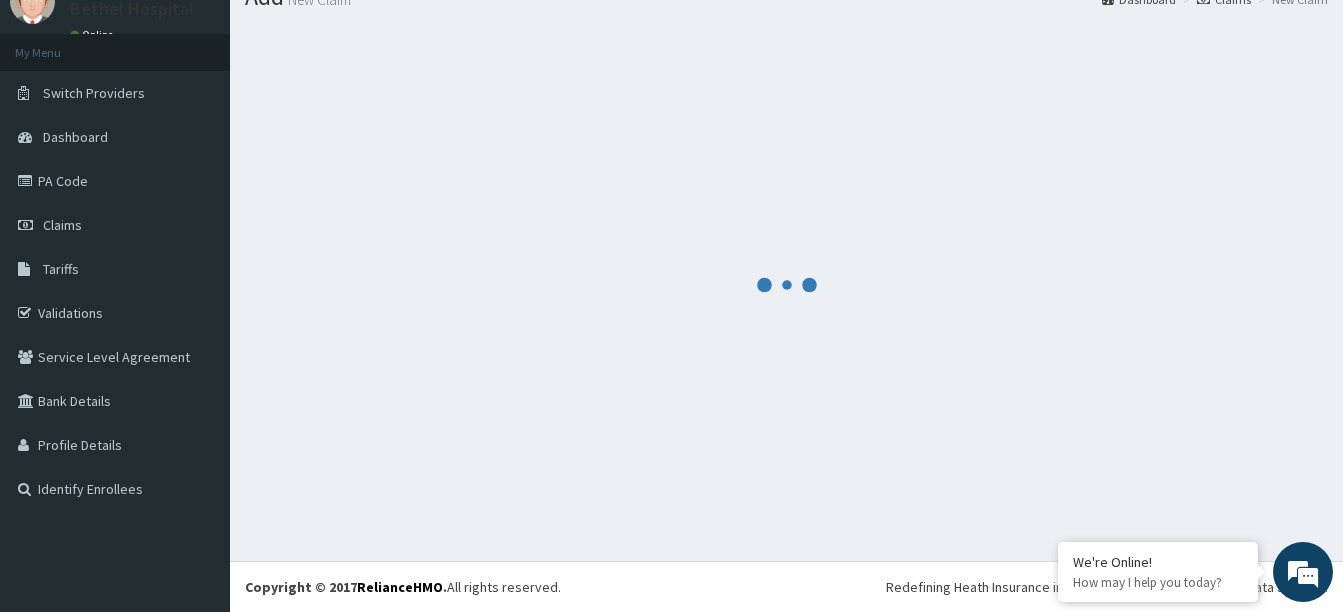 scroll, scrollTop: 888, scrollLeft: 0, axis: vertical 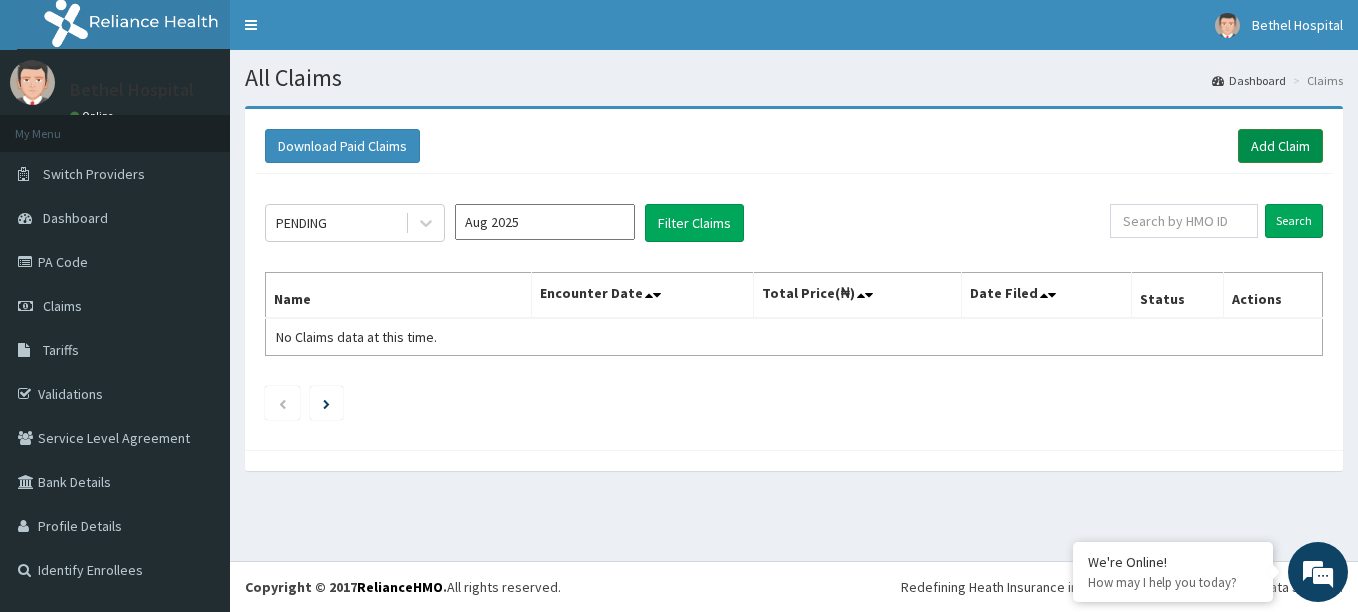 click on "Add Claim" at bounding box center [1280, 146] 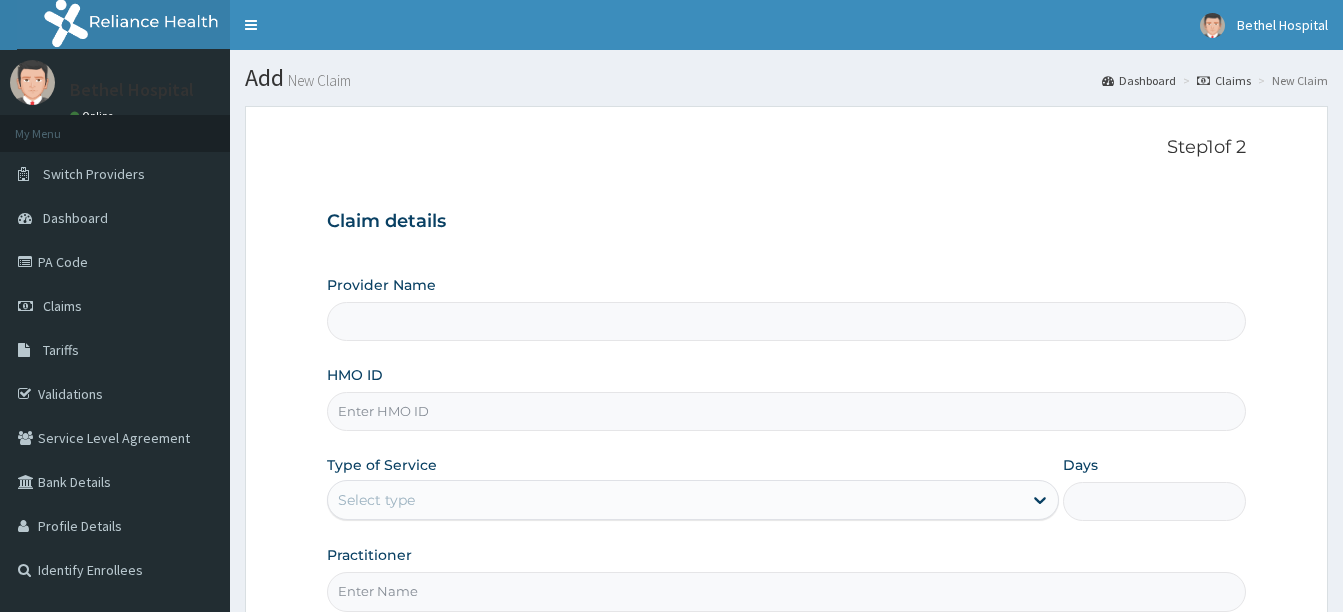 scroll, scrollTop: 0, scrollLeft: 0, axis: both 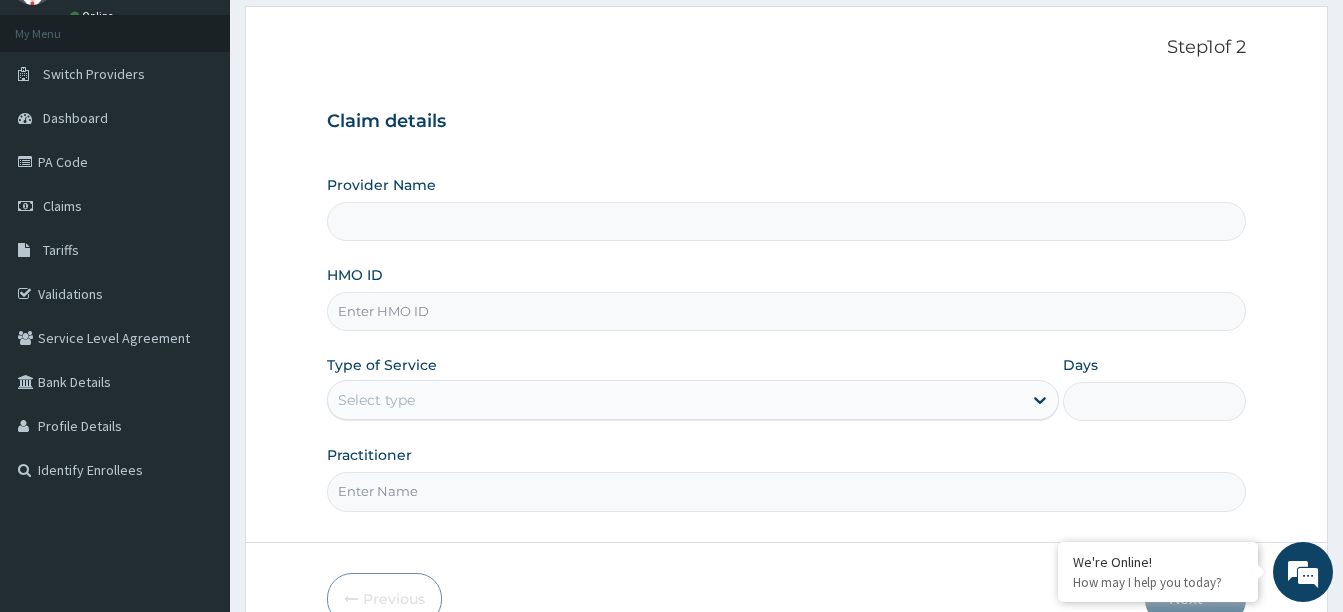 type on "Bethel Specialist Hospital" 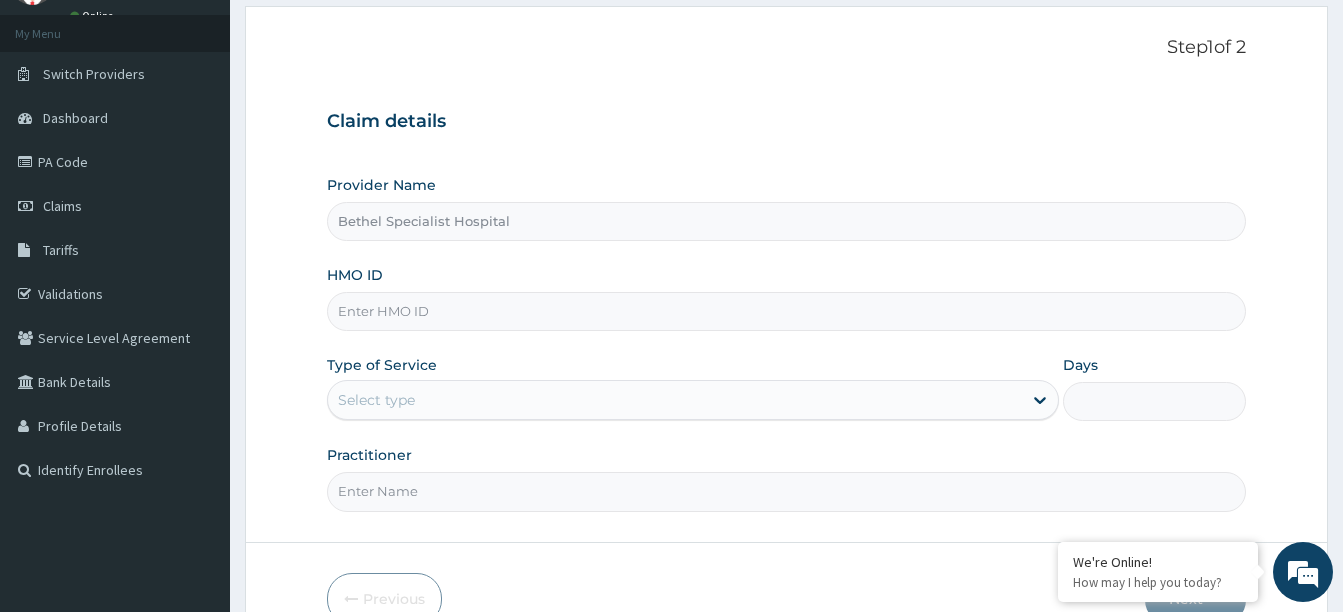 click on "HMO ID" at bounding box center (786, 311) 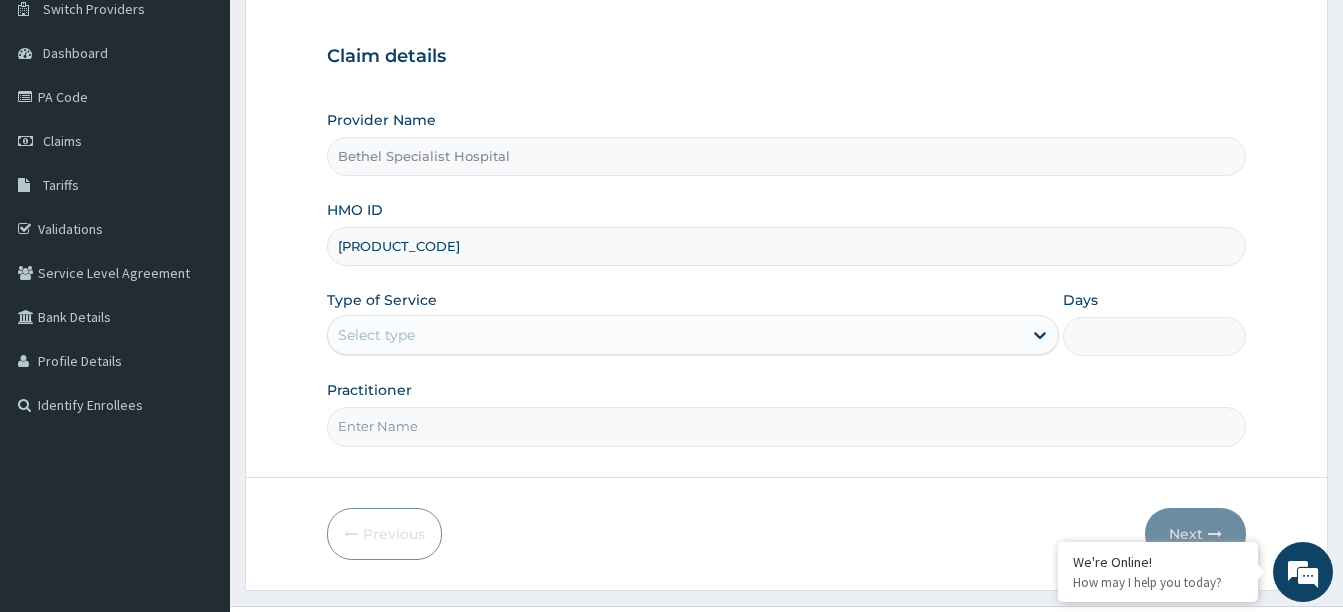 scroll, scrollTop: 200, scrollLeft: 0, axis: vertical 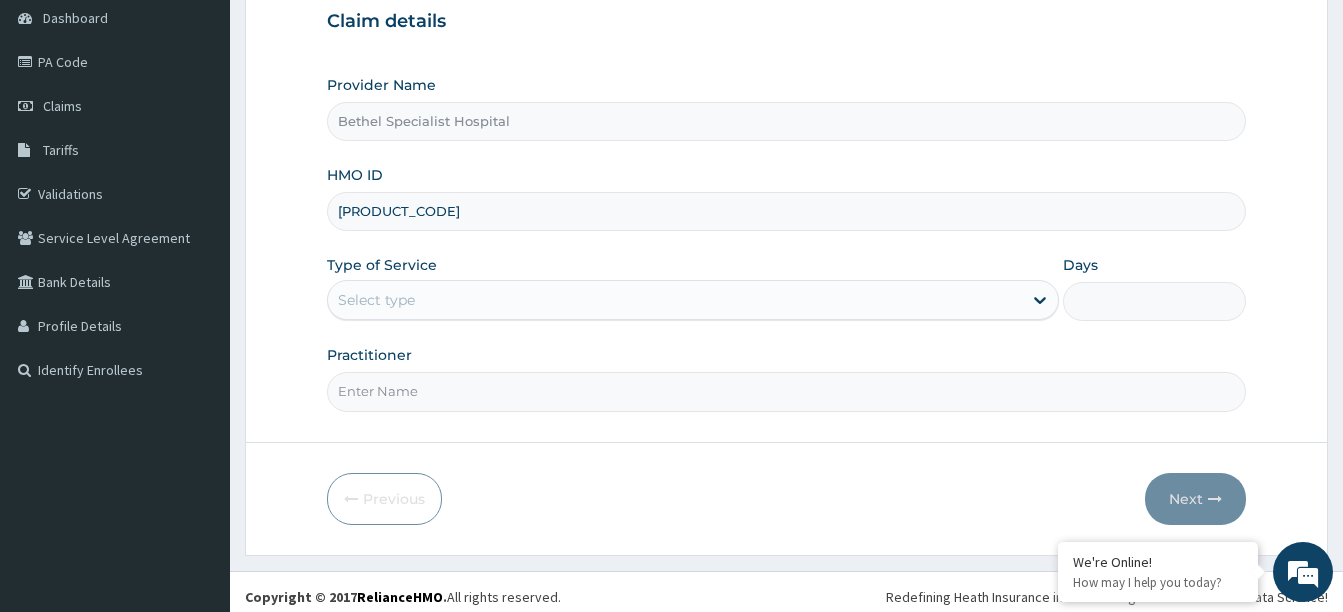 type on "[PRODUCT_CODE]" 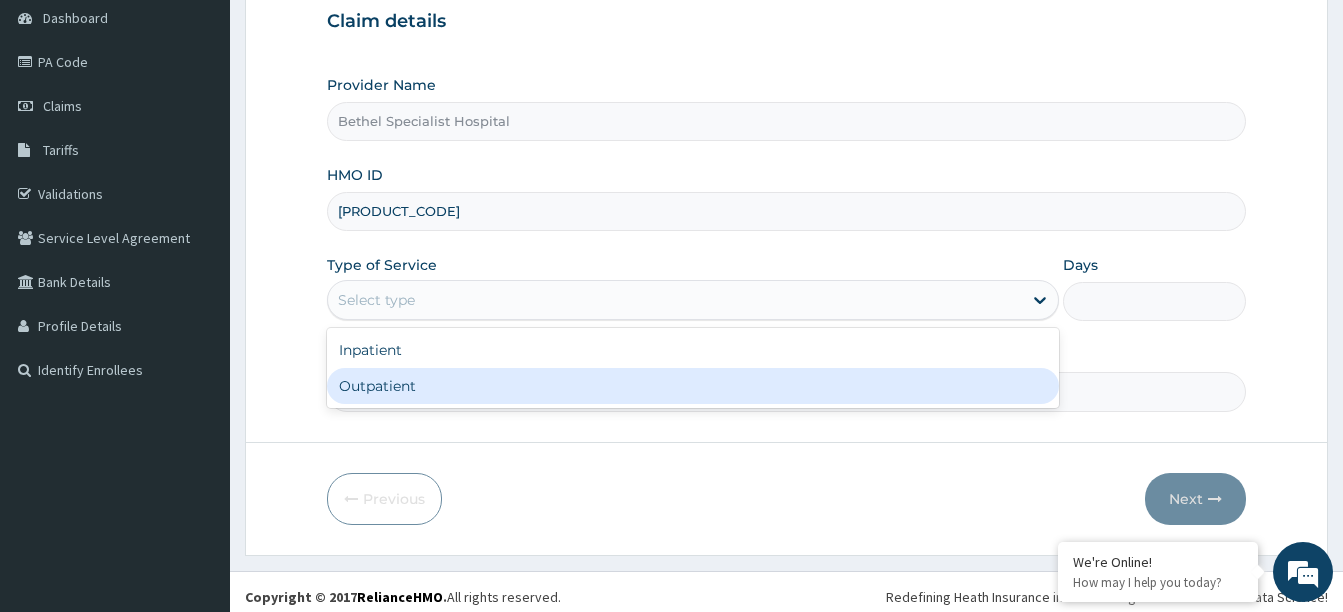 click on "Outpatient" at bounding box center [693, 386] 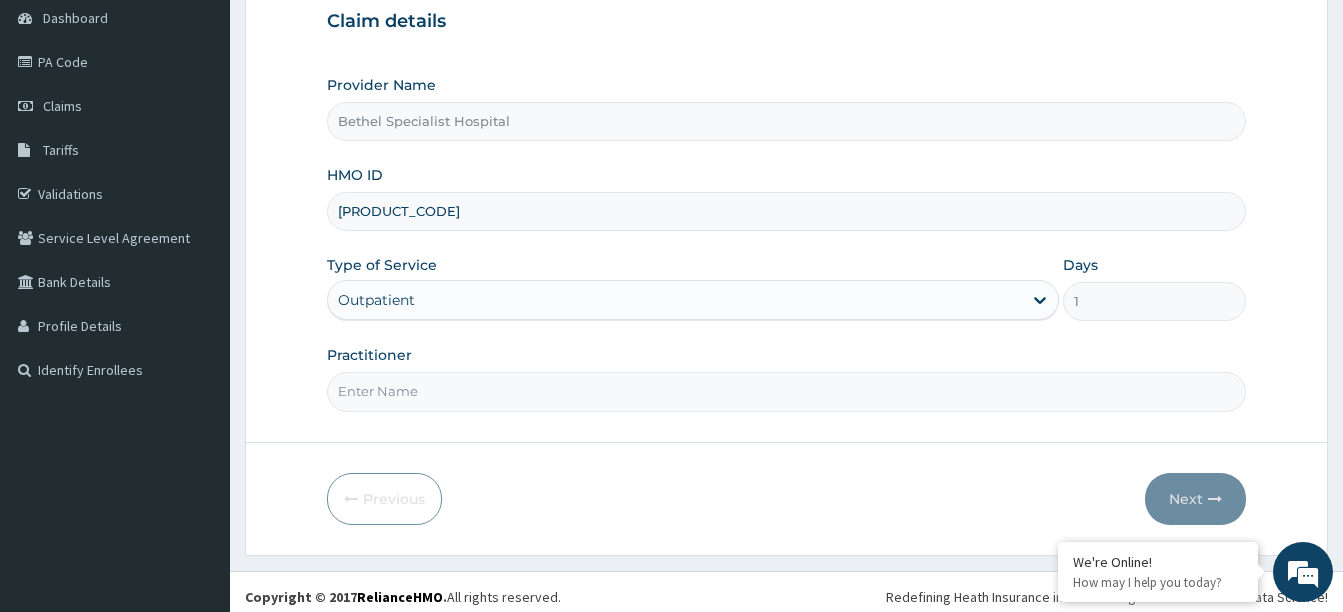 click on "Practitioner" at bounding box center (786, 391) 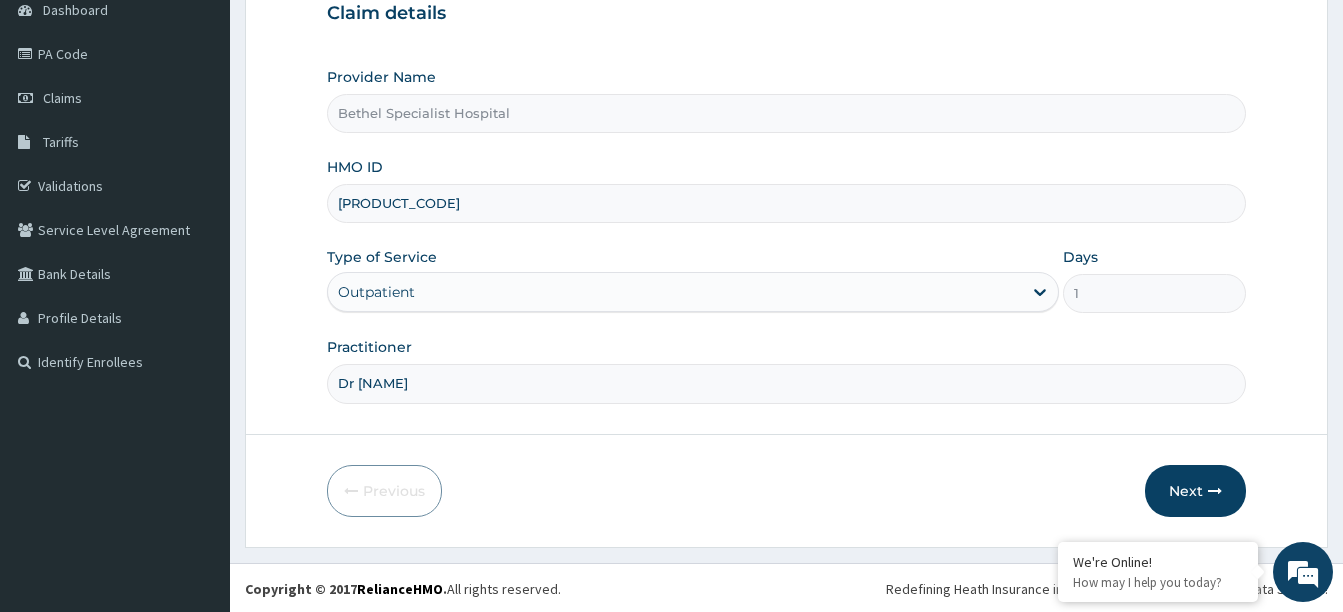 scroll, scrollTop: 210, scrollLeft: 0, axis: vertical 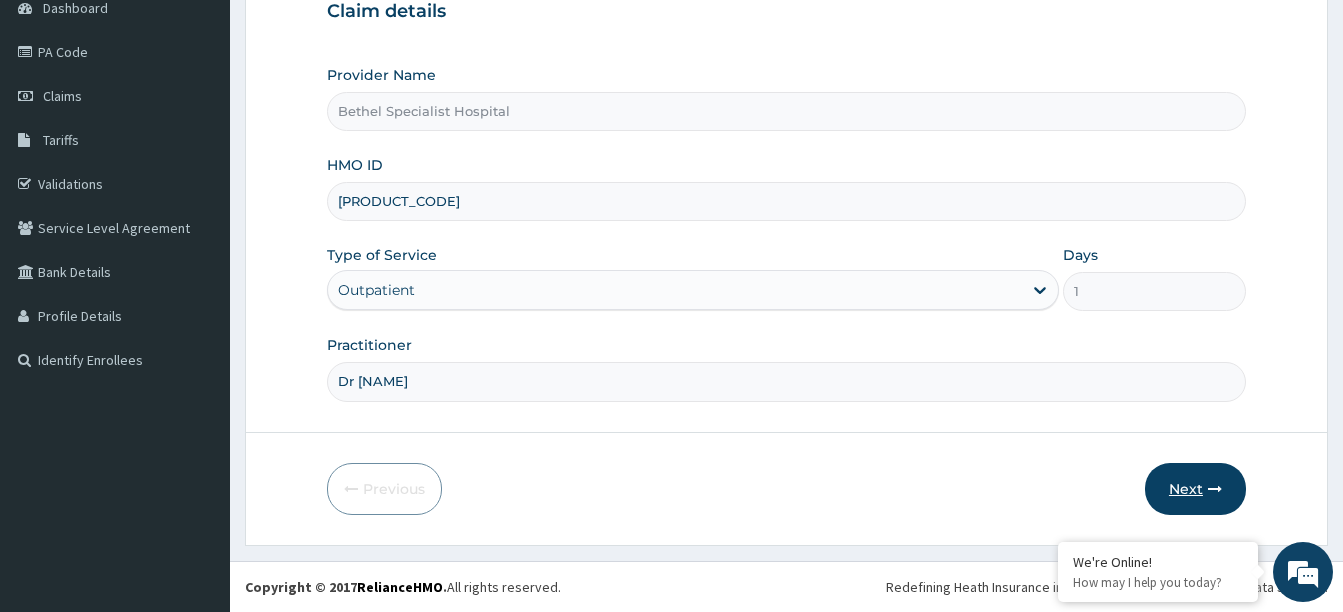 type on "Dr [NAME]" 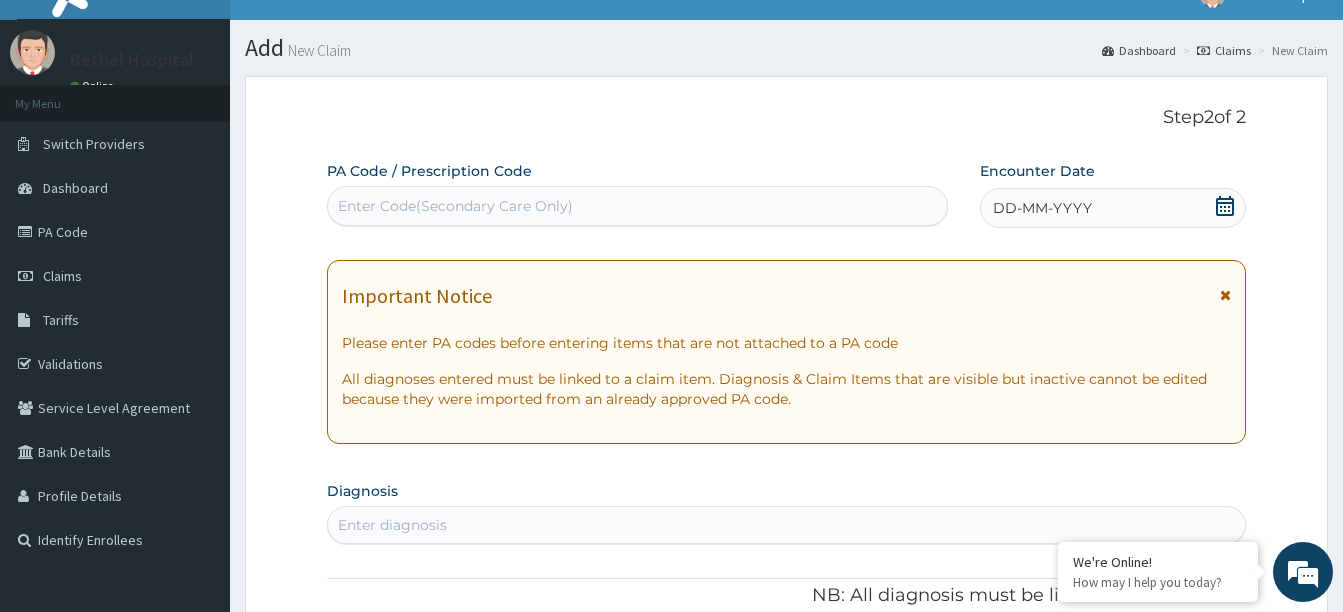 scroll, scrollTop: 0, scrollLeft: 0, axis: both 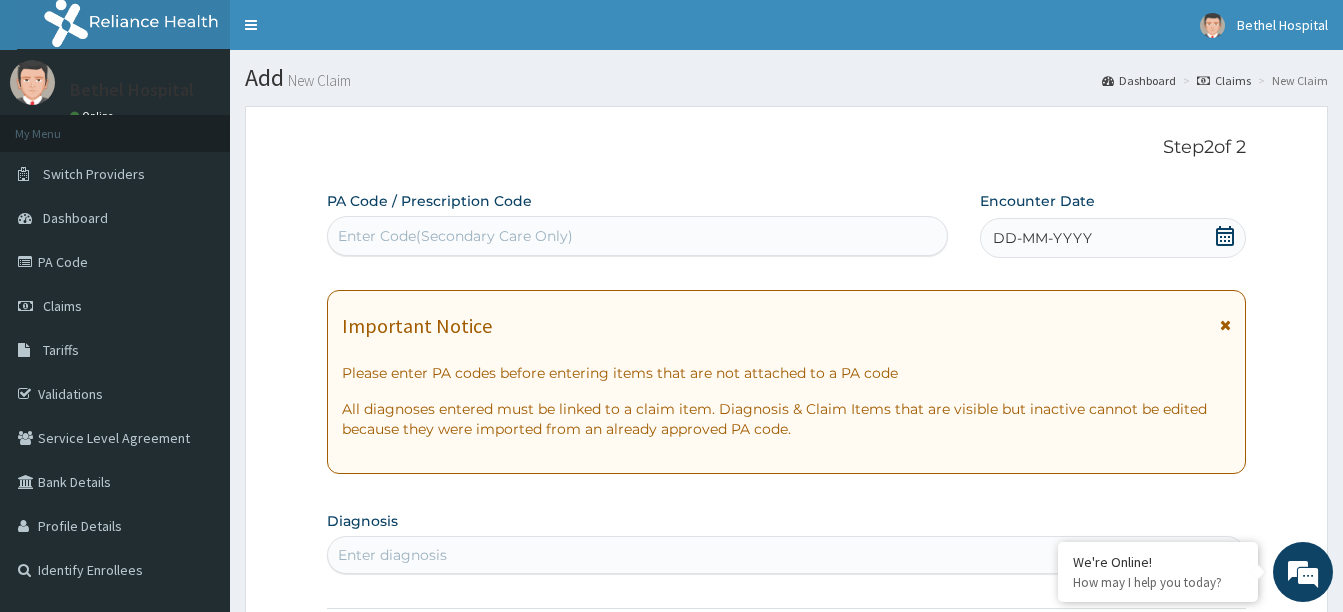 click 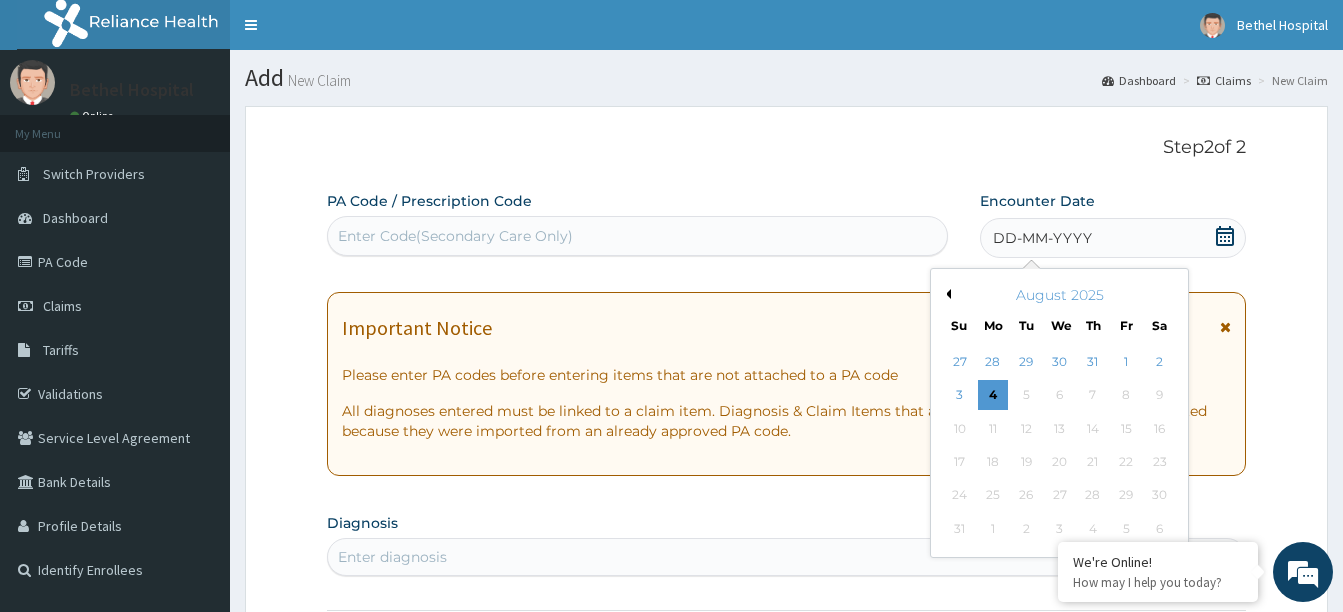click on "August 2025" at bounding box center (1059, 295) 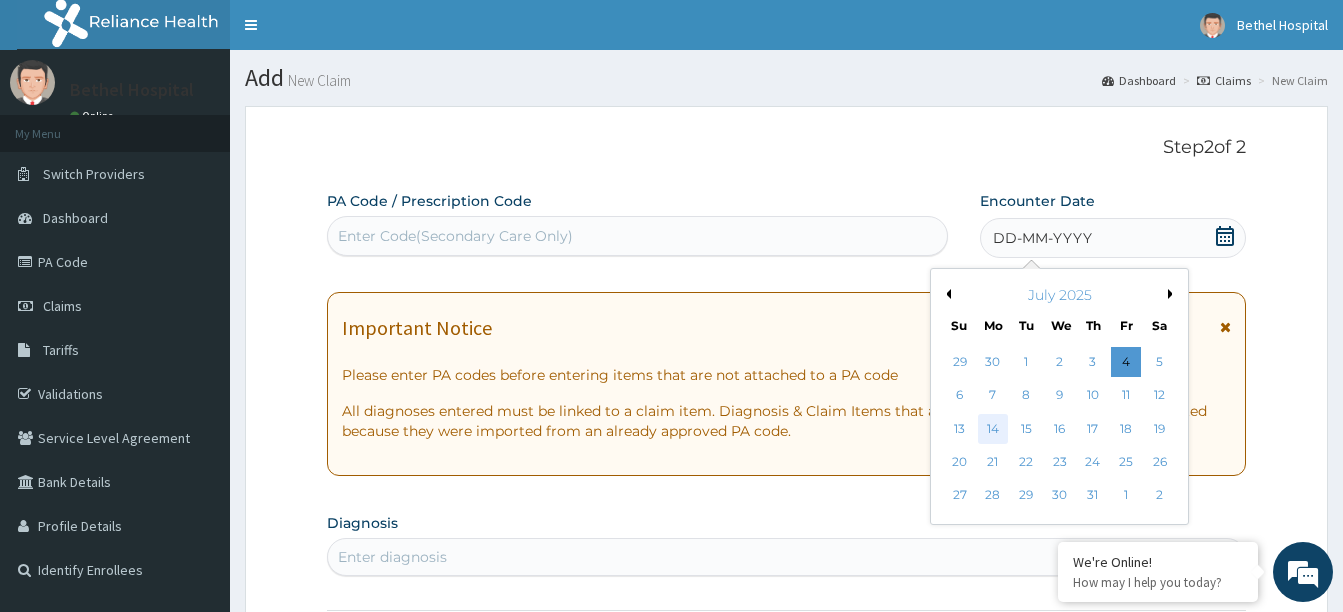 click on "14" at bounding box center [993, 429] 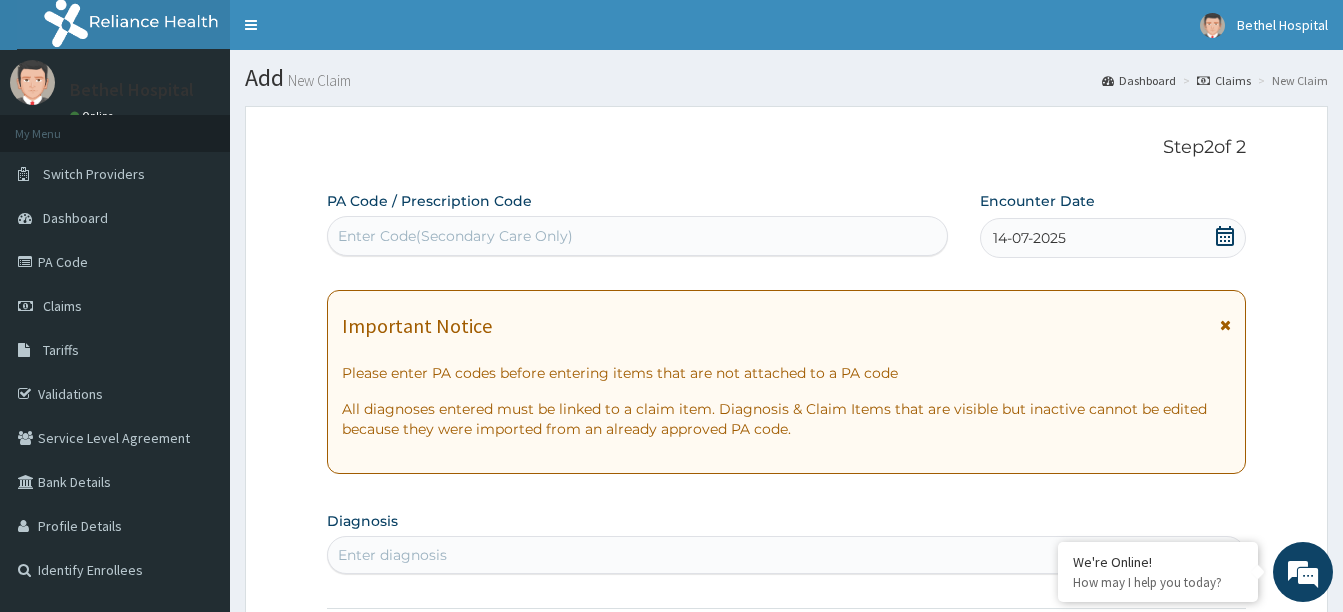 click on "Enter Code(Secondary Care Only)" at bounding box center (455, 236) 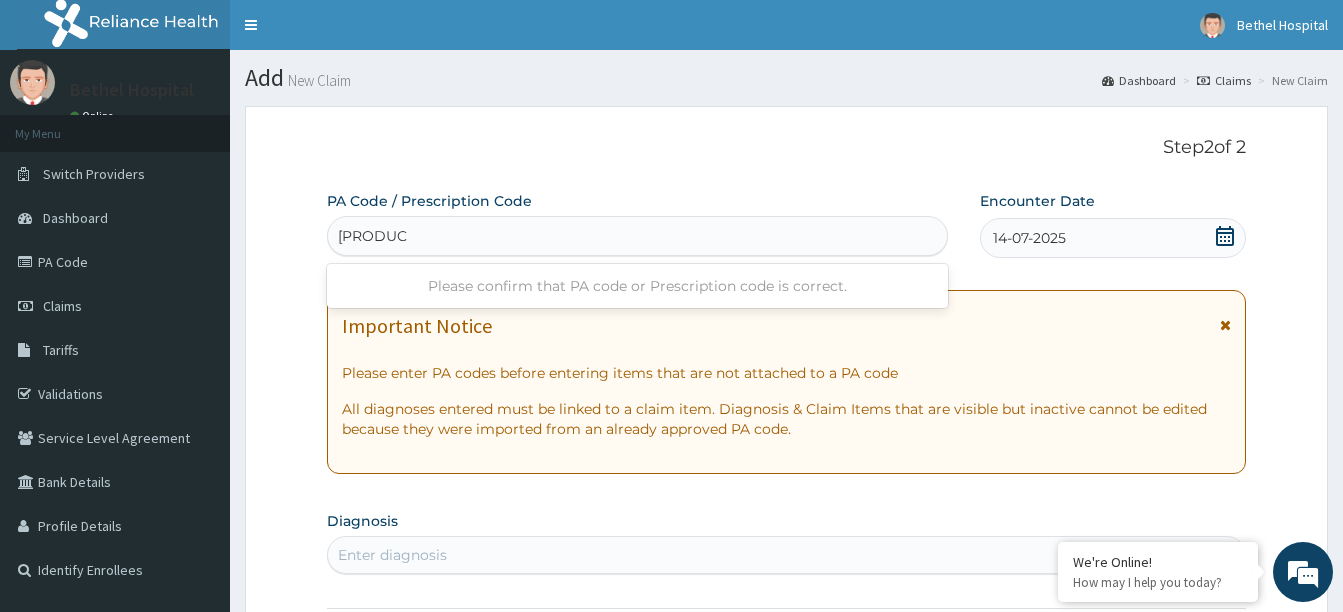 type on "[PRODUCT_CODE]" 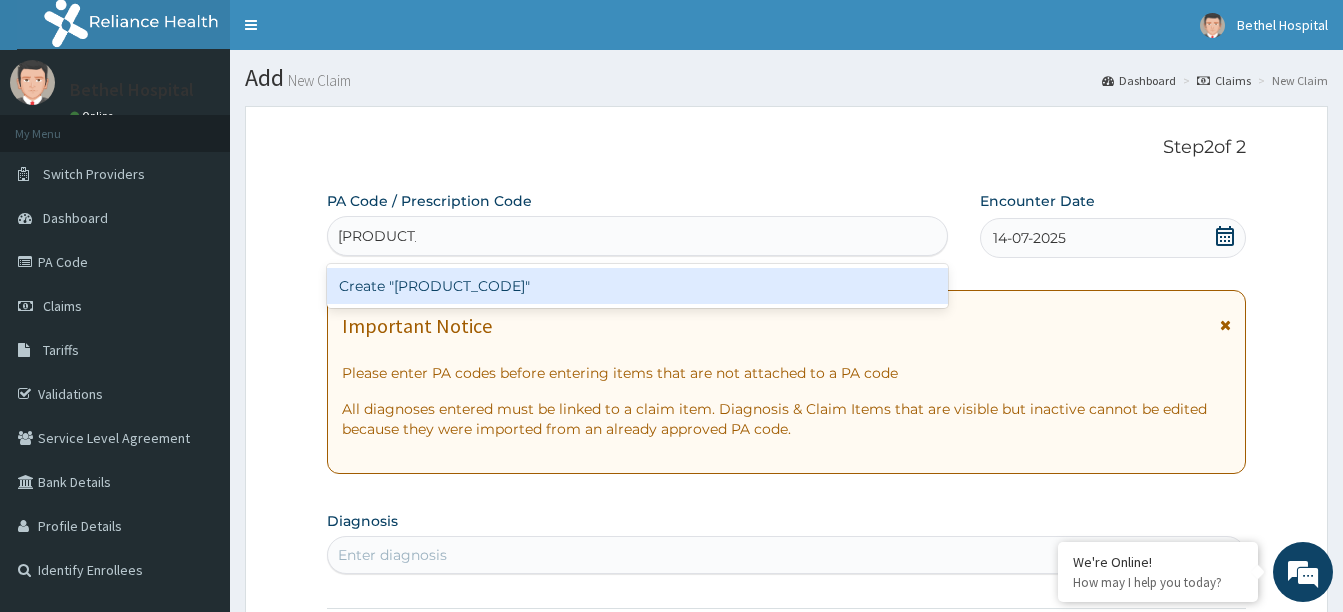 click on "Create "[PRODUCT_CODE]"" at bounding box center (637, 286) 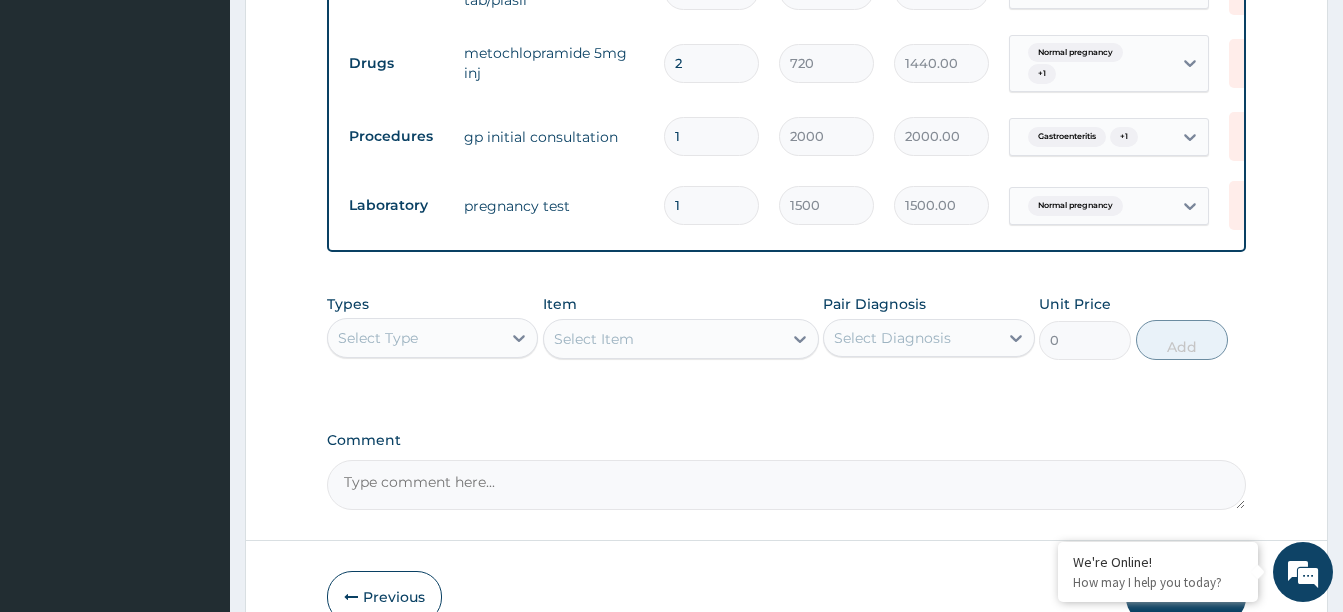 scroll, scrollTop: 942, scrollLeft: 0, axis: vertical 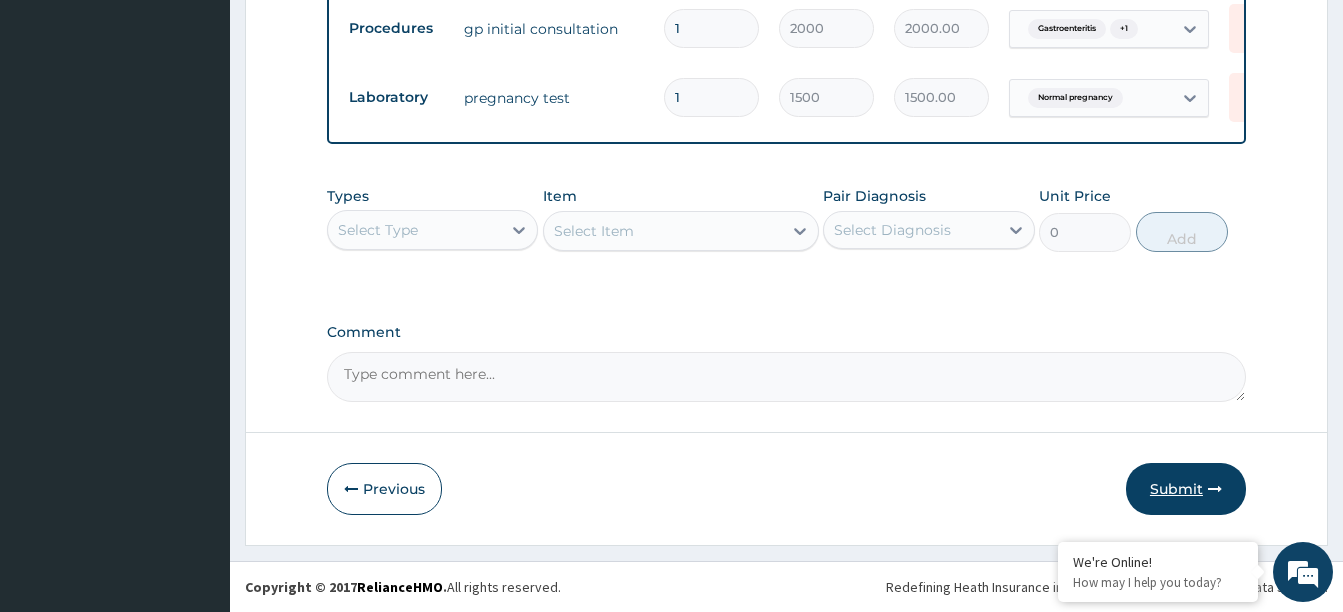 click on "Submit" at bounding box center [1186, 489] 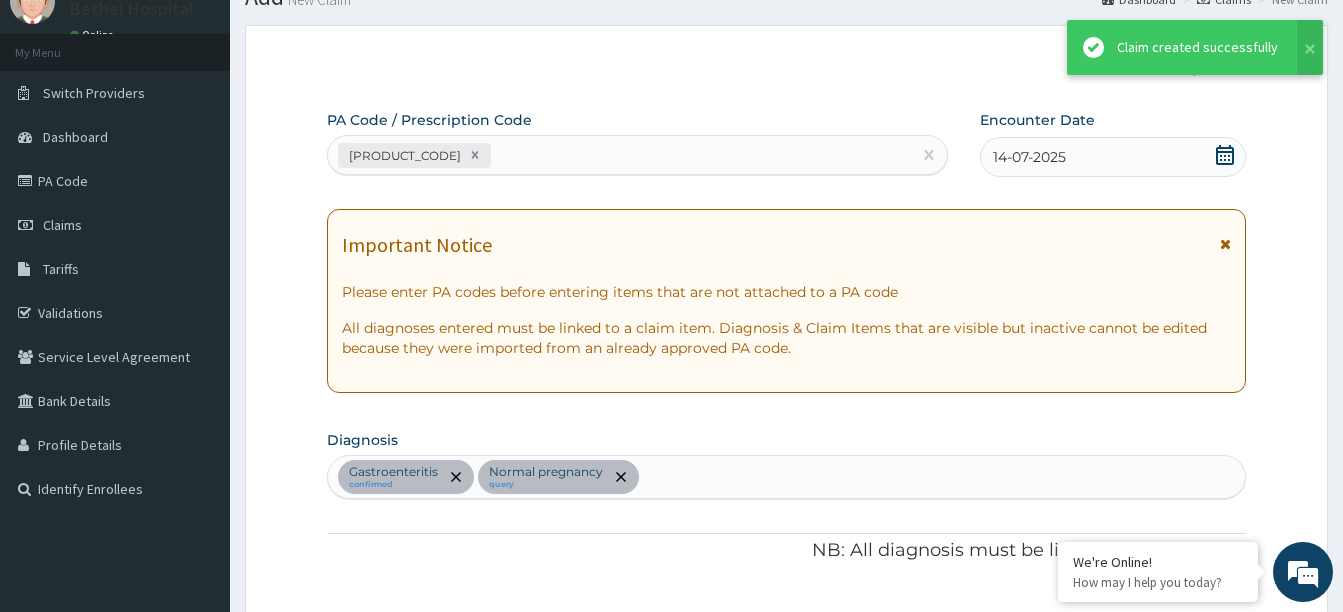 scroll, scrollTop: 965, scrollLeft: 0, axis: vertical 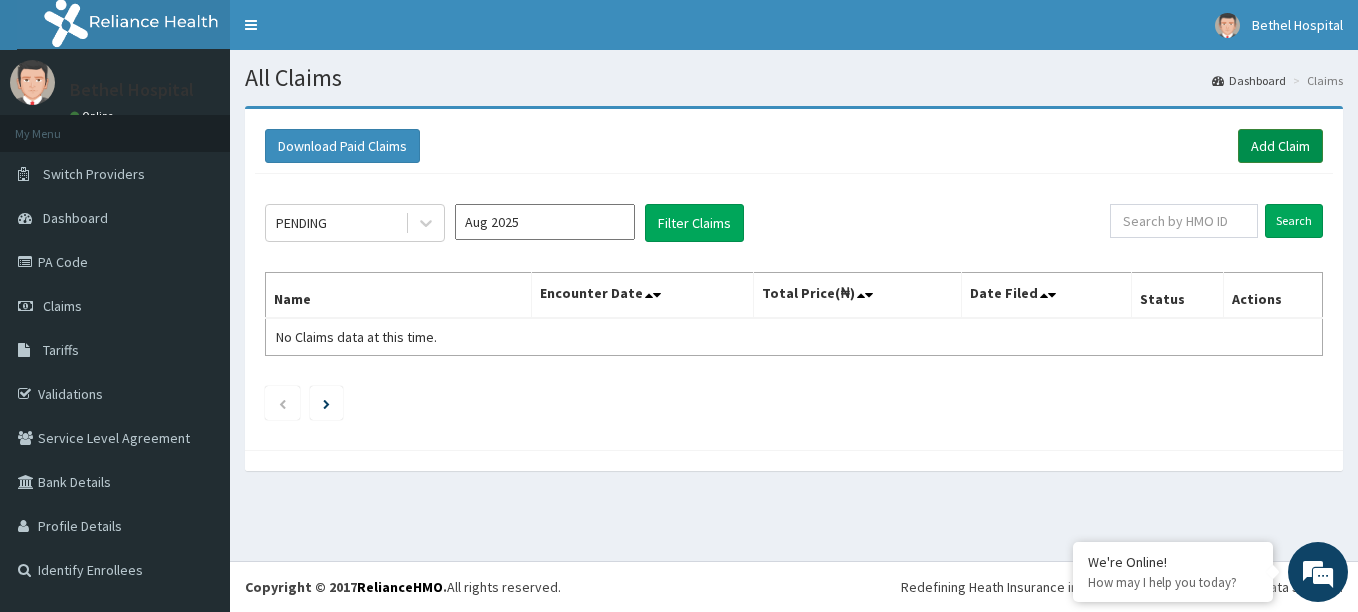 click on "Add Claim" at bounding box center (1280, 146) 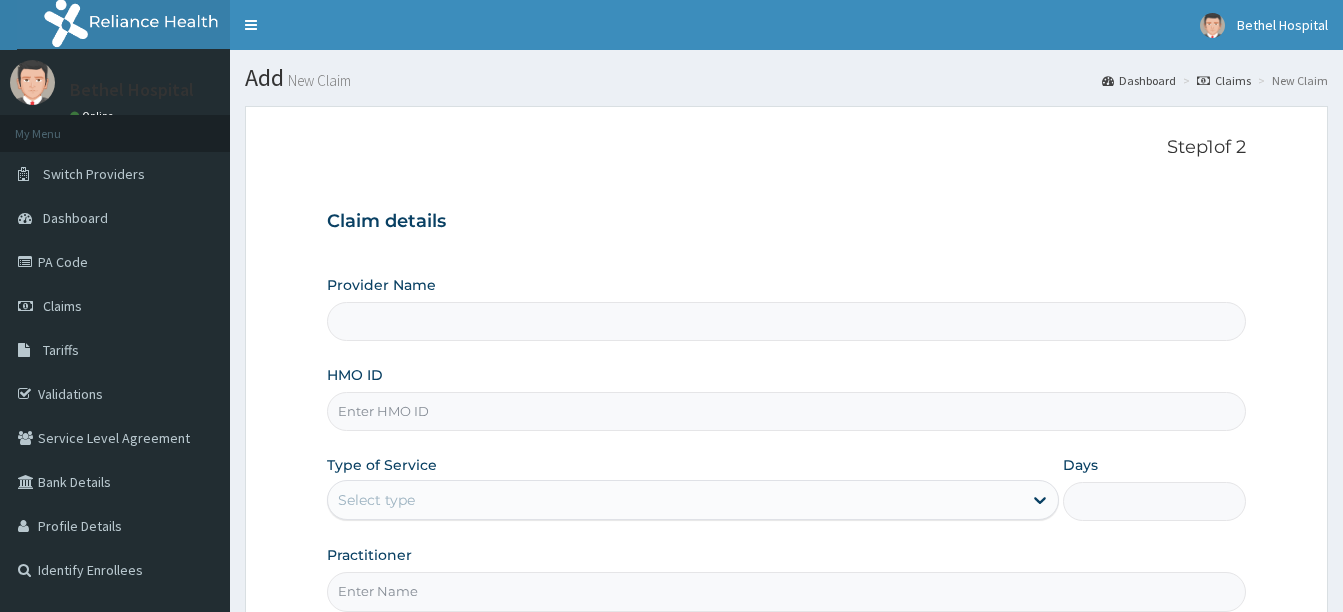 scroll, scrollTop: 0, scrollLeft: 0, axis: both 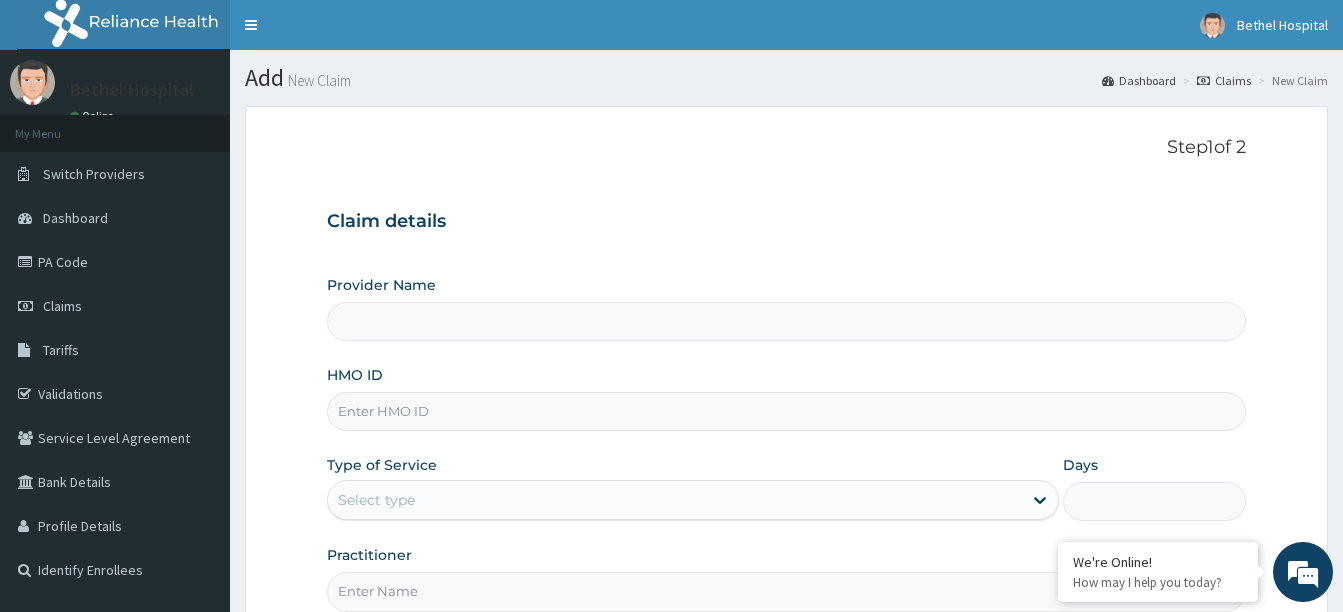 type on "Bethel Specialist Hospital" 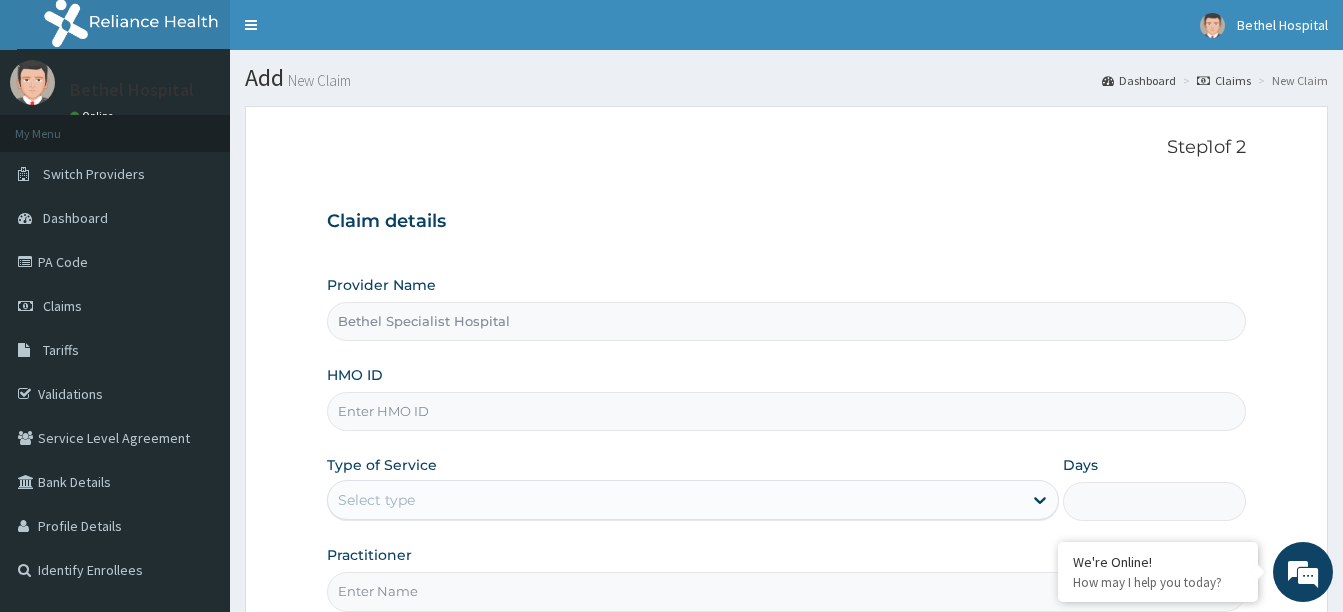 click on "HMO ID" at bounding box center [786, 411] 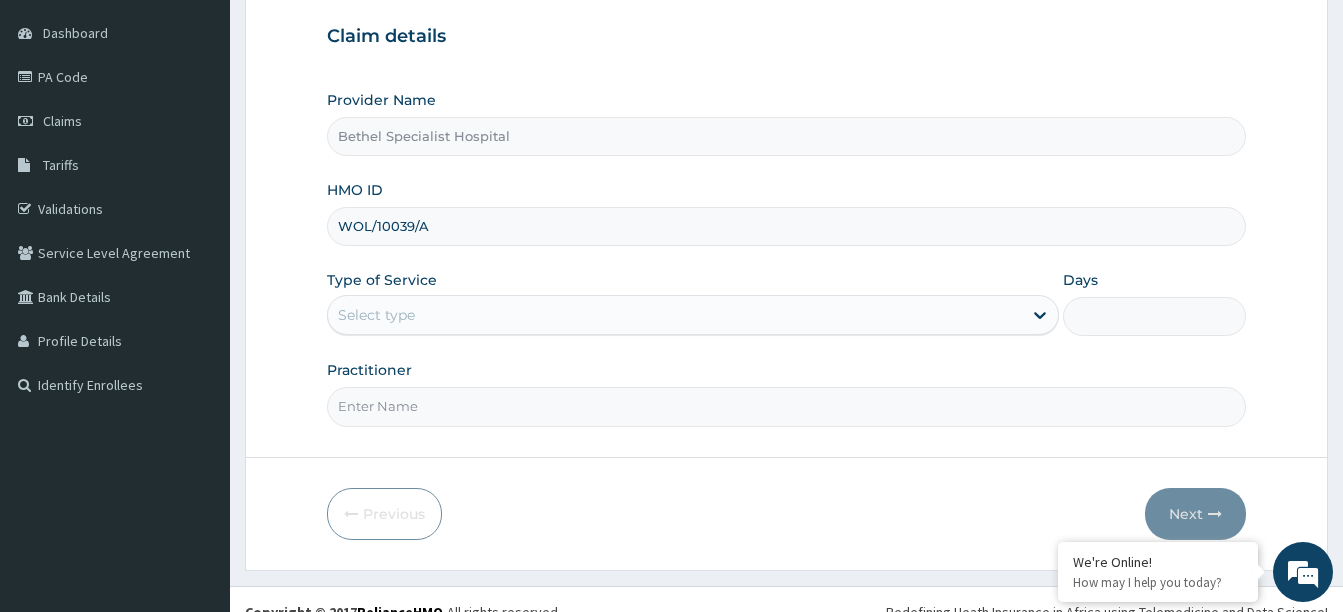 scroll, scrollTop: 200, scrollLeft: 0, axis: vertical 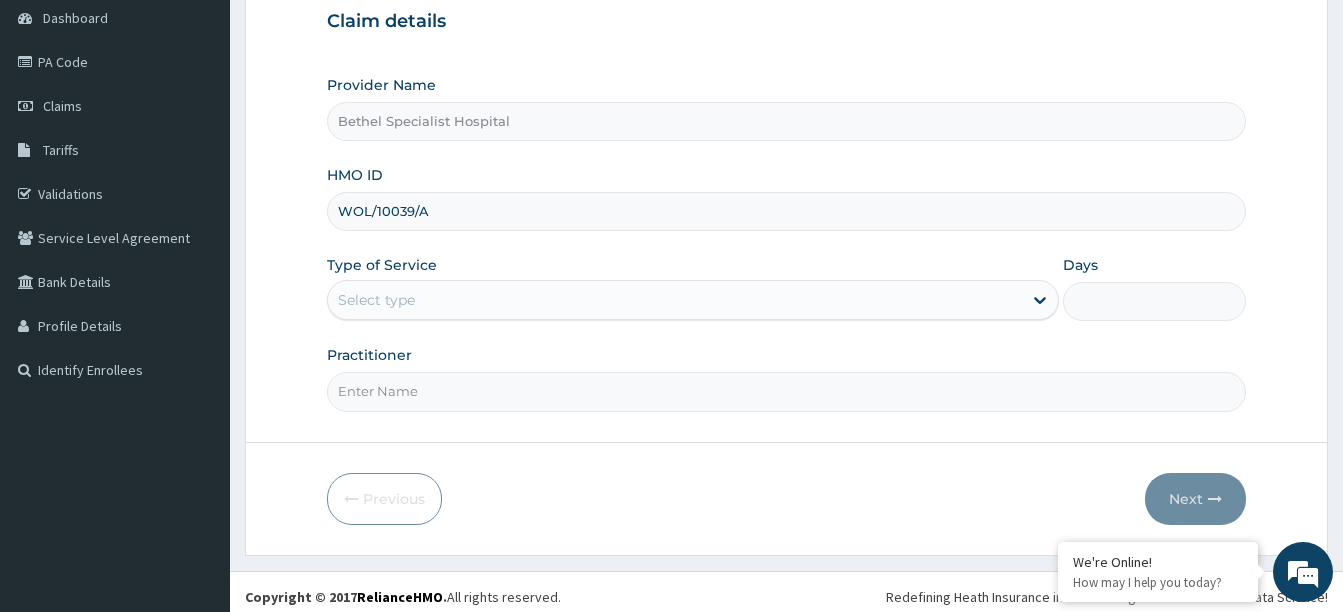 type on "WOL/10039/A" 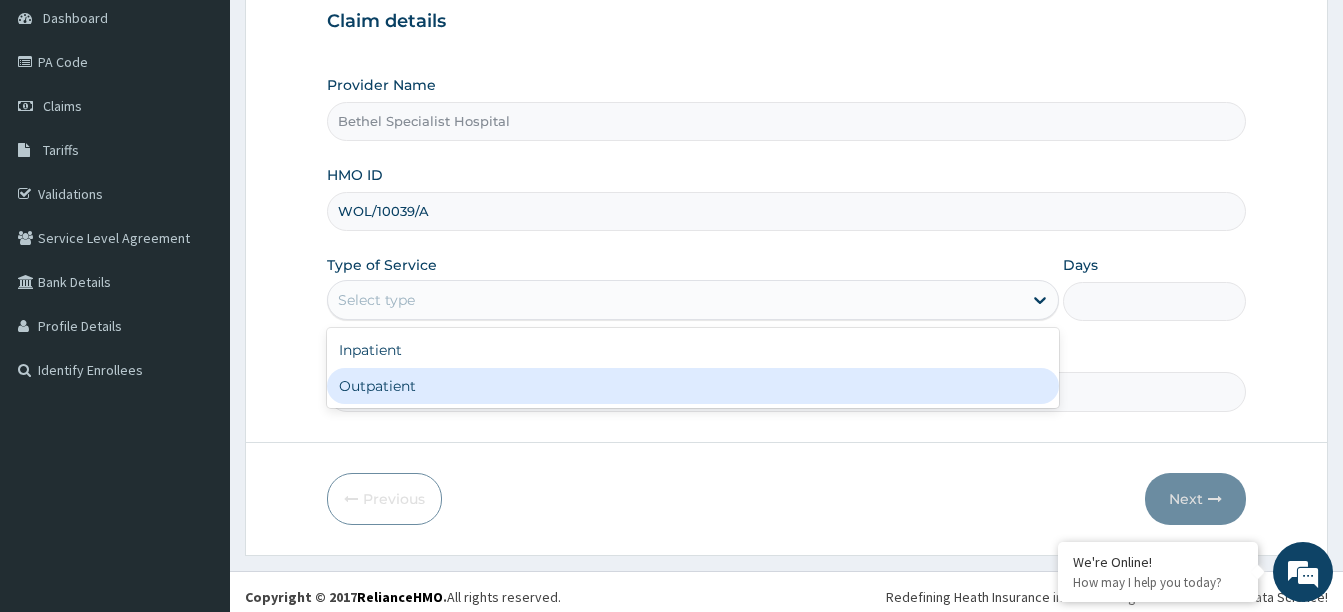 click on "Outpatient" at bounding box center [693, 386] 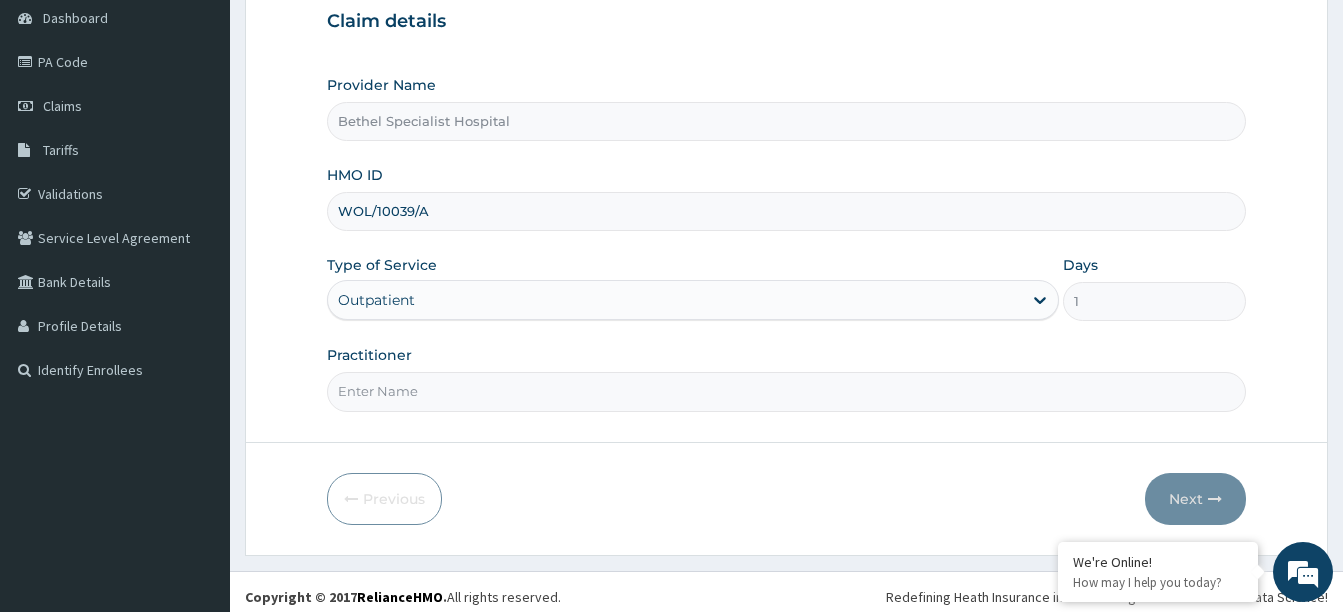 click on "Practitioner" at bounding box center [786, 391] 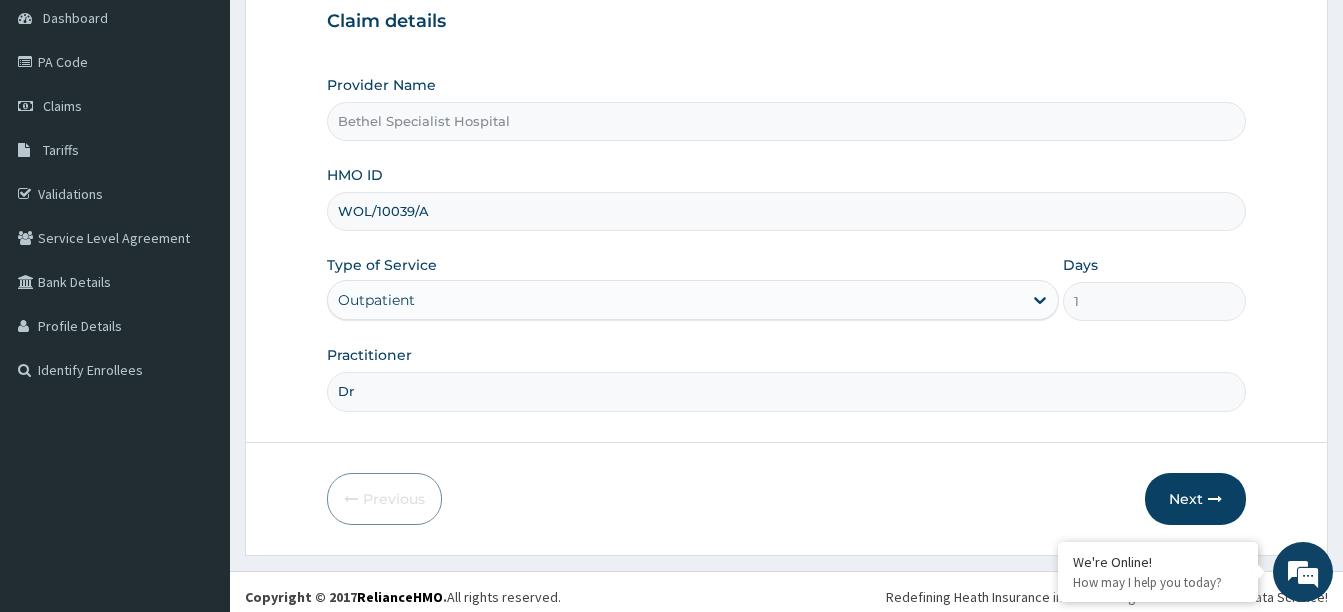 scroll, scrollTop: 0, scrollLeft: 0, axis: both 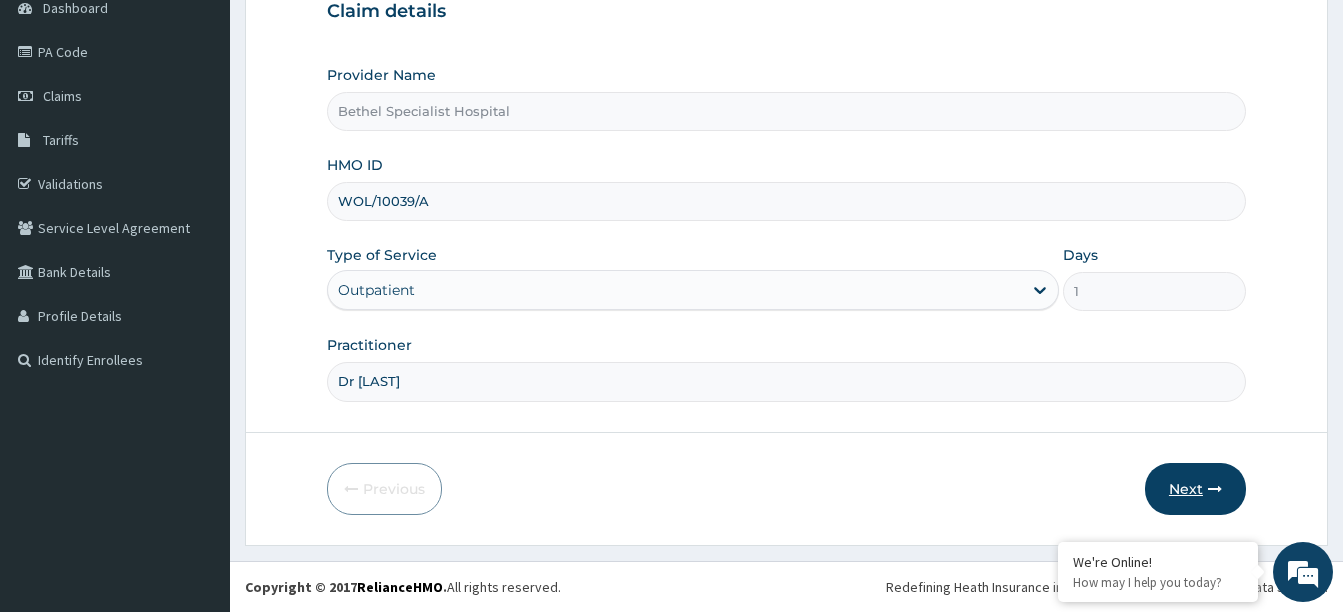 type on "Dr Hamzat" 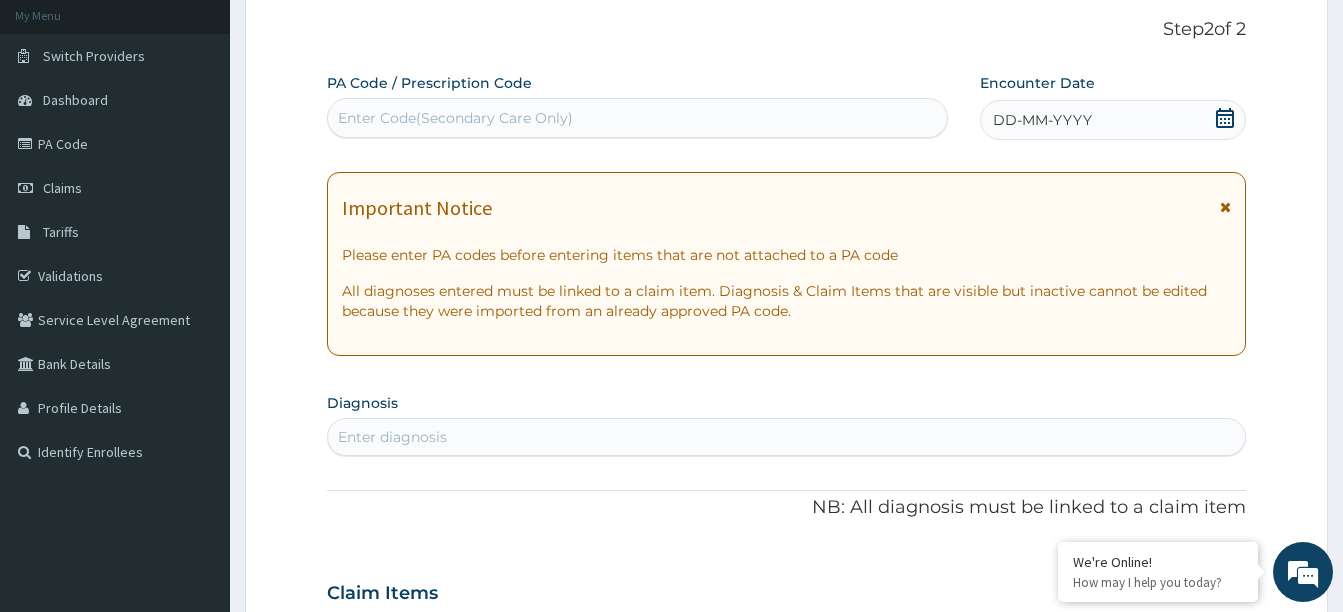 scroll, scrollTop: 0, scrollLeft: 0, axis: both 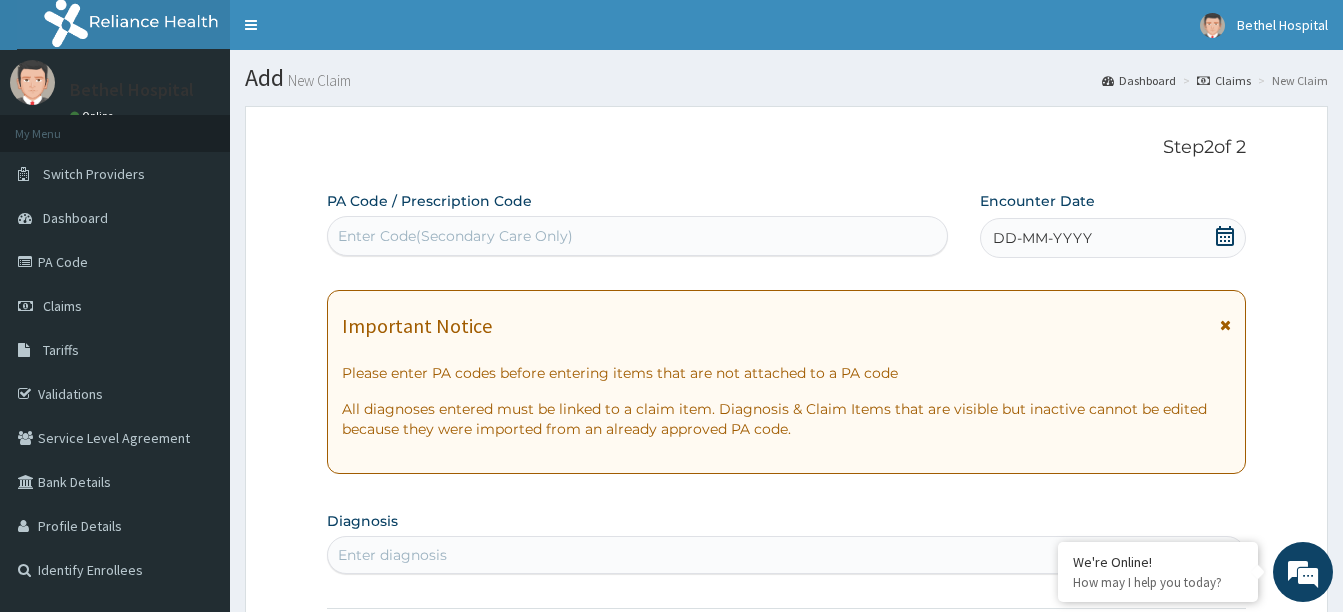 click 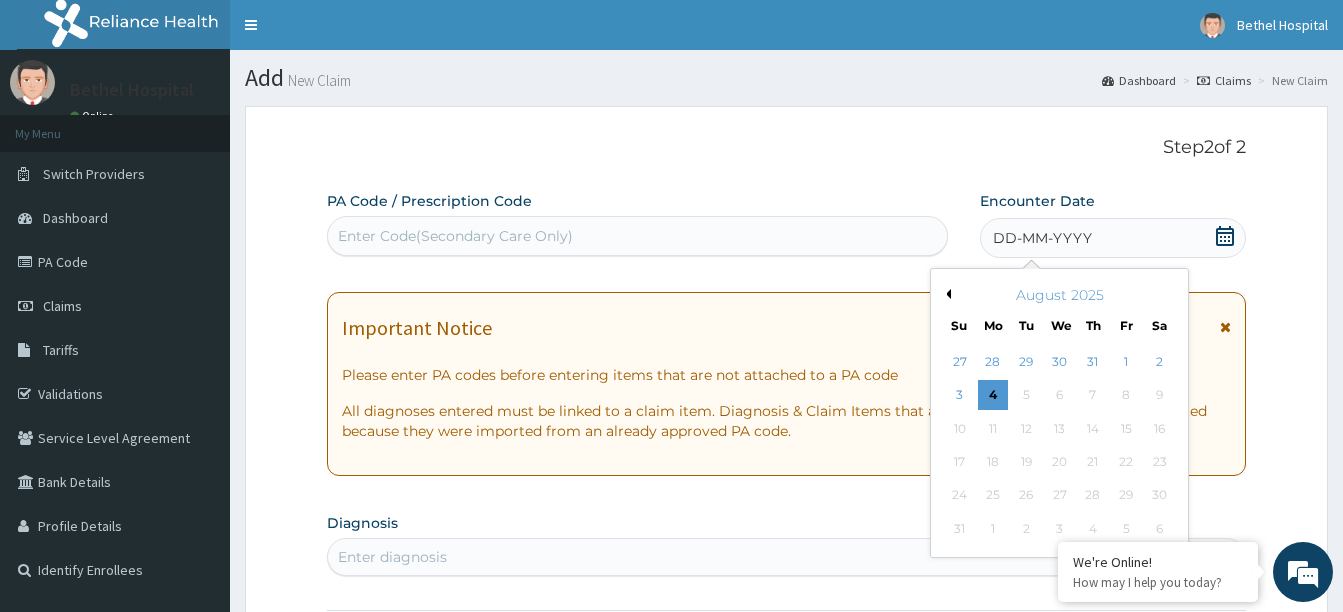 click on "Previous Month August 2025 Su Mo Tu We Th Fr Sa 27 28 29 30 31 1 2 3 4 5 6 7 8 9 10 11 12 13 14 15 16 17 18 19 20 21 22 23 24 25 26 27 28 29 30 31 1 2 3 4 5 6" at bounding box center (1059, 413) 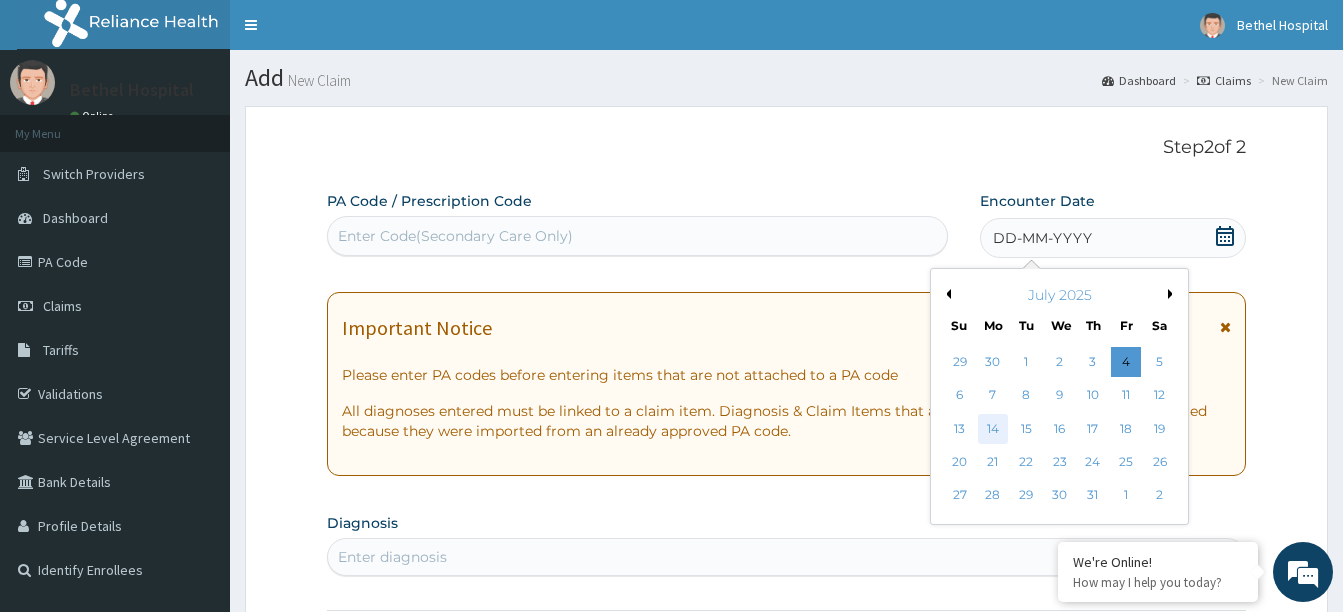 click on "14" at bounding box center [993, 429] 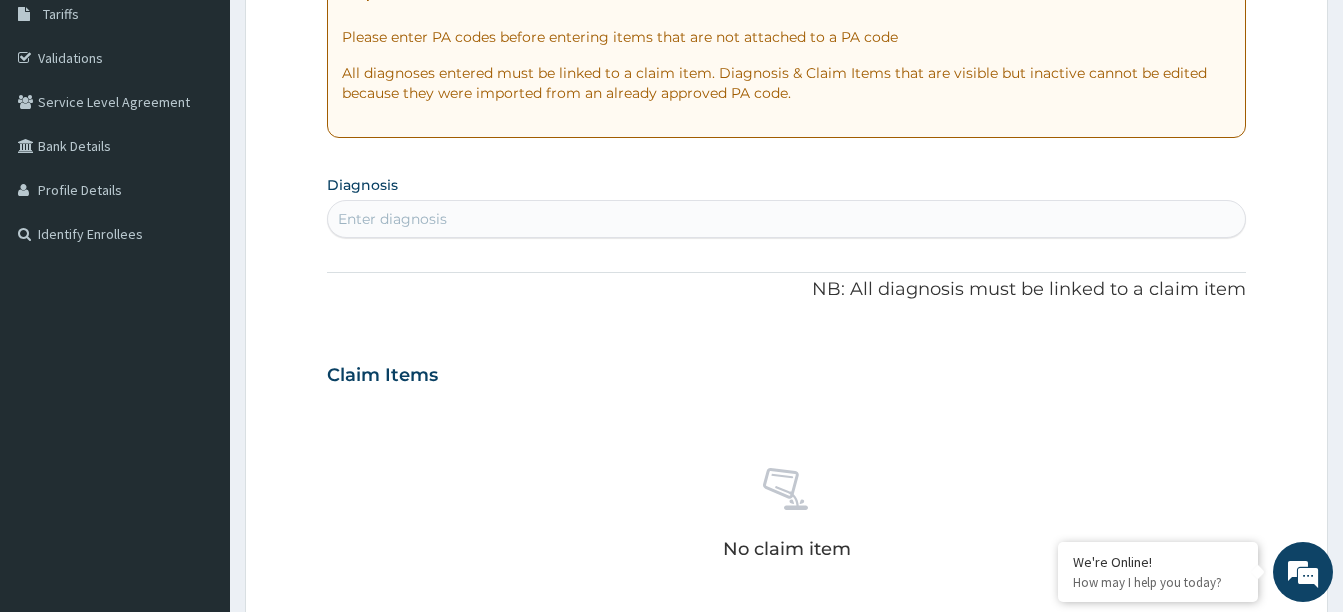 scroll, scrollTop: 400, scrollLeft: 0, axis: vertical 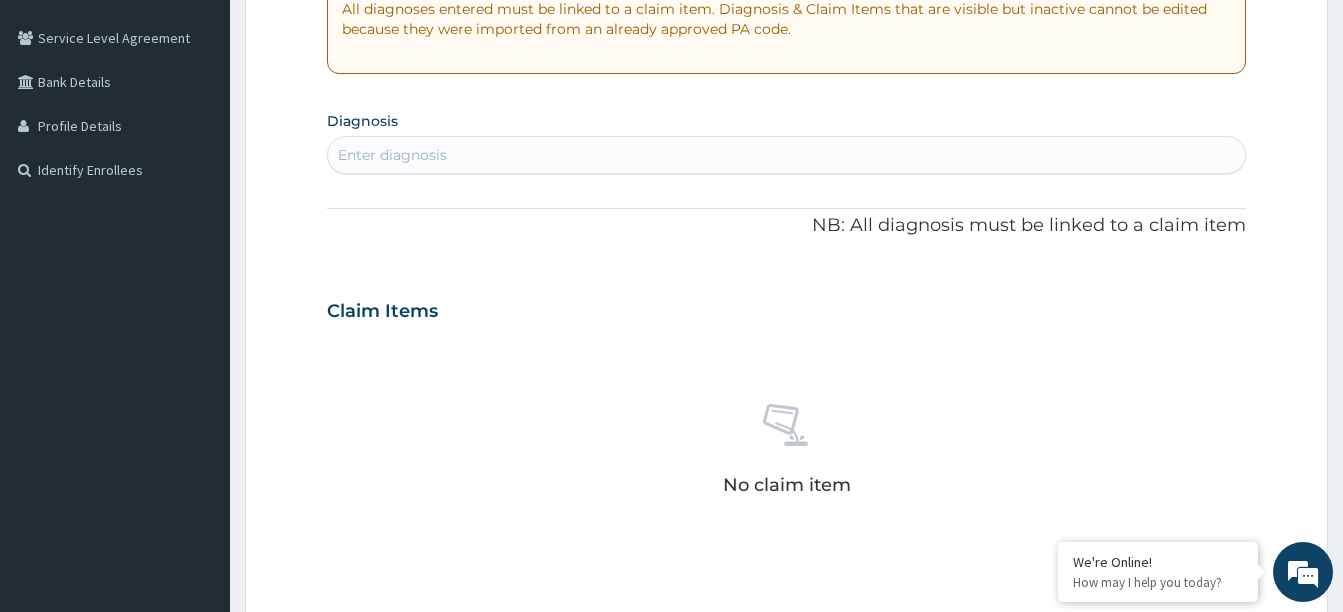 click on "Enter diagnosis" at bounding box center [786, 155] 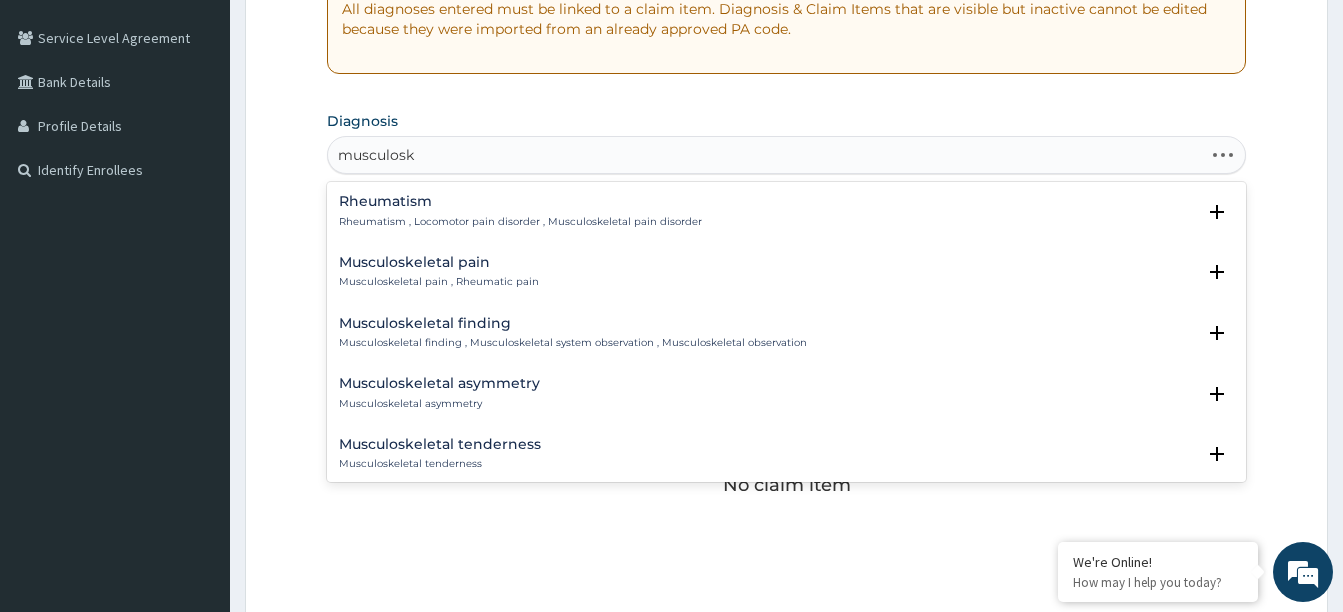 type on "musculoske" 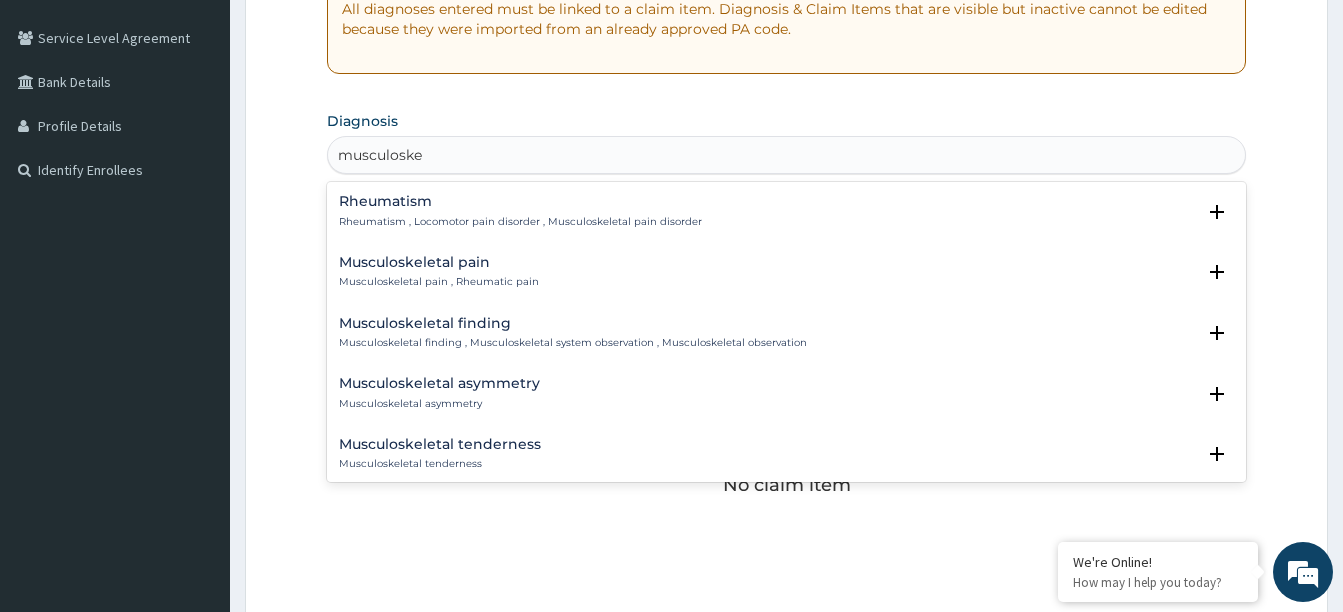click on "Musculoskeletal pain" at bounding box center (439, 262) 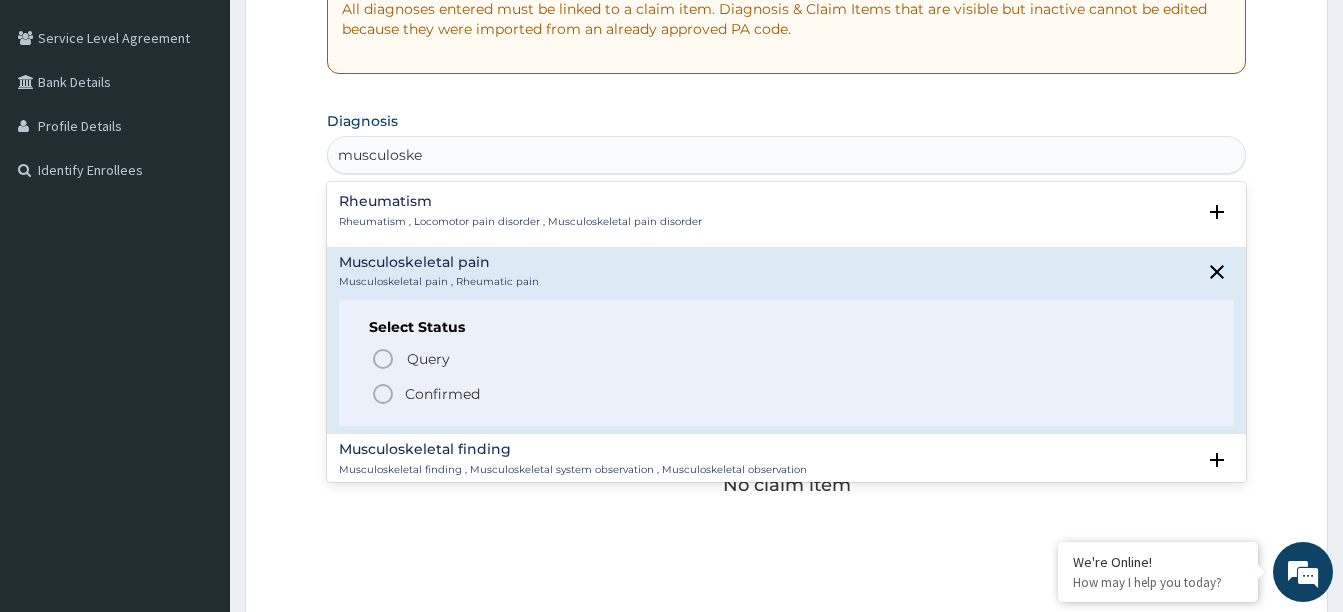 click 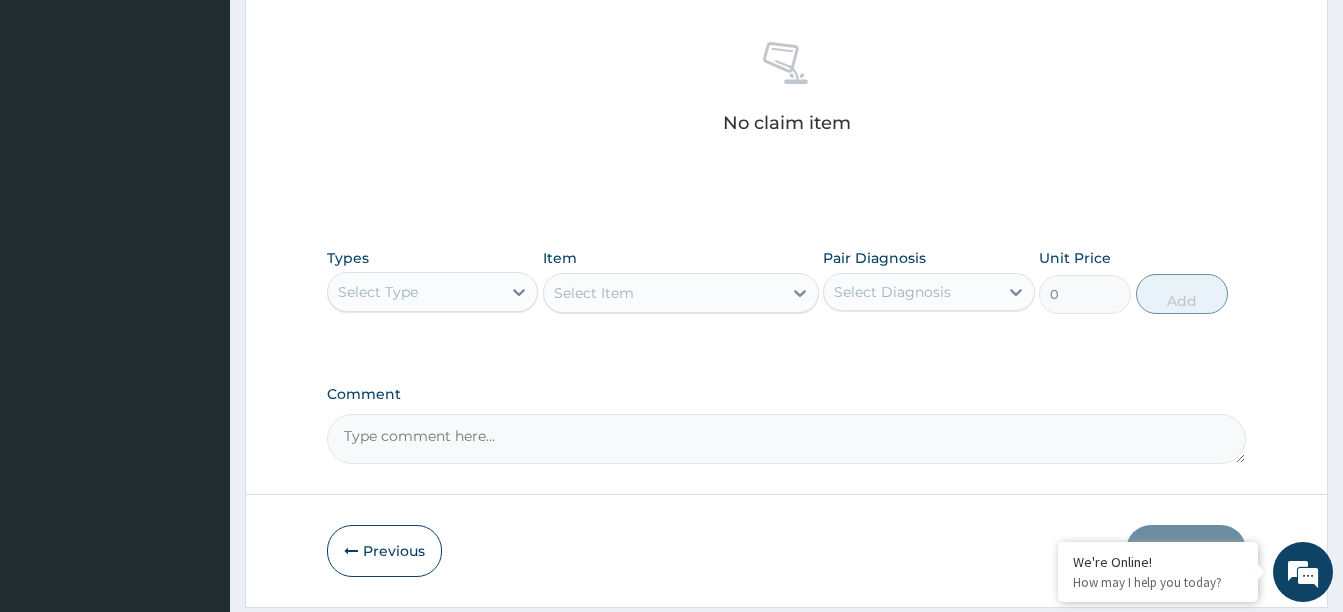 scroll, scrollTop: 800, scrollLeft: 0, axis: vertical 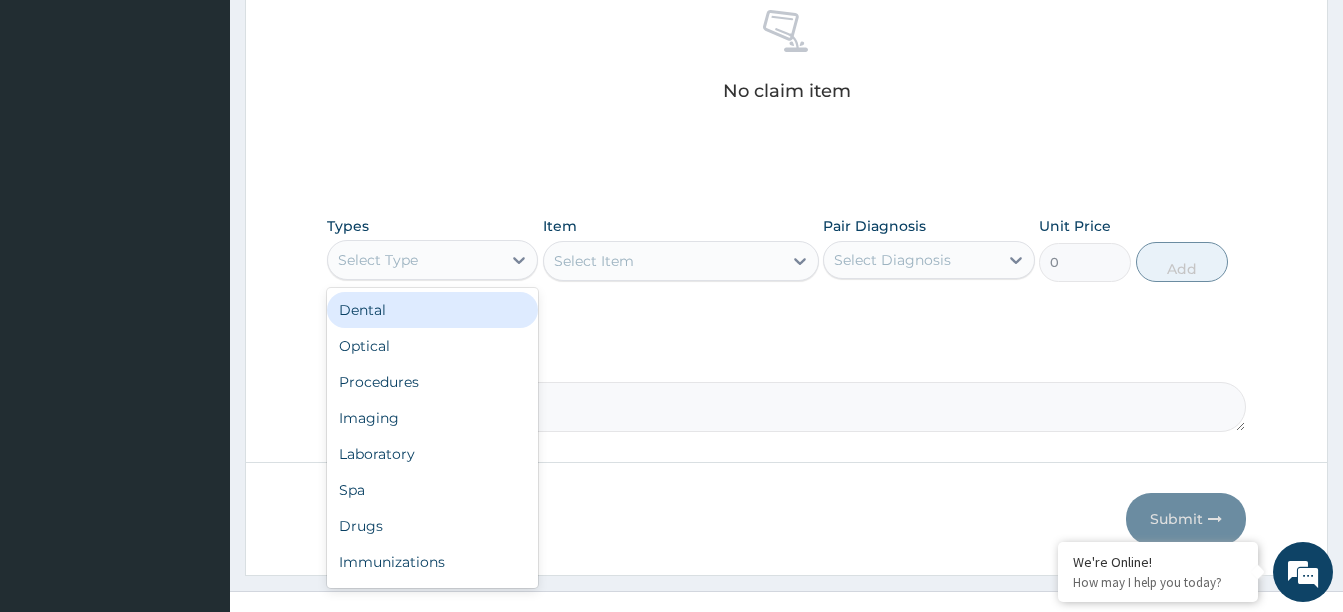 click on "Select Type" at bounding box center (414, 260) 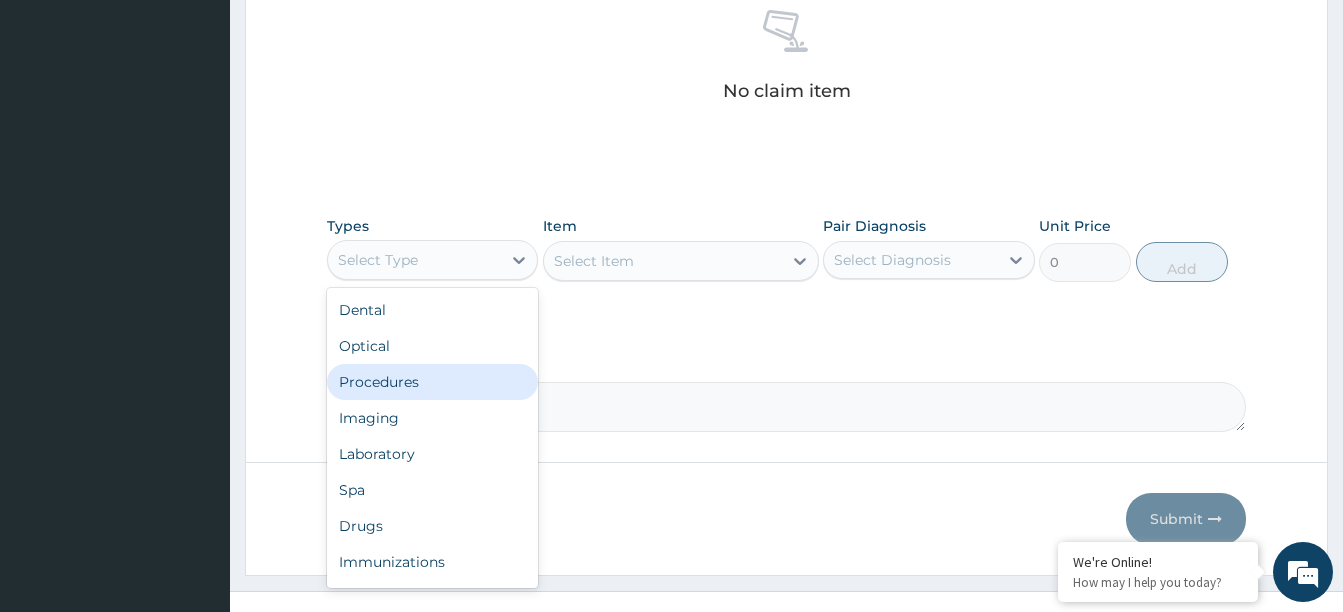 click on "Procedures" at bounding box center (432, 382) 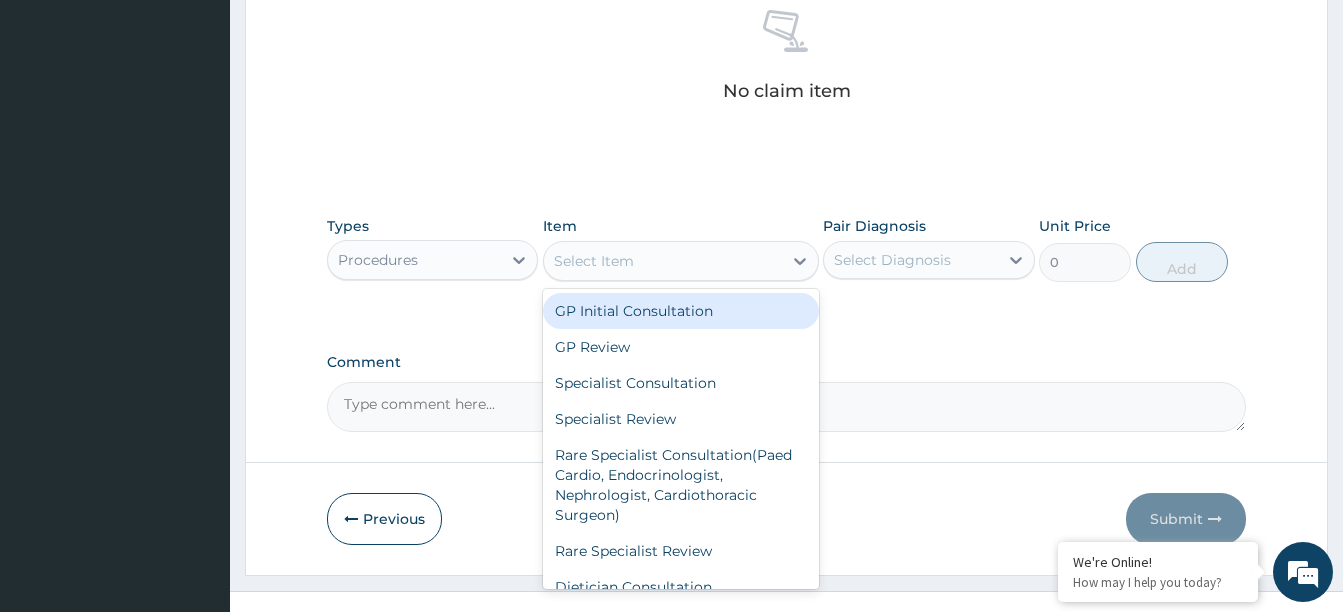 drag, startPoint x: 740, startPoint y: 261, endPoint x: 738, endPoint y: 271, distance: 10.198039 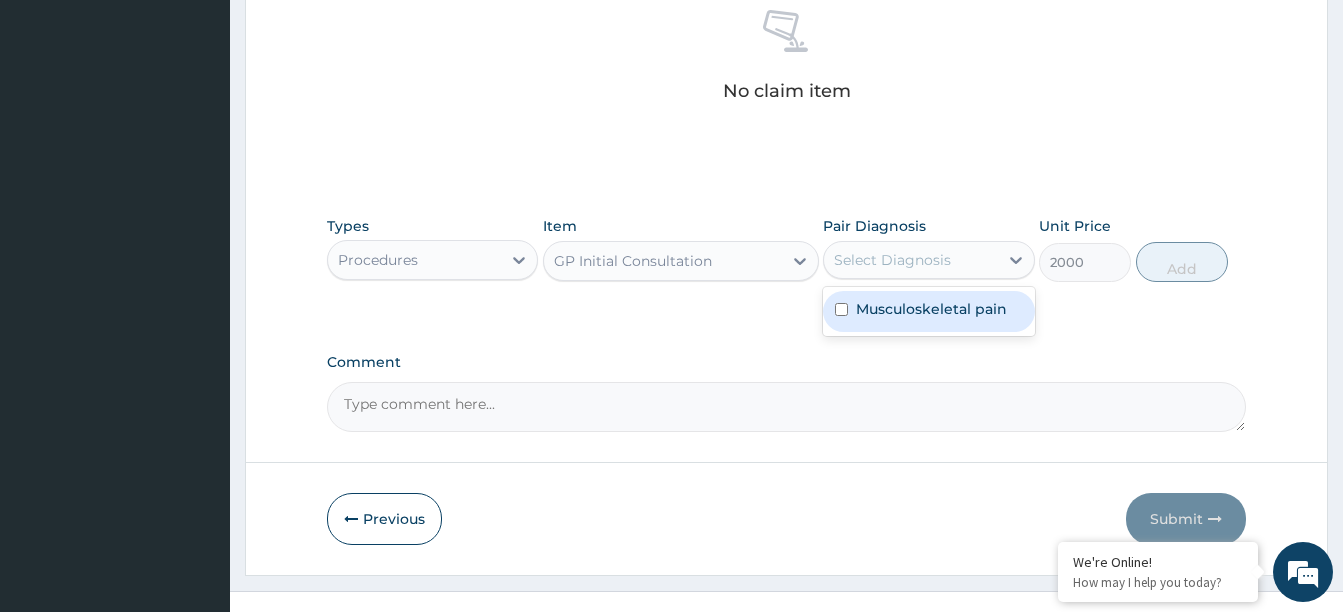 click on "Select Diagnosis" at bounding box center (892, 260) 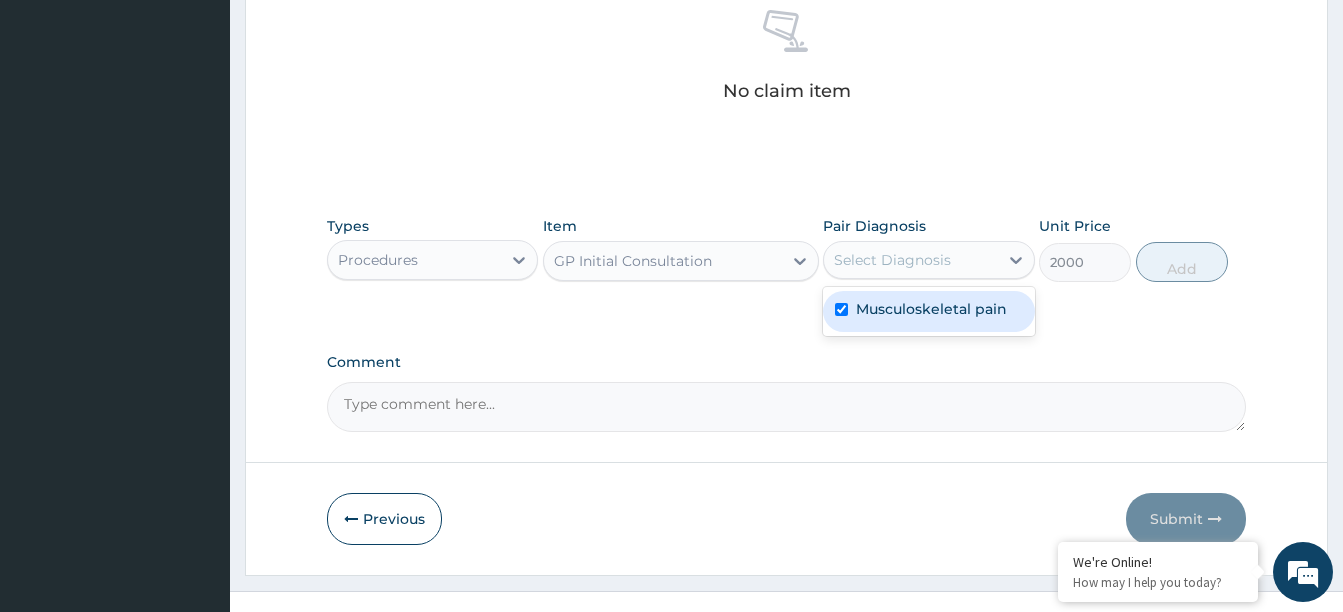 checkbox on "true" 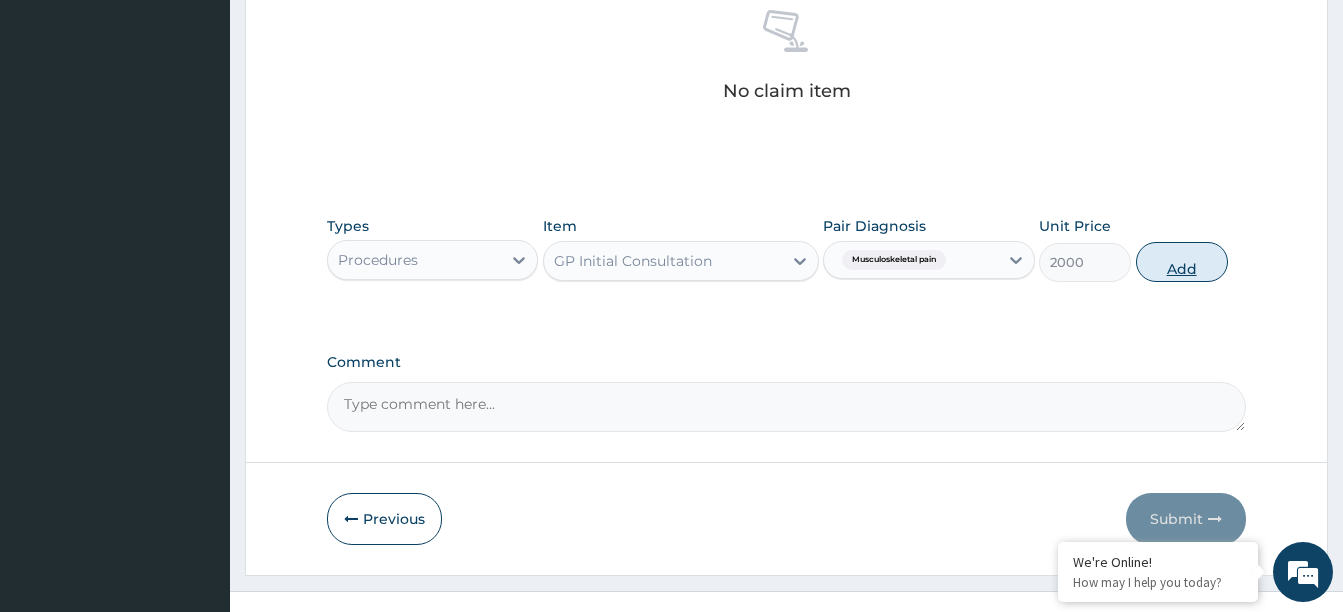 click on "Add" at bounding box center [1182, 262] 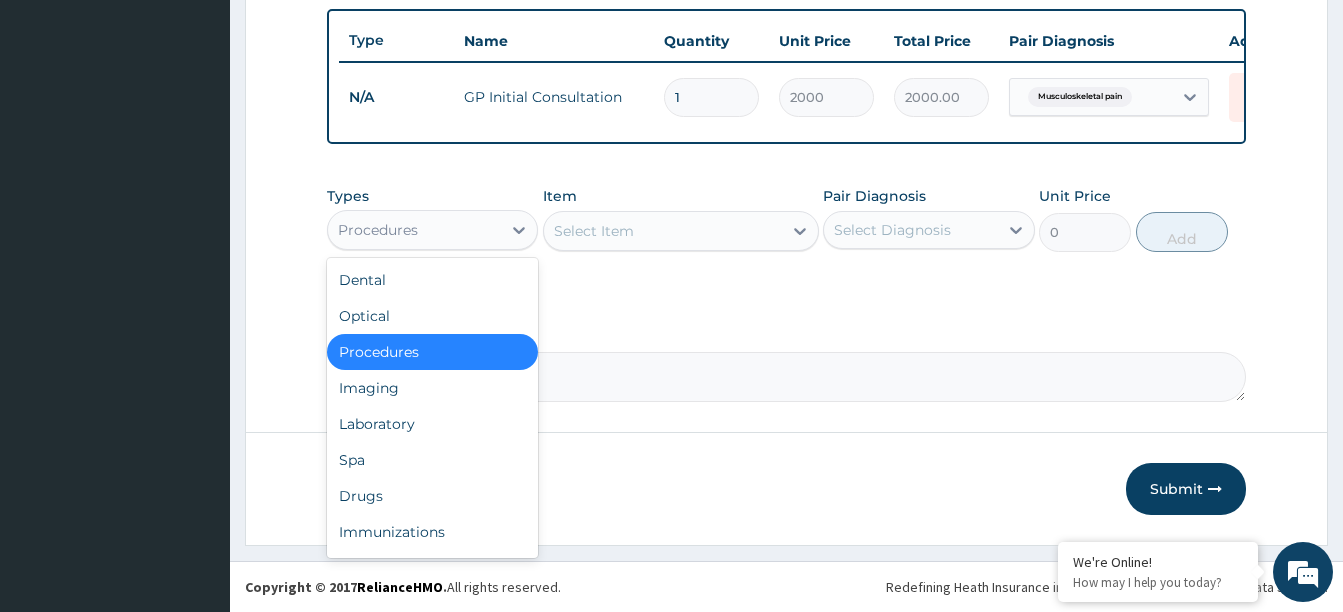 click on "Procedures" at bounding box center [414, 230] 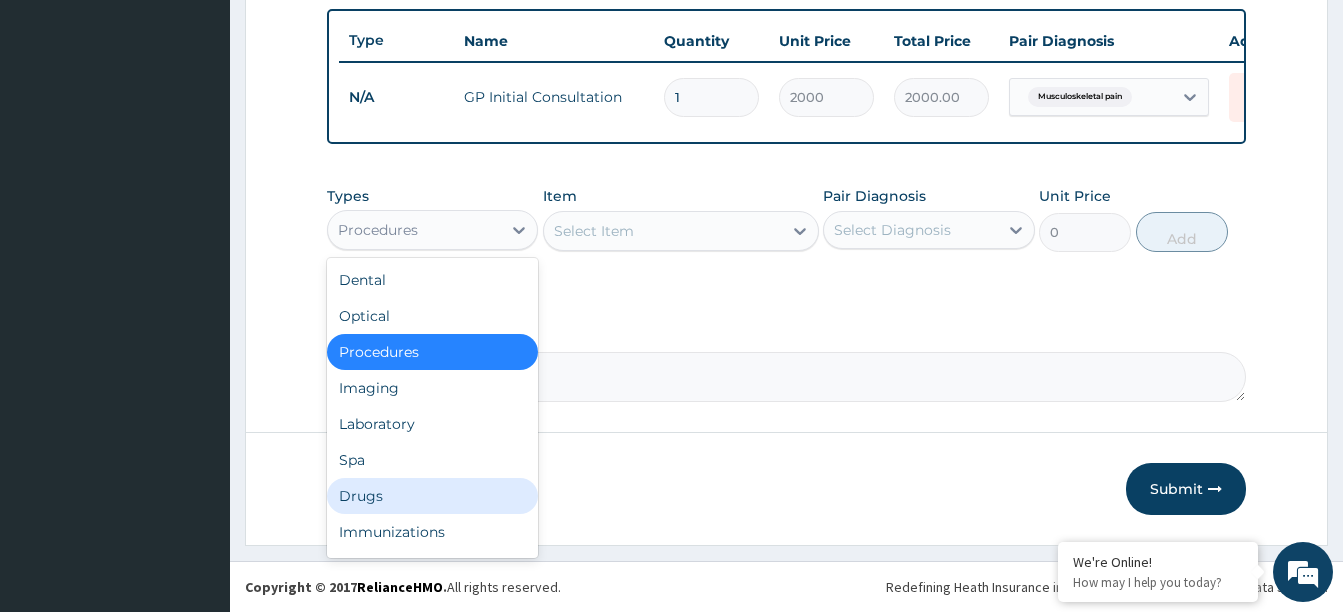 click on "Drugs" at bounding box center (432, 496) 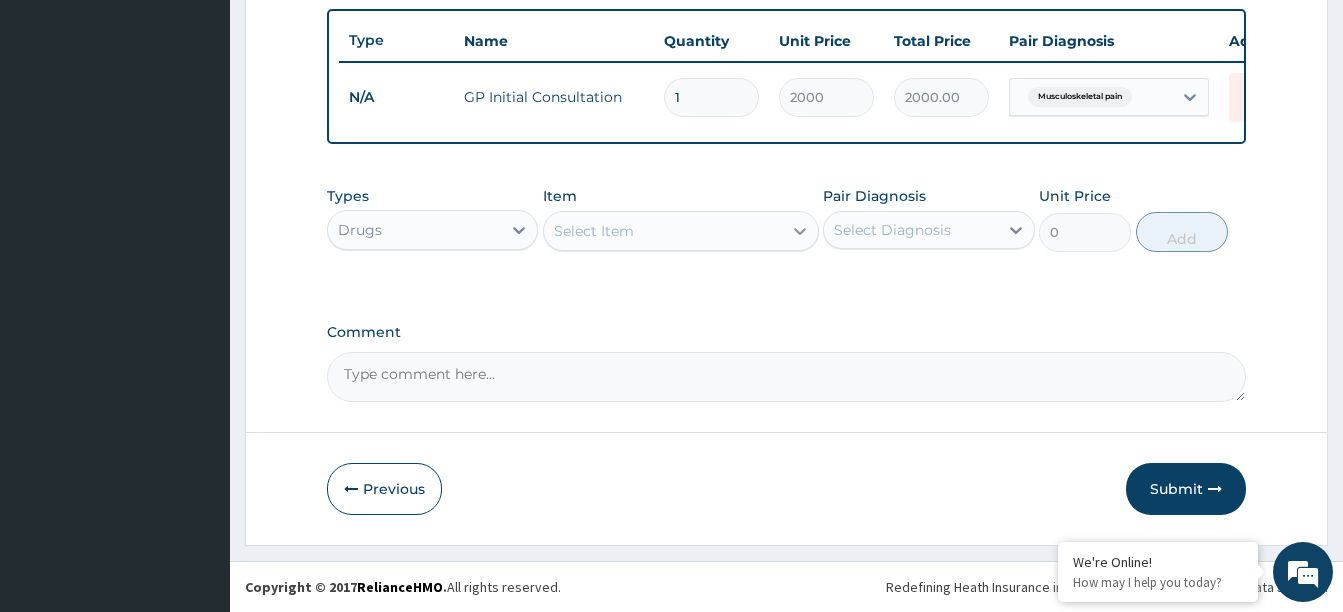 click 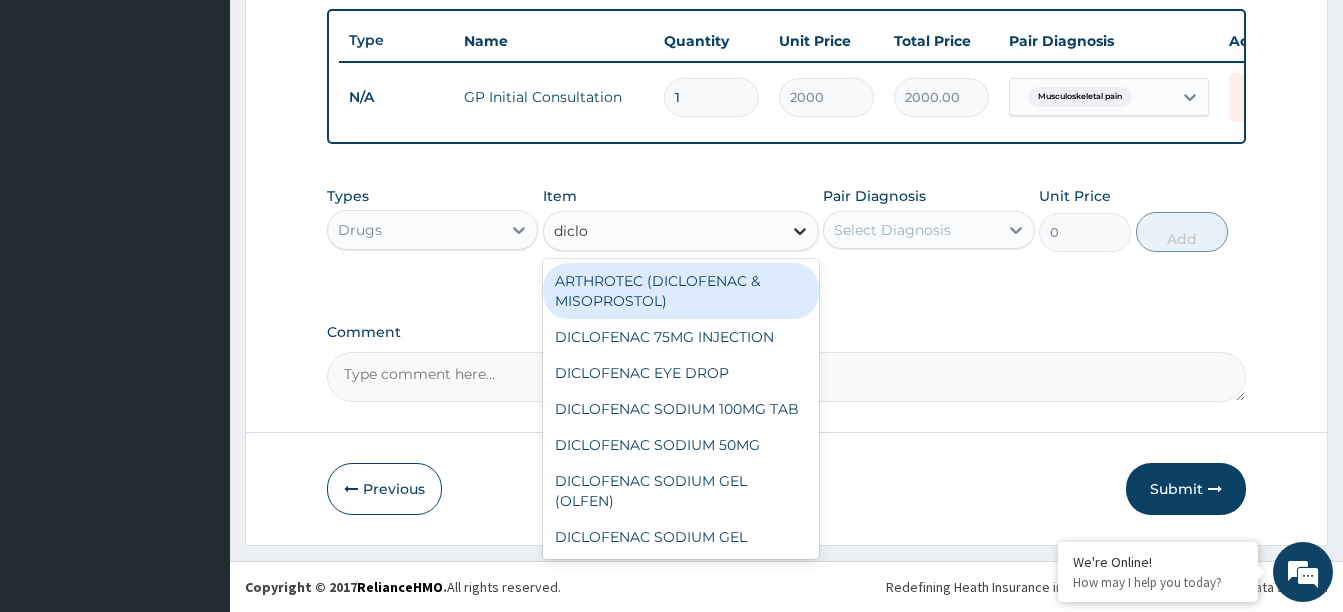 type on "diclof" 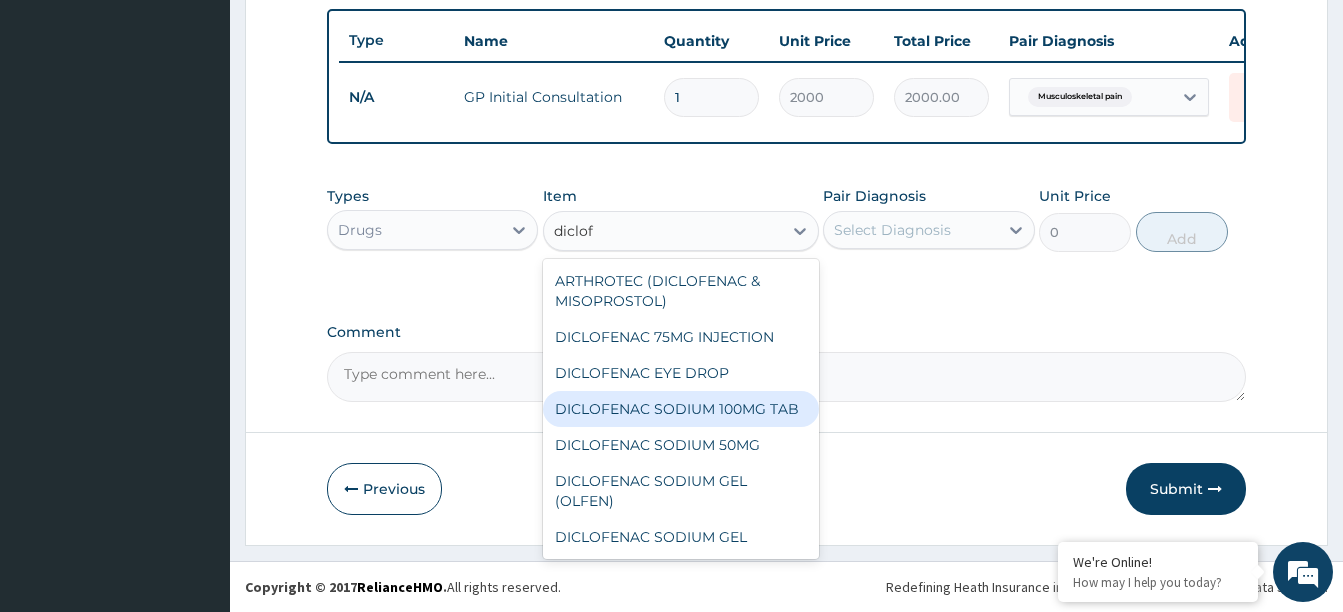 scroll, scrollTop: 164, scrollLeft: 0, axis: vertical 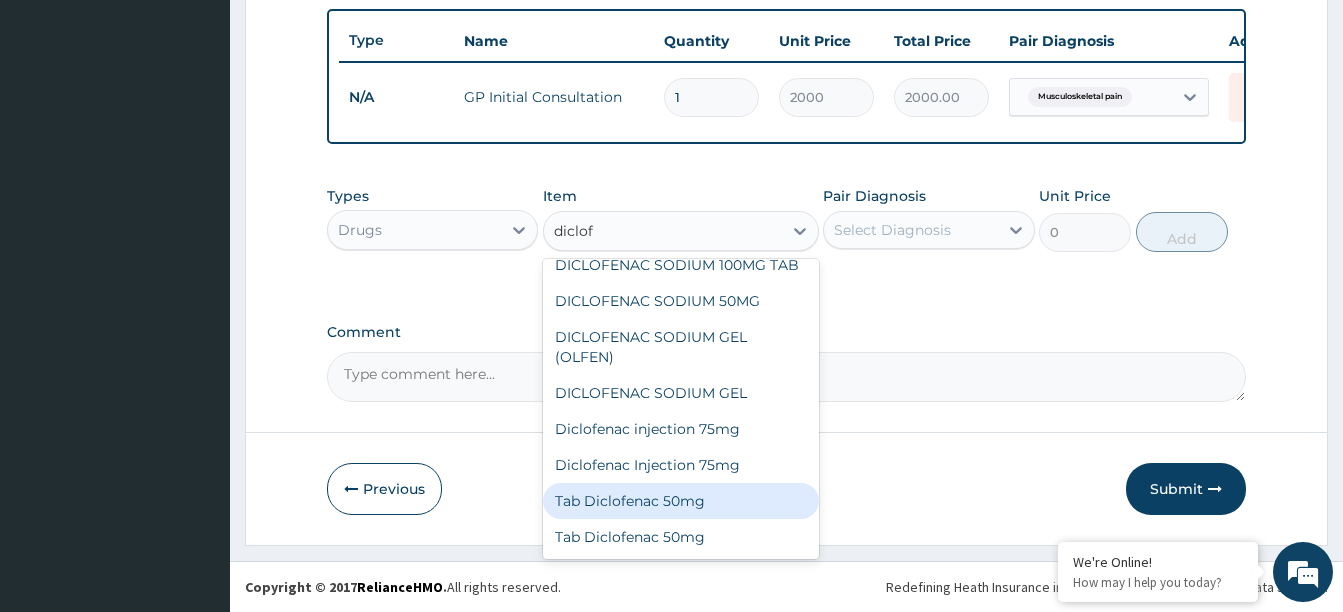 click on "Tab Diclofenac 50mg" at bounding box center [681, 501] 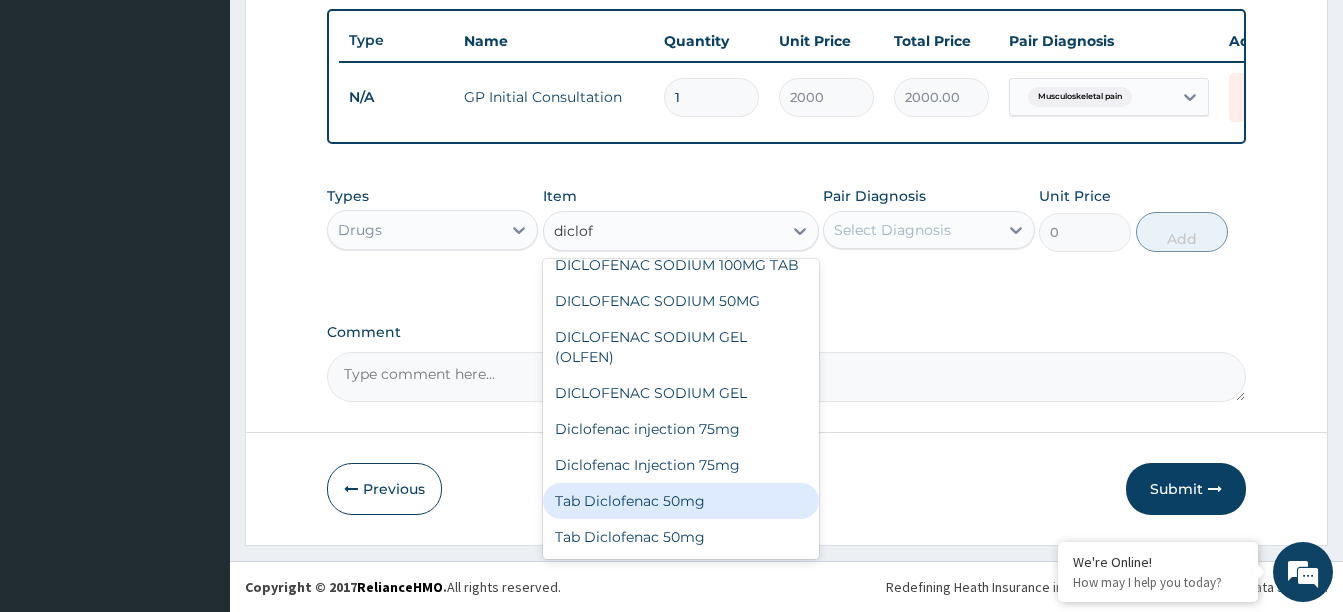 type 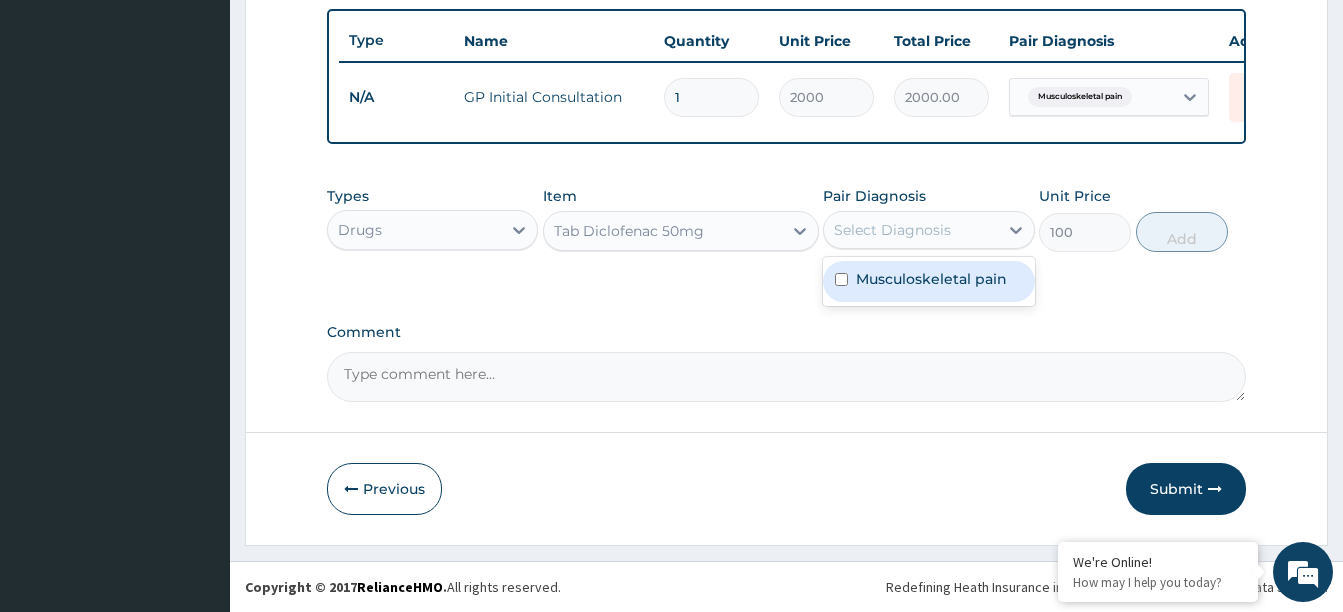 click on "Select Diagnosis" at bounding box center [910, 230] 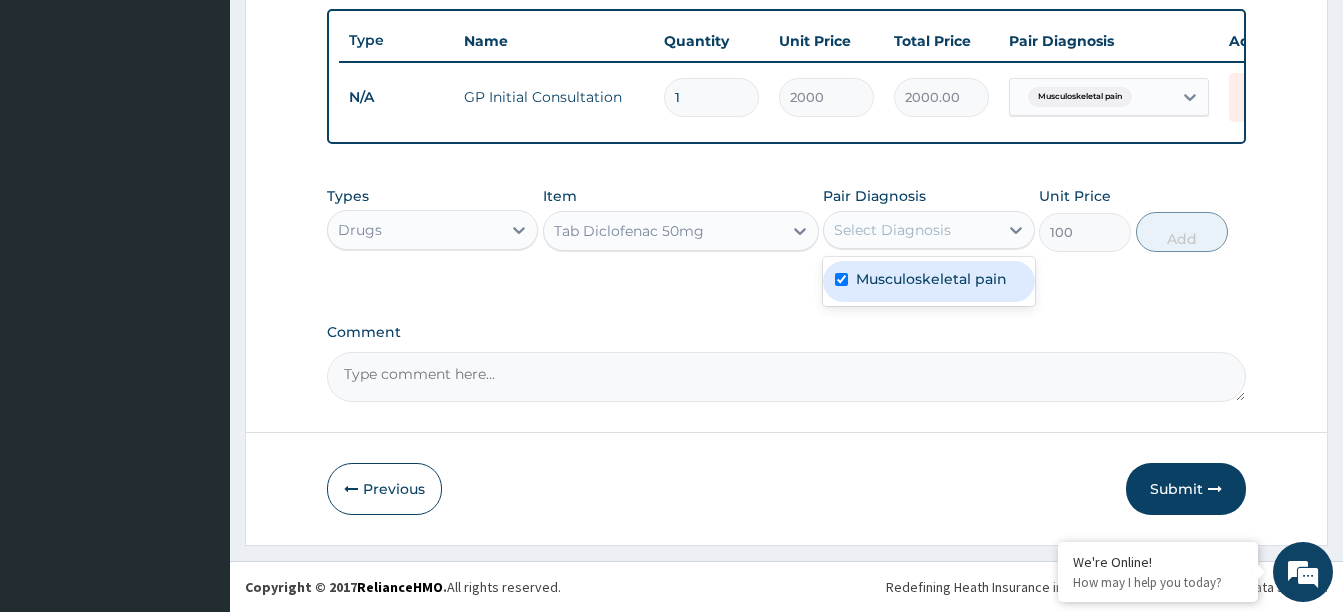 checkbox on "true" 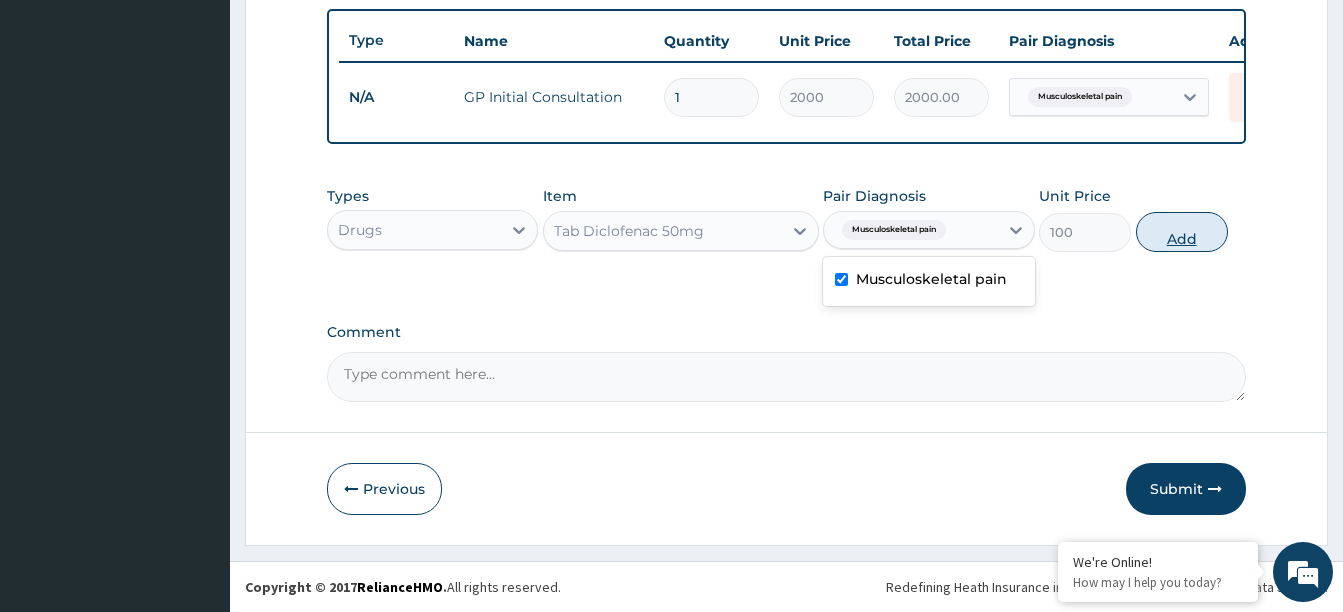 click on "Add" at bounding box center (1182, 232) 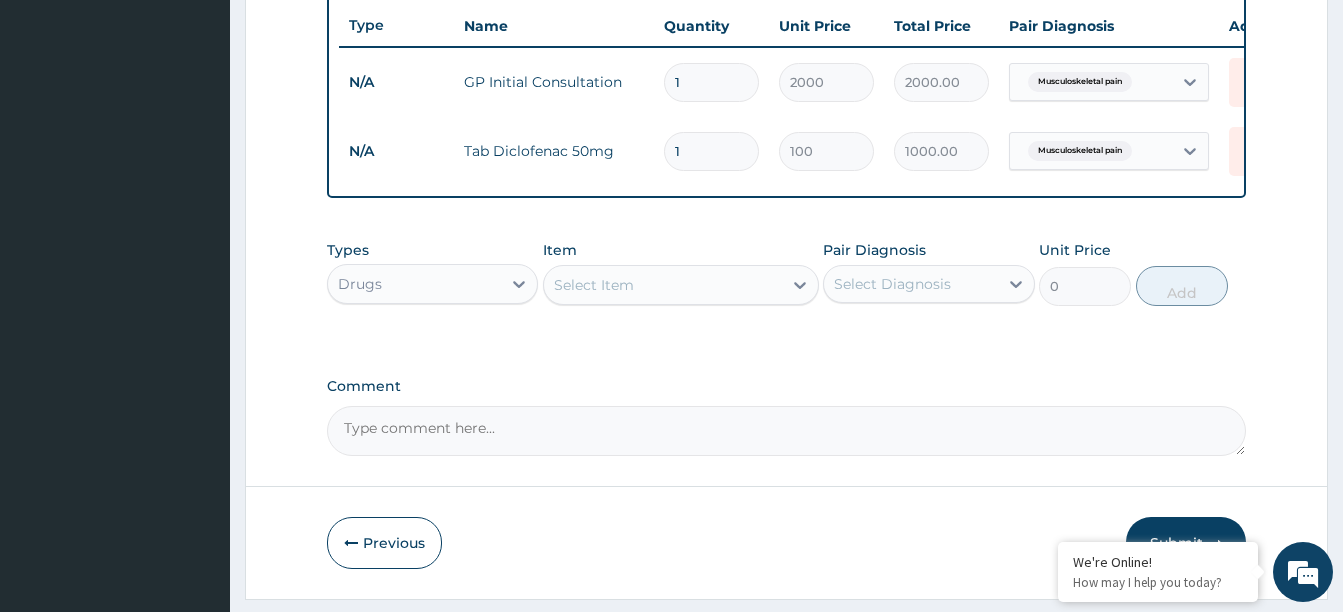 type on "10" 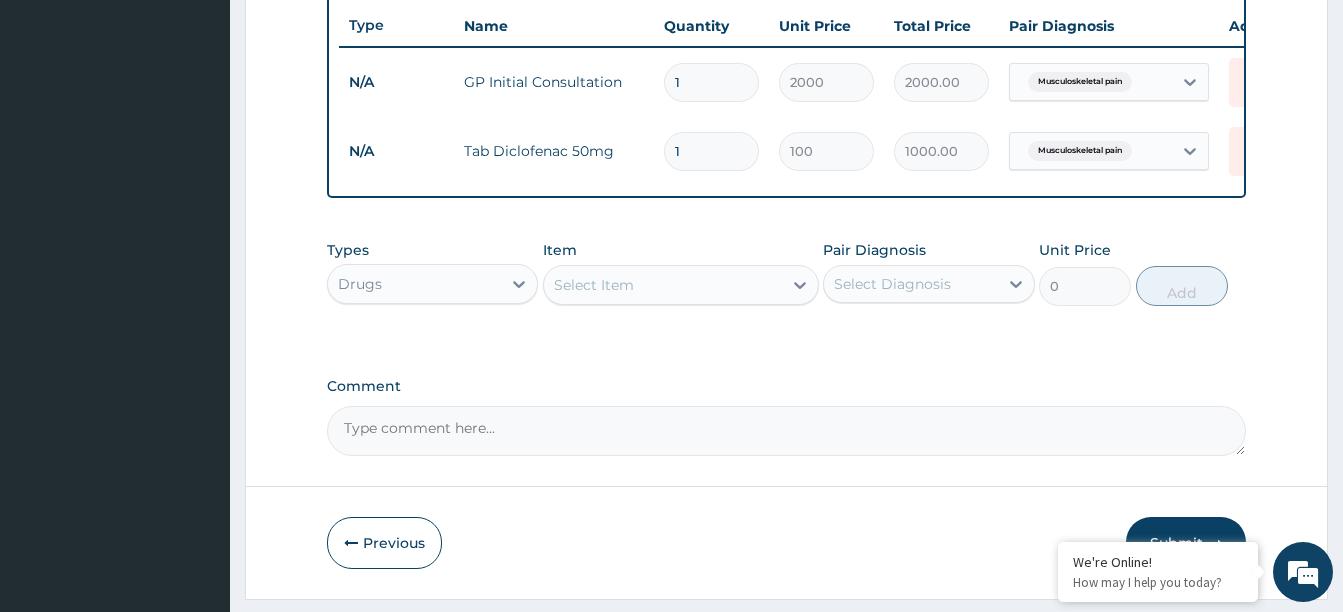 type on "1000.00" 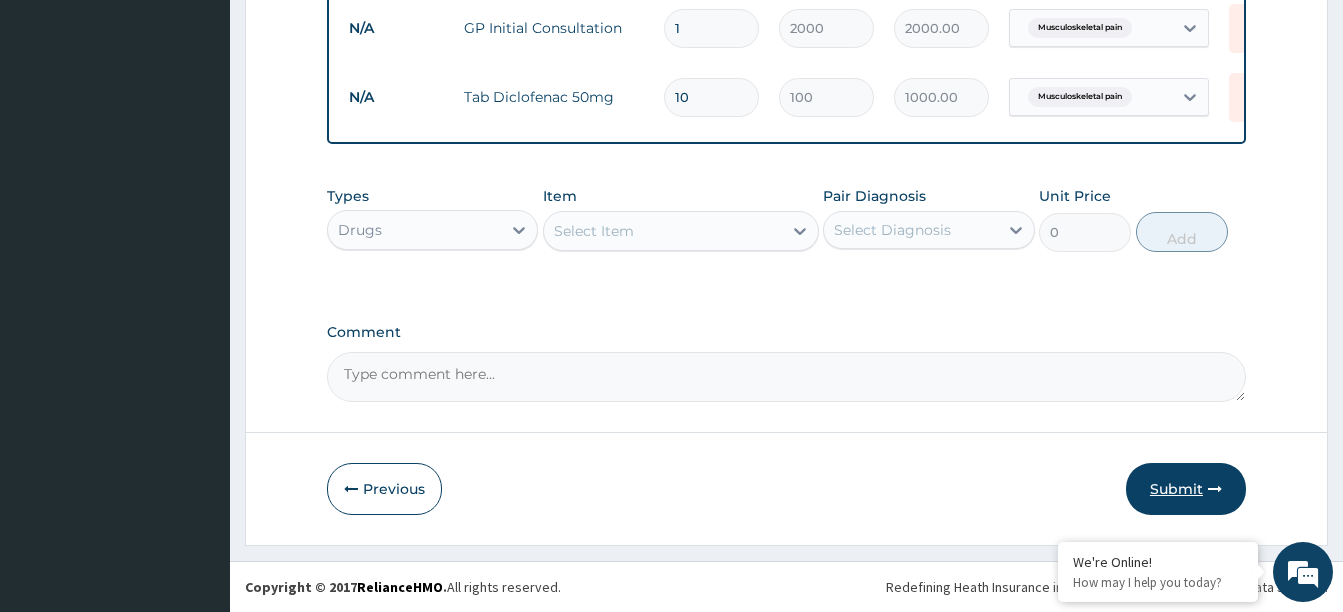 type on "10" 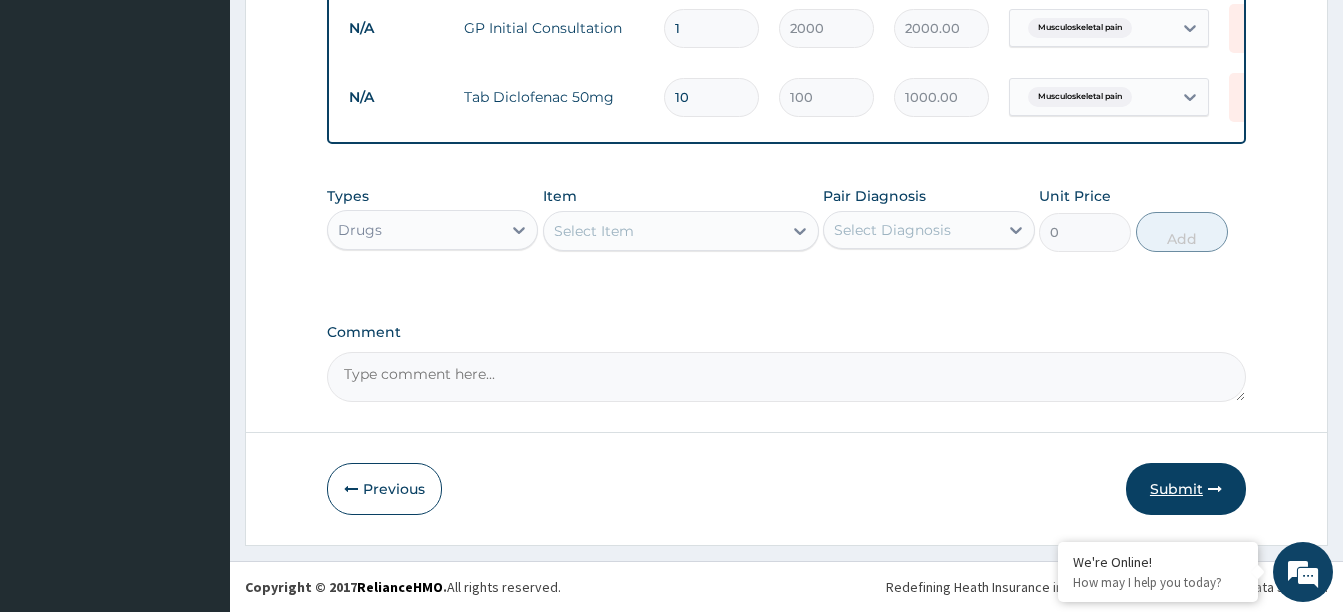click on "Submit" at bounding box center (1186, 489) 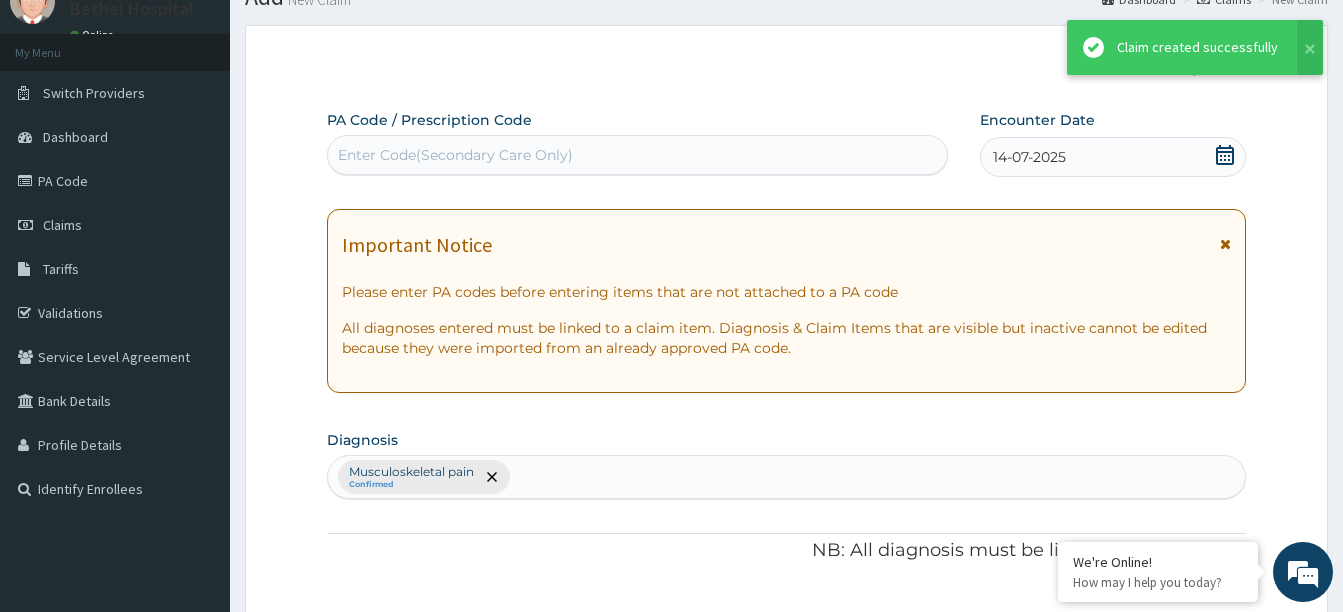 scroll, scrollTop: 819, scrollLeft: 0, axis: vertical 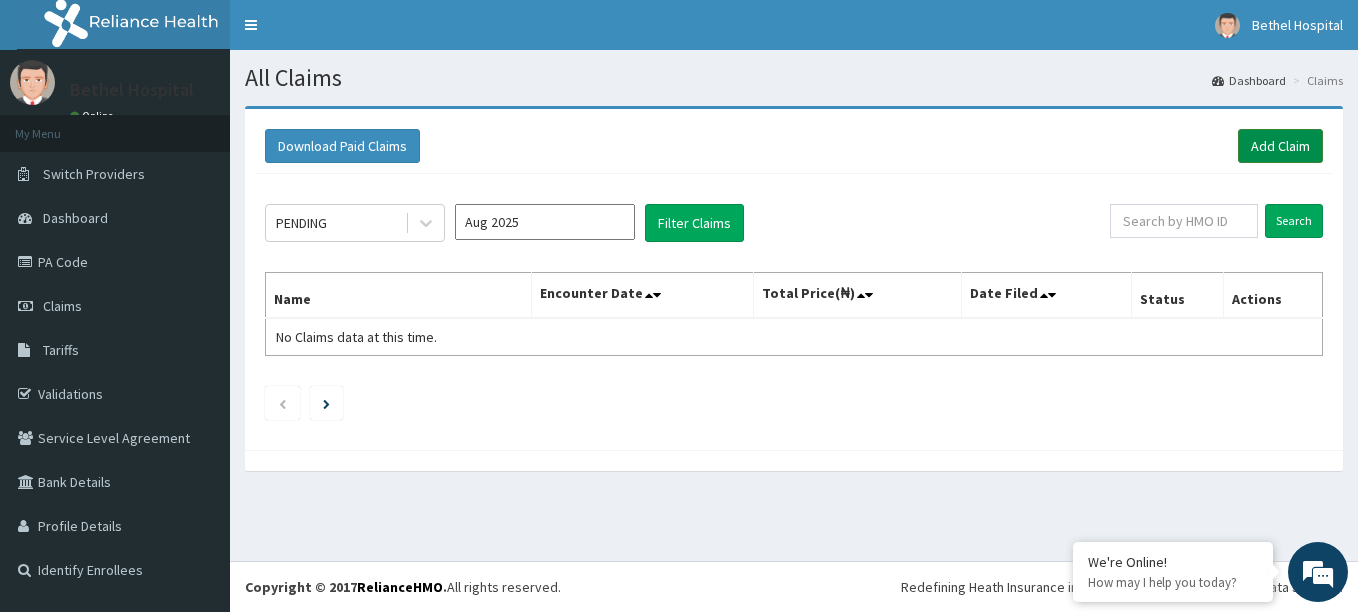 click on "Add Claim" at bounding box center (1280, 146) 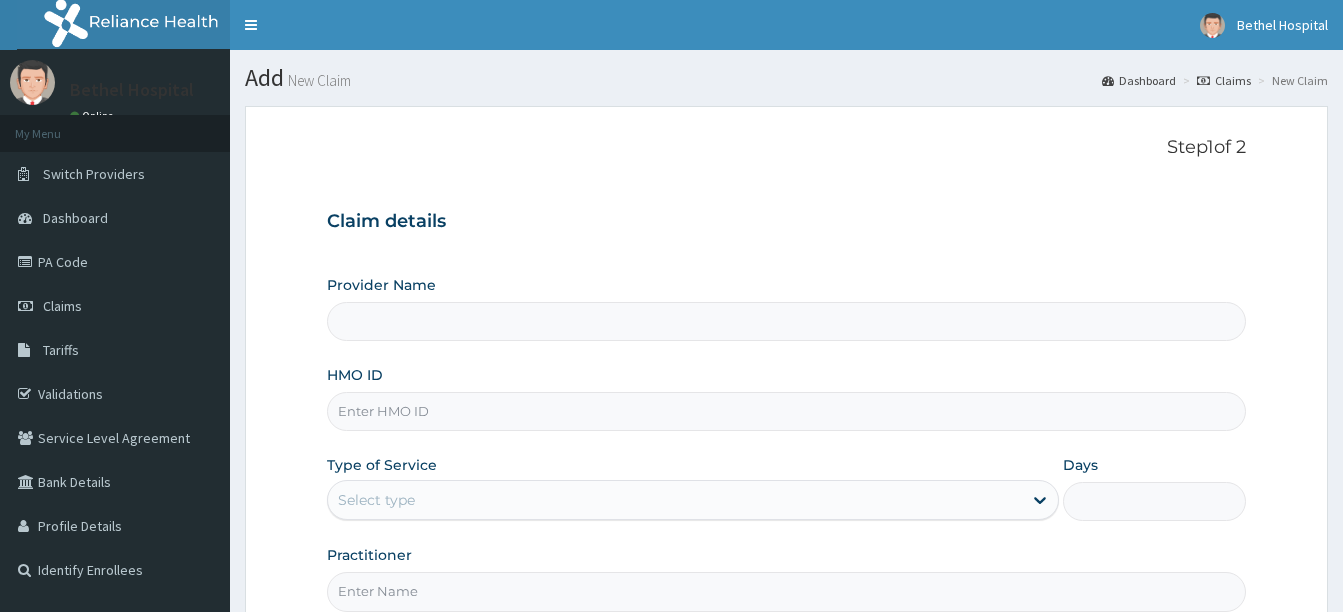 scroll, scrollTop: 0, scrollLeft: 0, axis: both 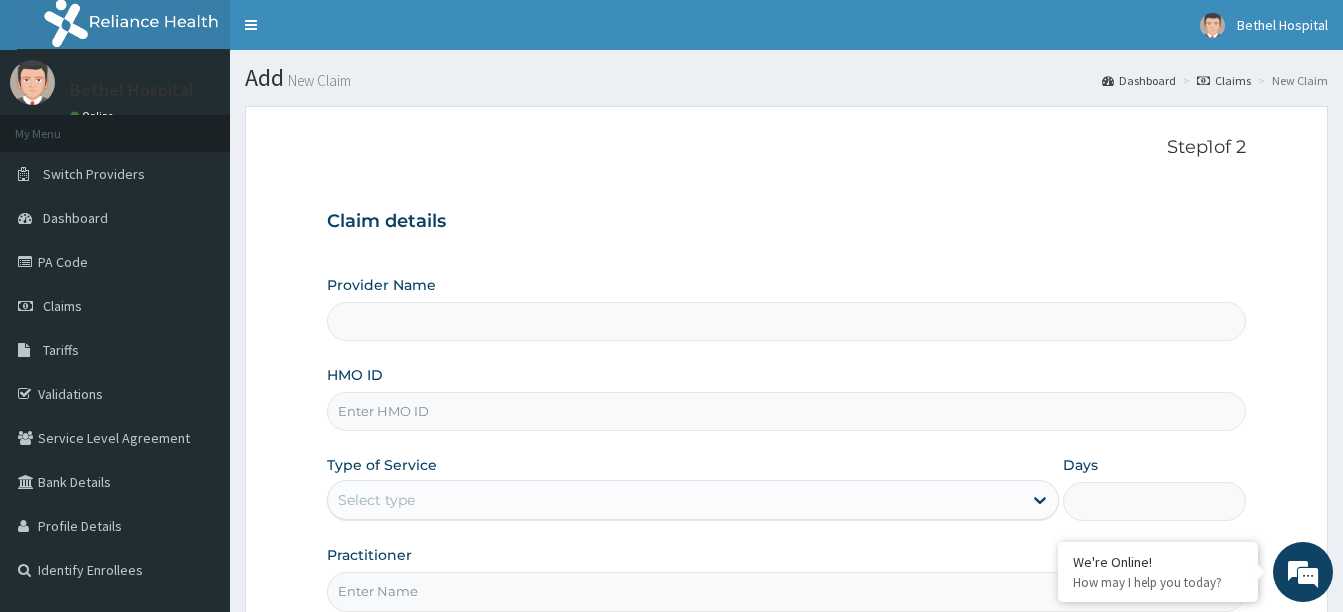 type on "Bethel Specialist Hospital" 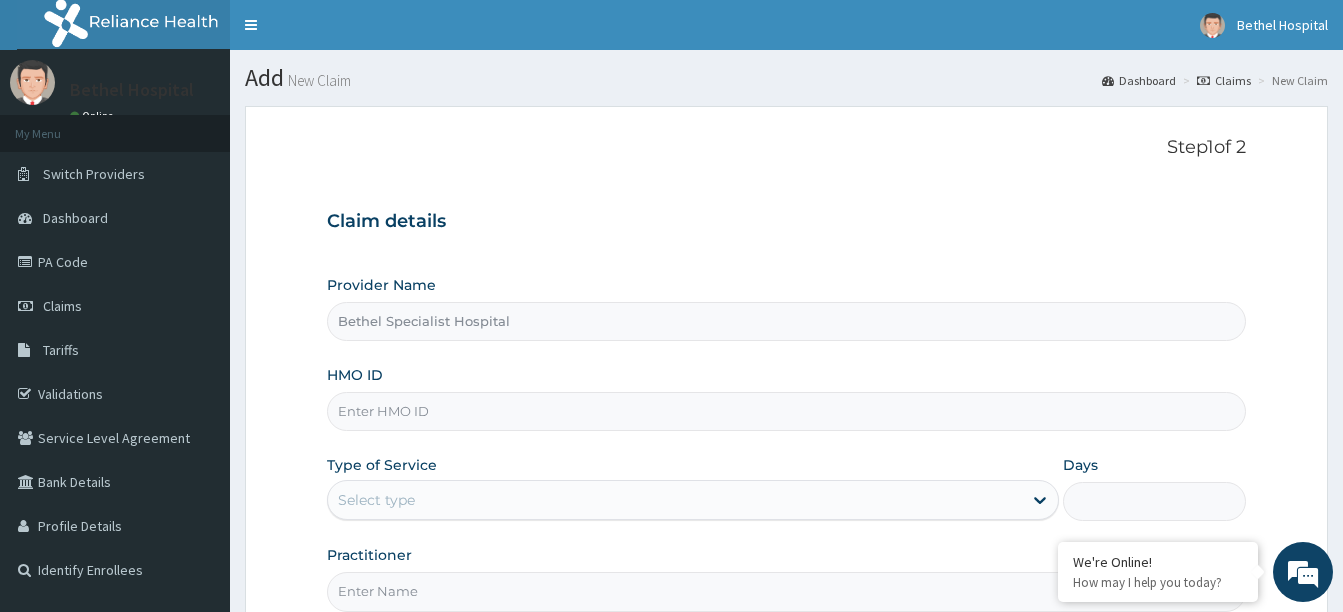 scroll, scrollTop: 0, scrollLeft: 0, axis: both 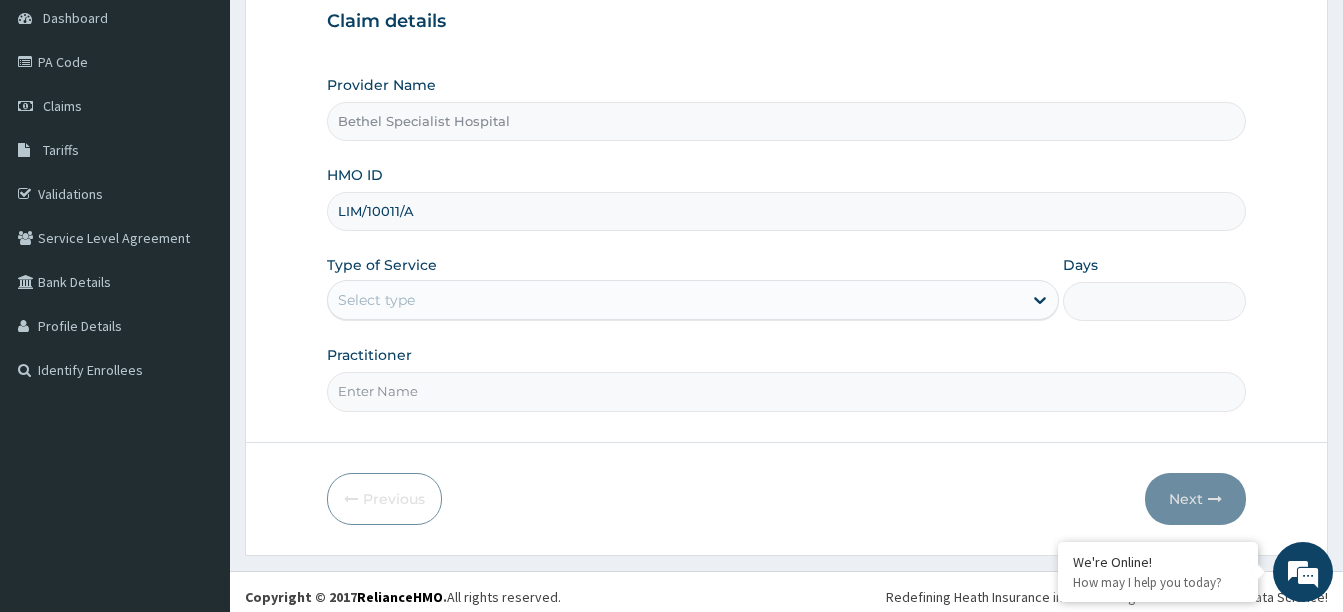 type on "LIM/10011/A" 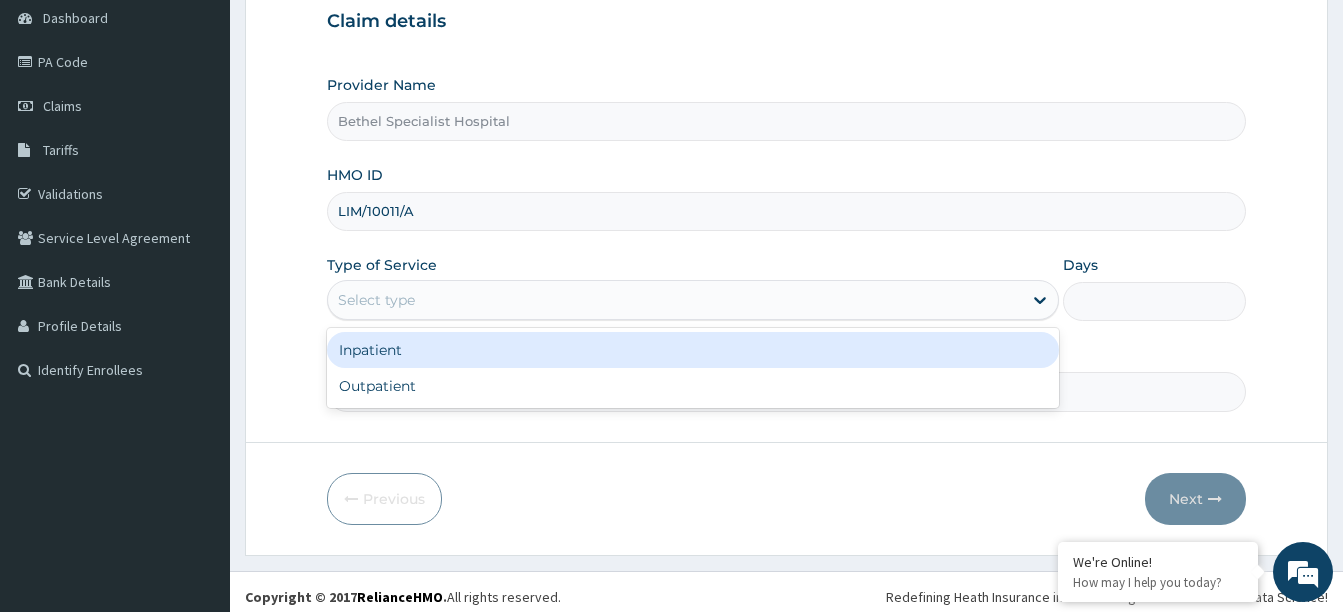 click on "Select type" at bounding box center [675, 300] 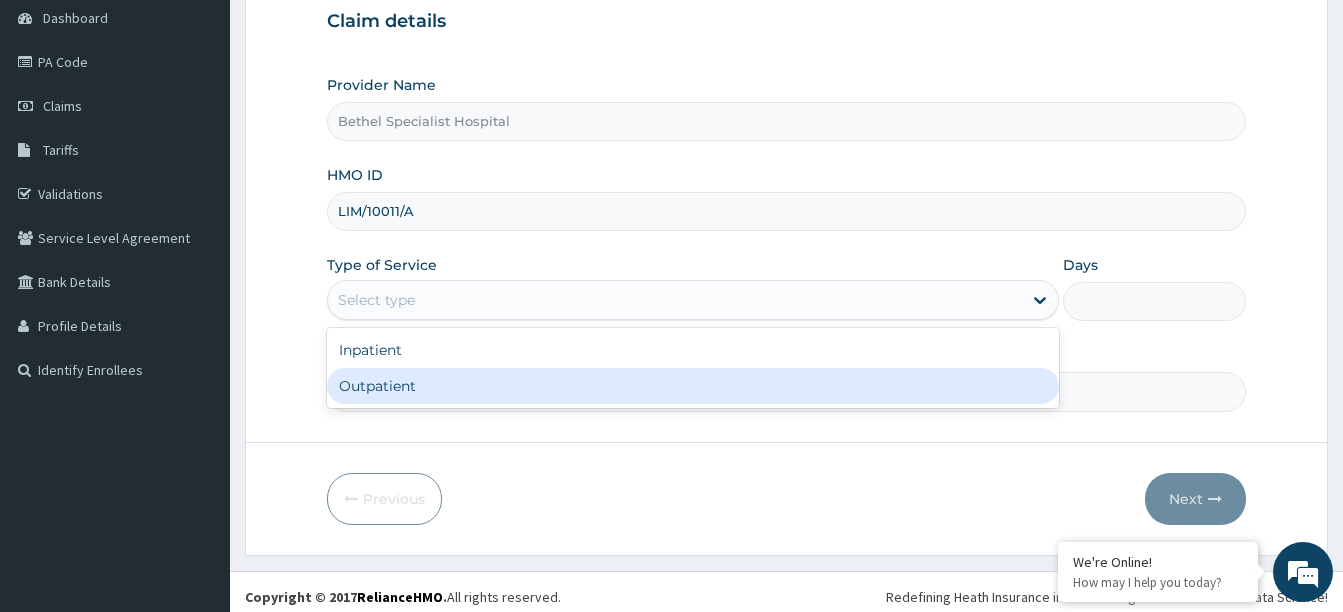 click on "Outpatient" at bounding box center (693, 386) 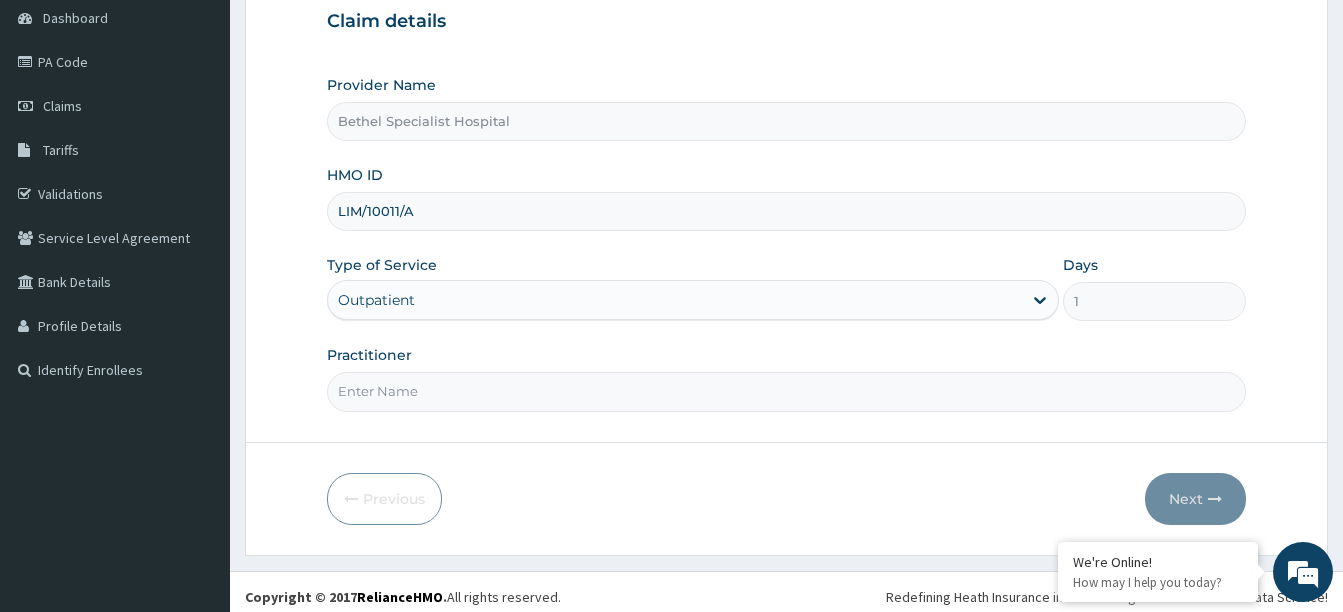 click on "Practitioner" at bounding box center [786, 391] 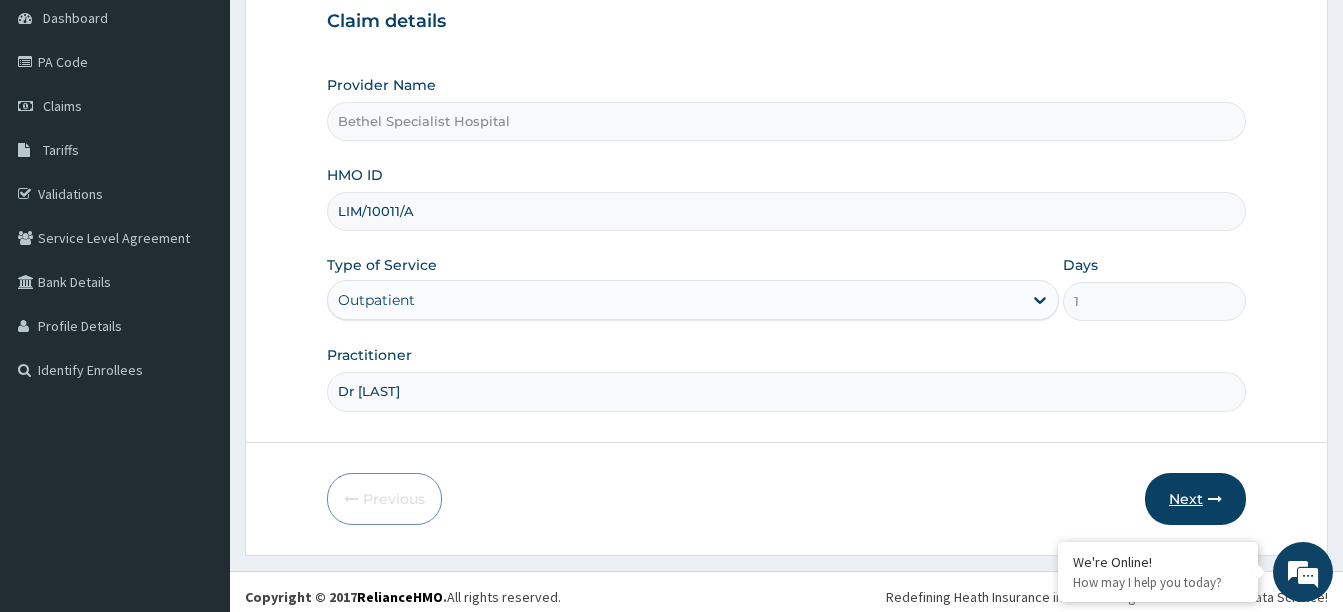 type on "Dr [LAST]" 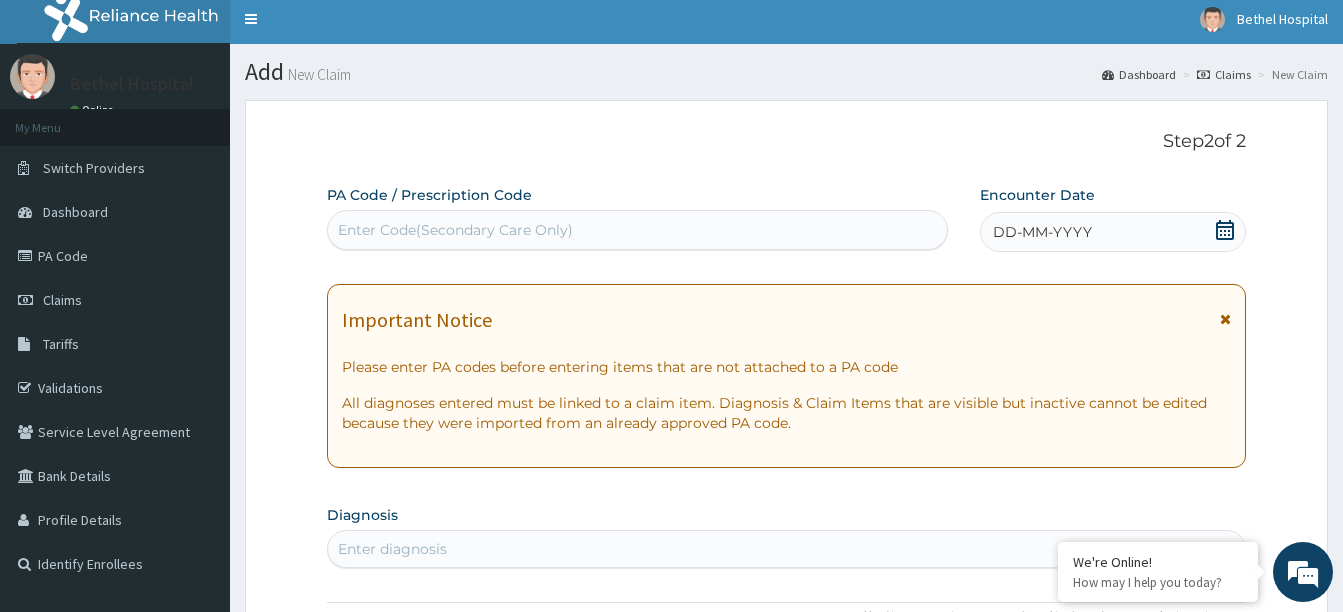 scroll, scrollTop: 0, scrollLeft: 0, axis: both 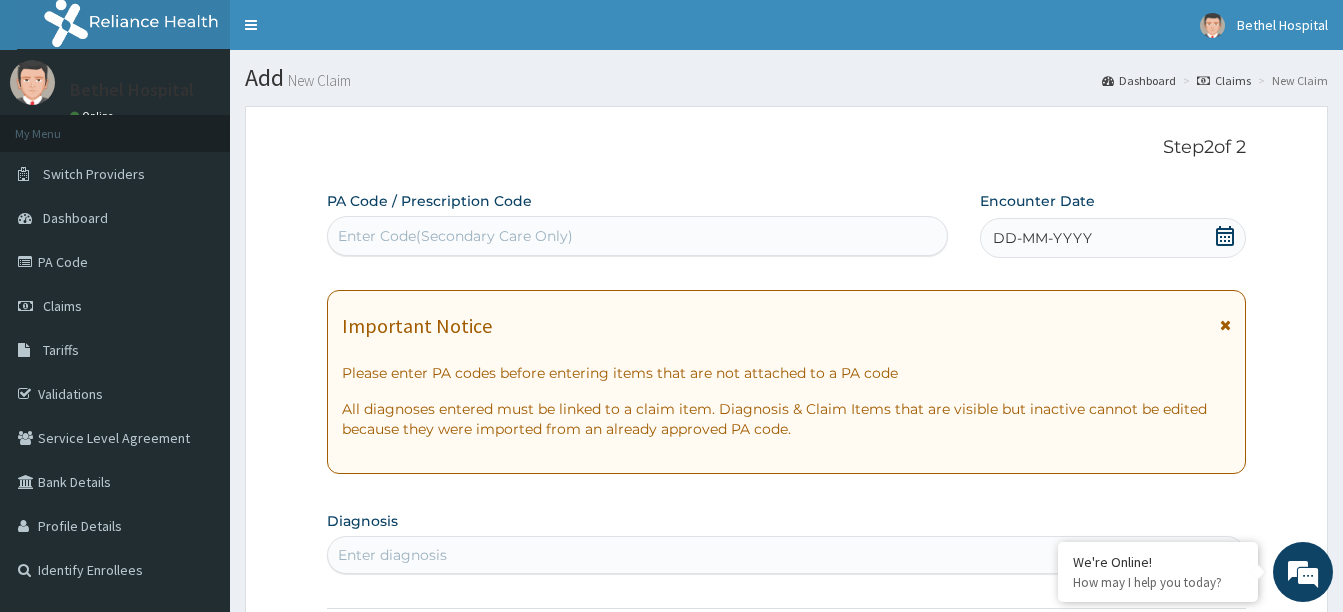 click on "Enter Code(Secondary Care Only)" at bounding box center (637, 236) 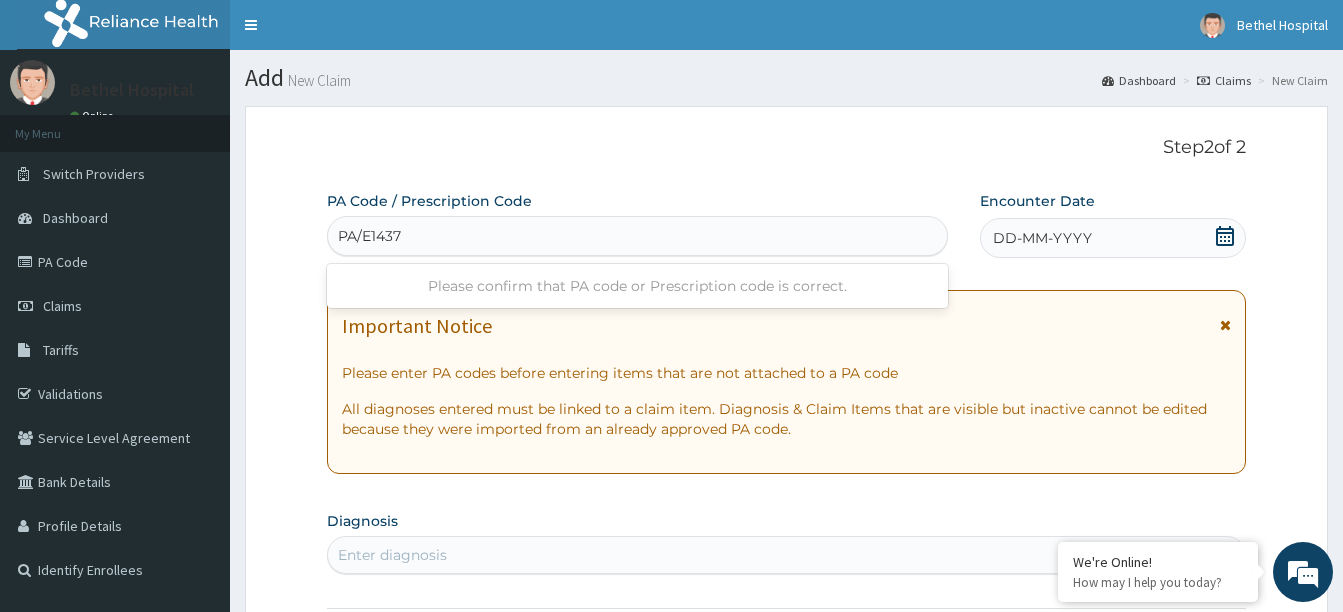 type on "PA/E1437F" 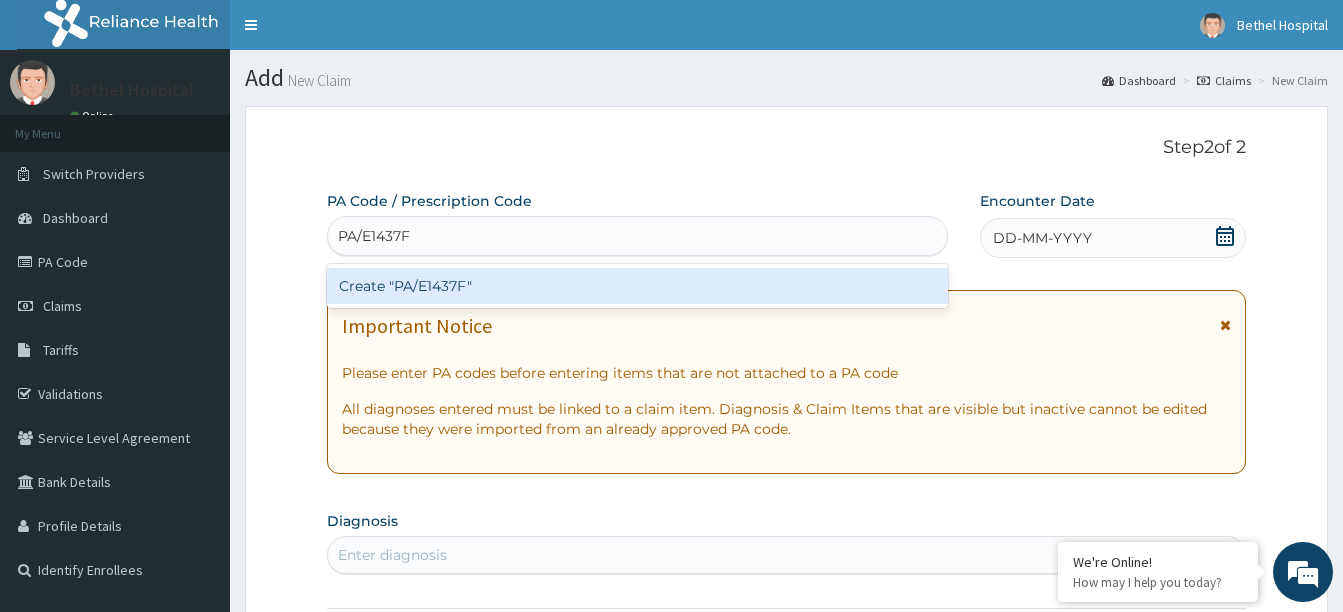 click on "Create "PA/E1437F"" at bounding box center [637, 286] 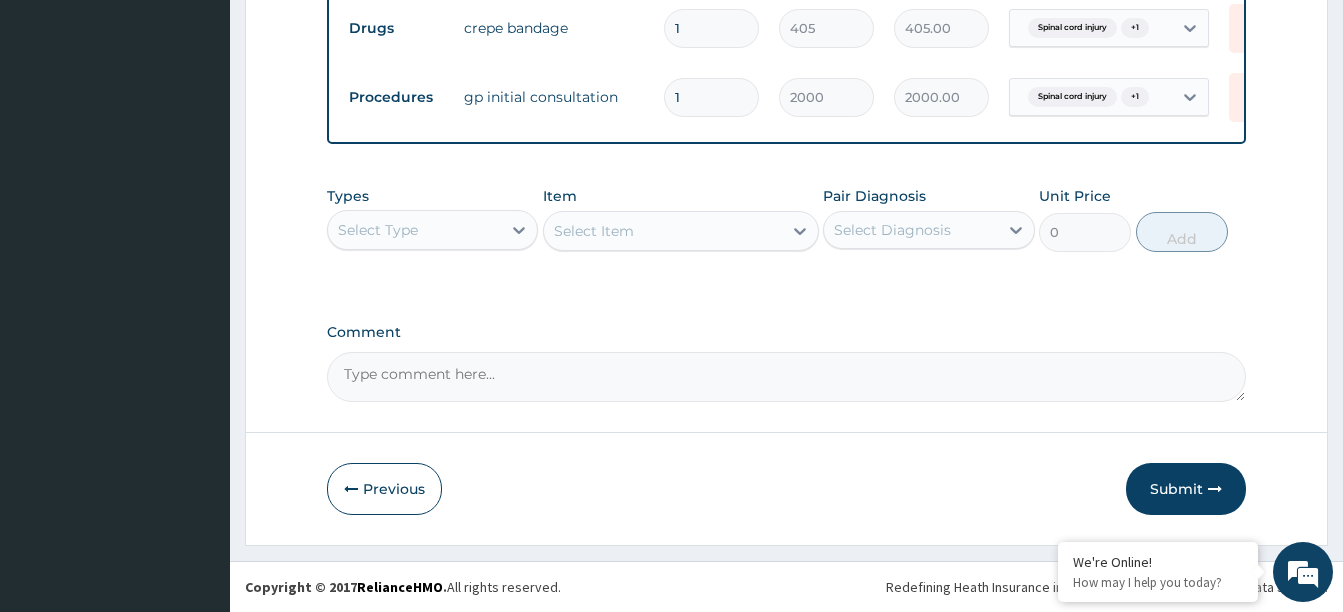 scroll, scrollTop: 819, scrollLeft: 0, axis: vertical 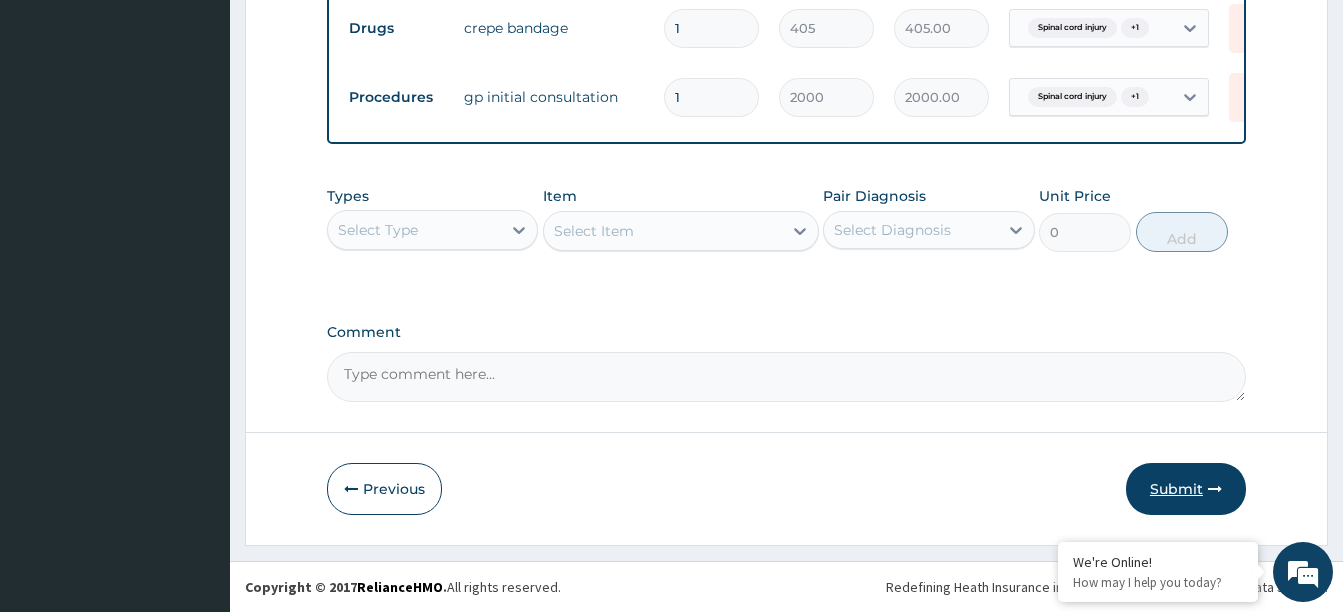 click on "Submit" at bounding box center [1186, 489] 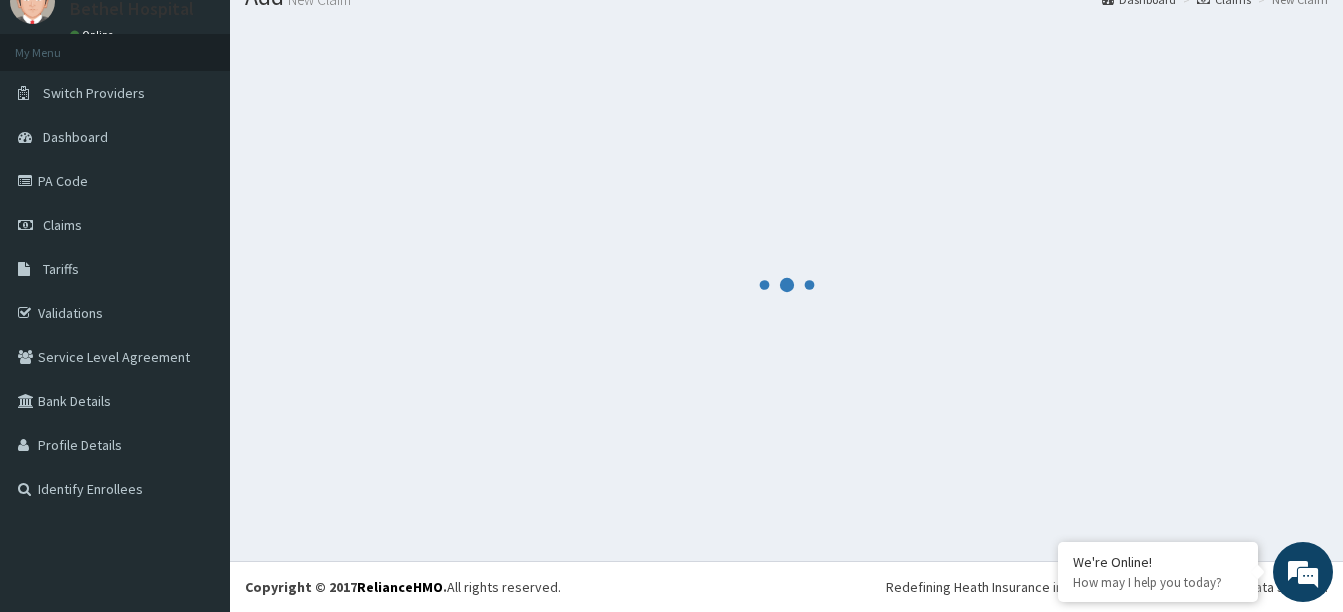 scroll, scrollTop: 819, scrollLeft: 0, axis: vertical 